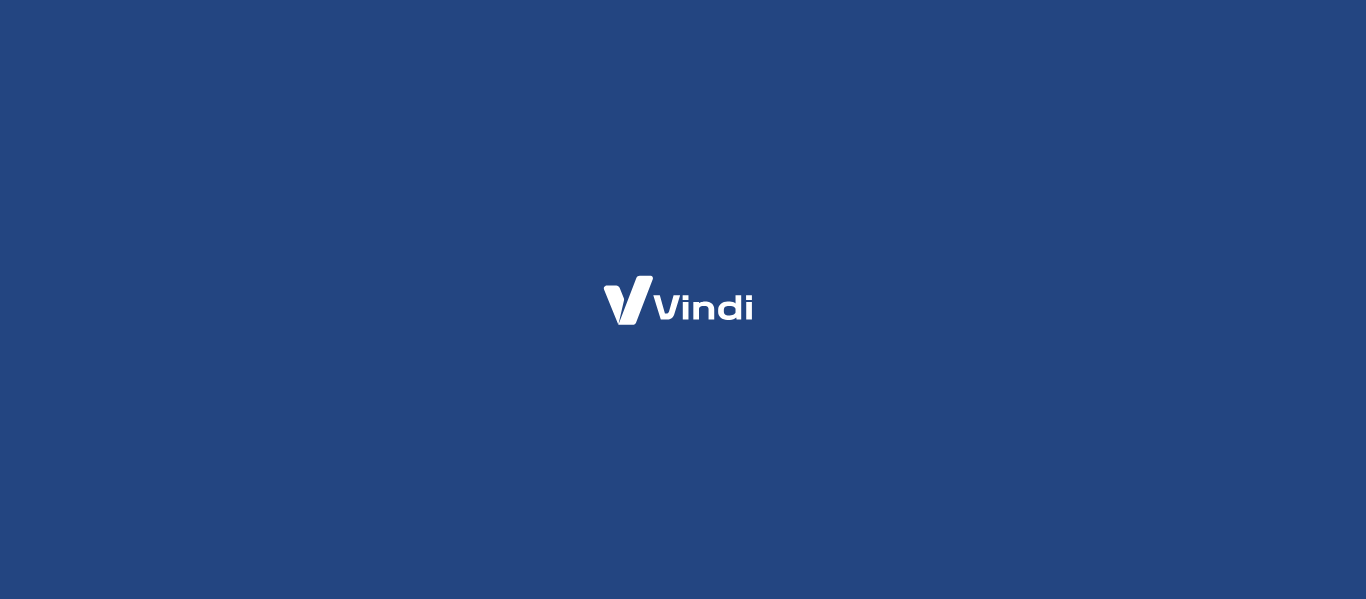 scroll, scrollTop: 0, scrollLeft: 0, axis: both 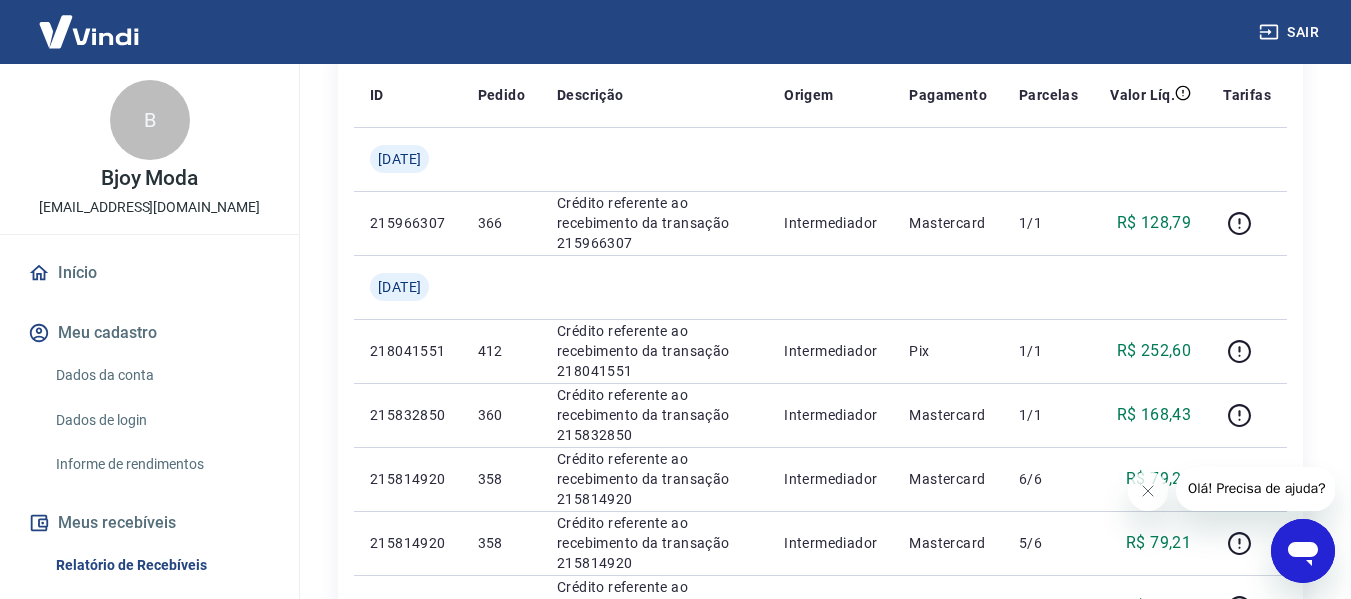 click at bounding box center [1303, 551] 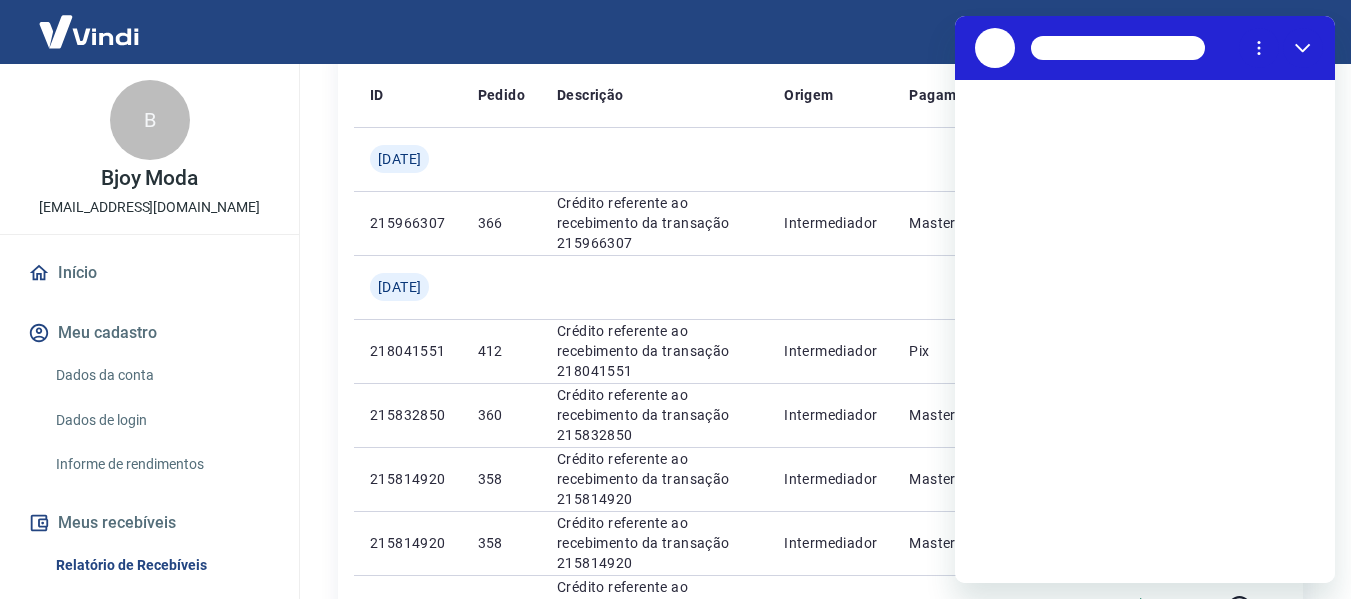 scroll, scrollTop: 0, scrollLeft: 0, axis: both 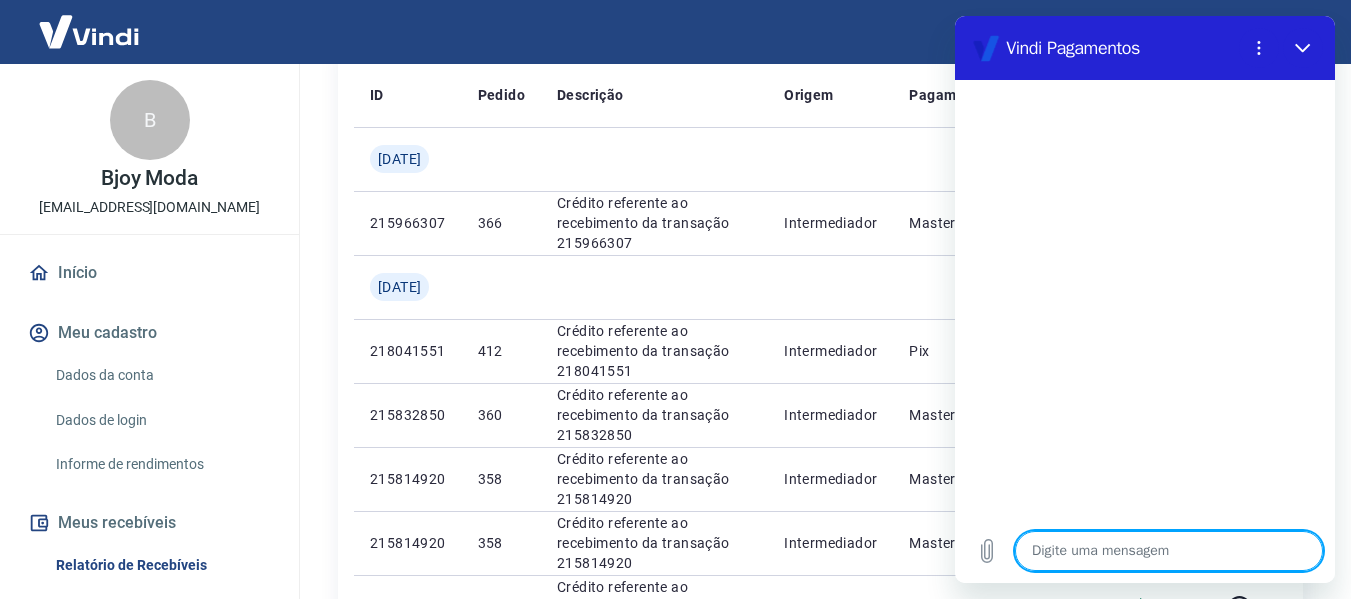 click at bounding box center [1169, 551] 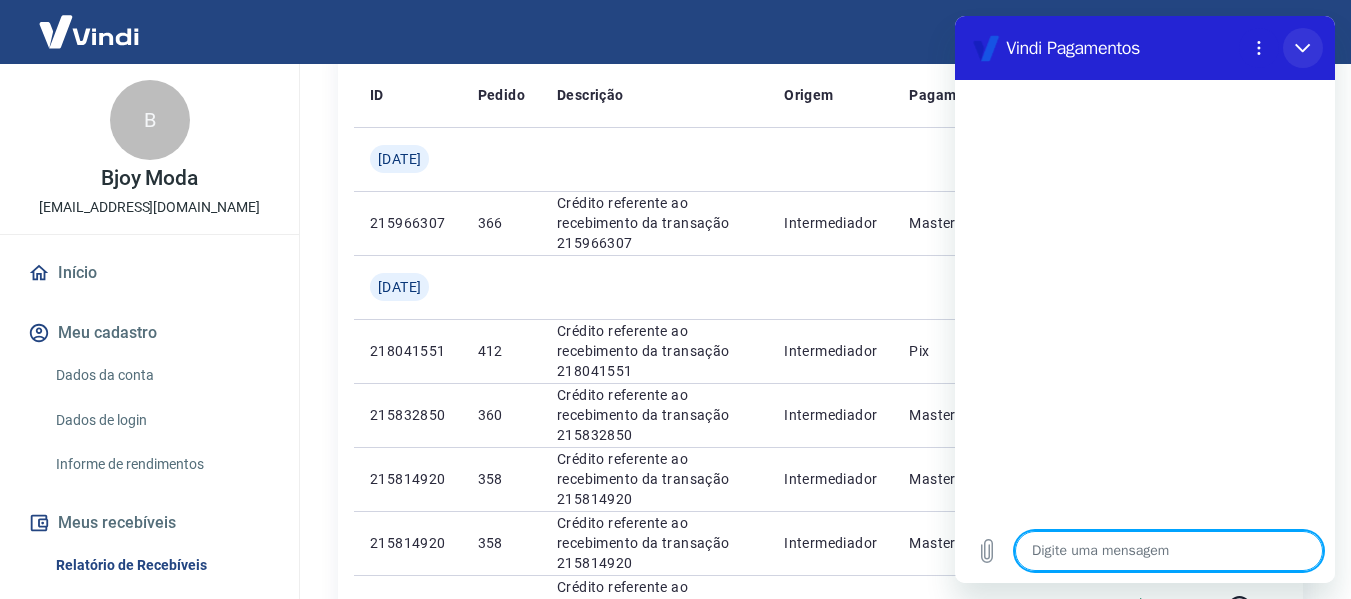 click 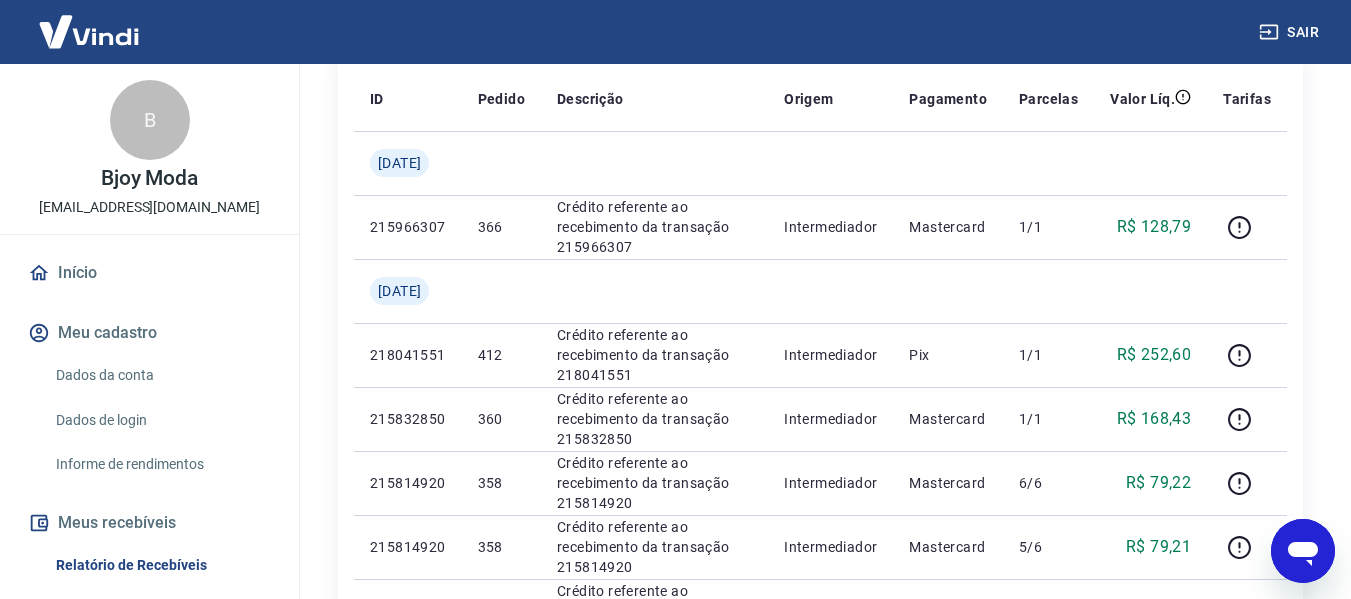scroll, scrollTop: 0, scrollLeft: 0, axis: both 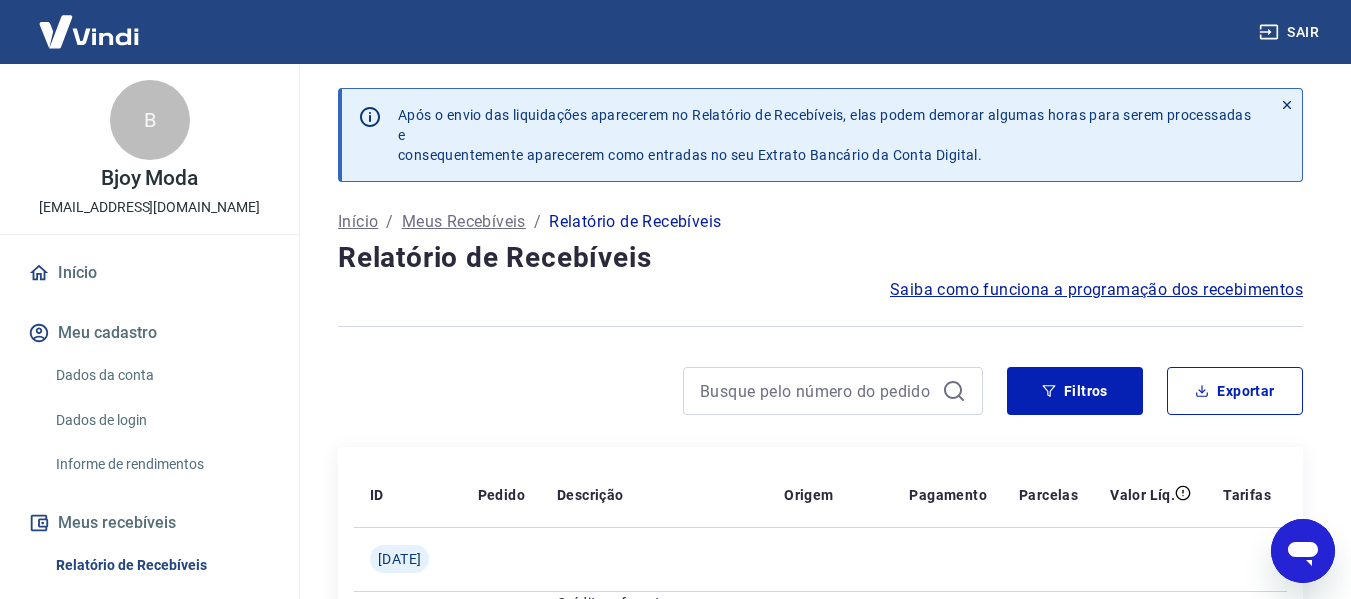 click 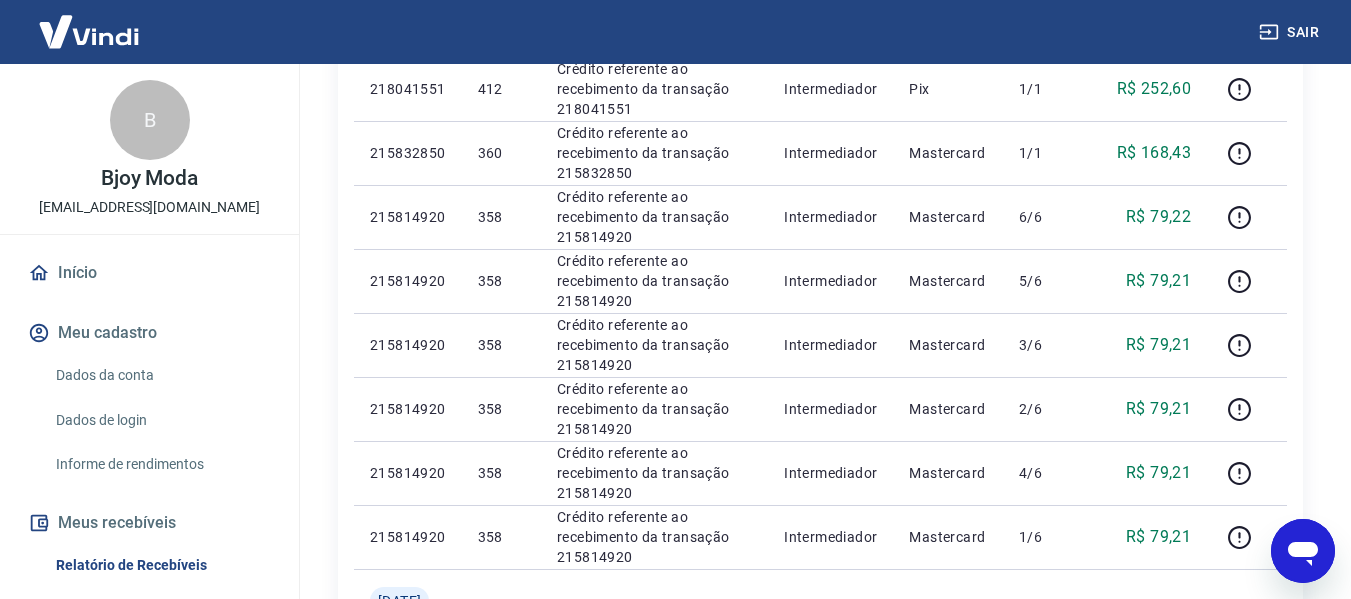 scroll, scrollTop: 168, scrollLeft: 0, axis: vertical 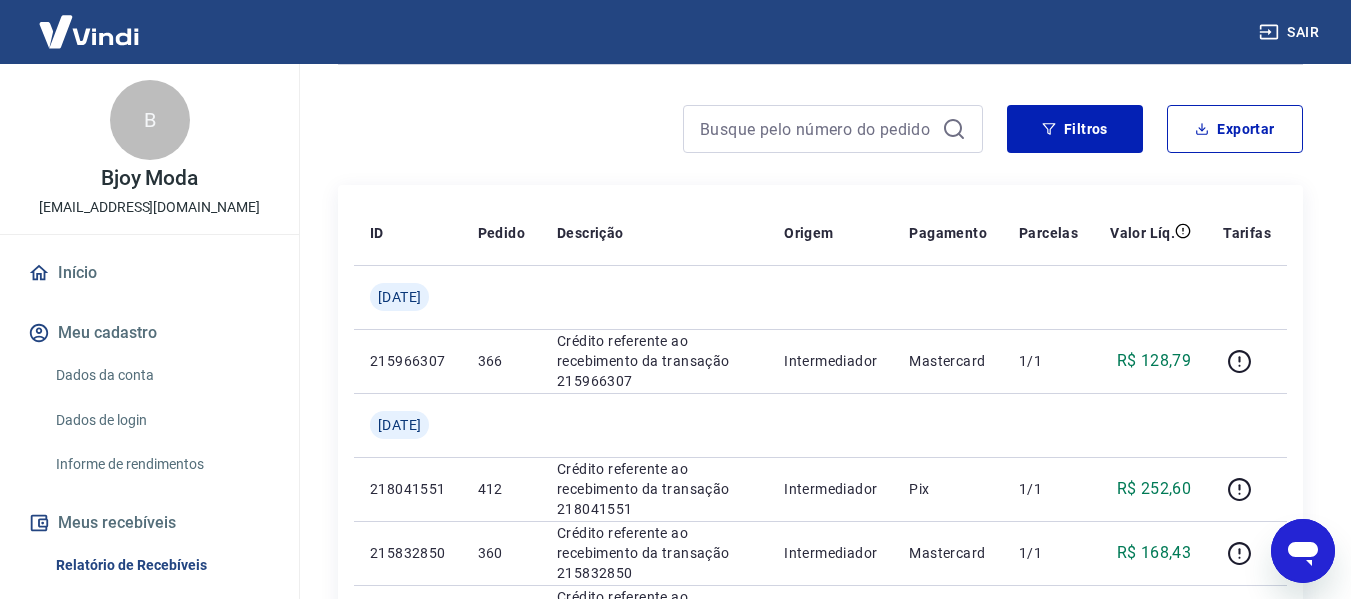 click 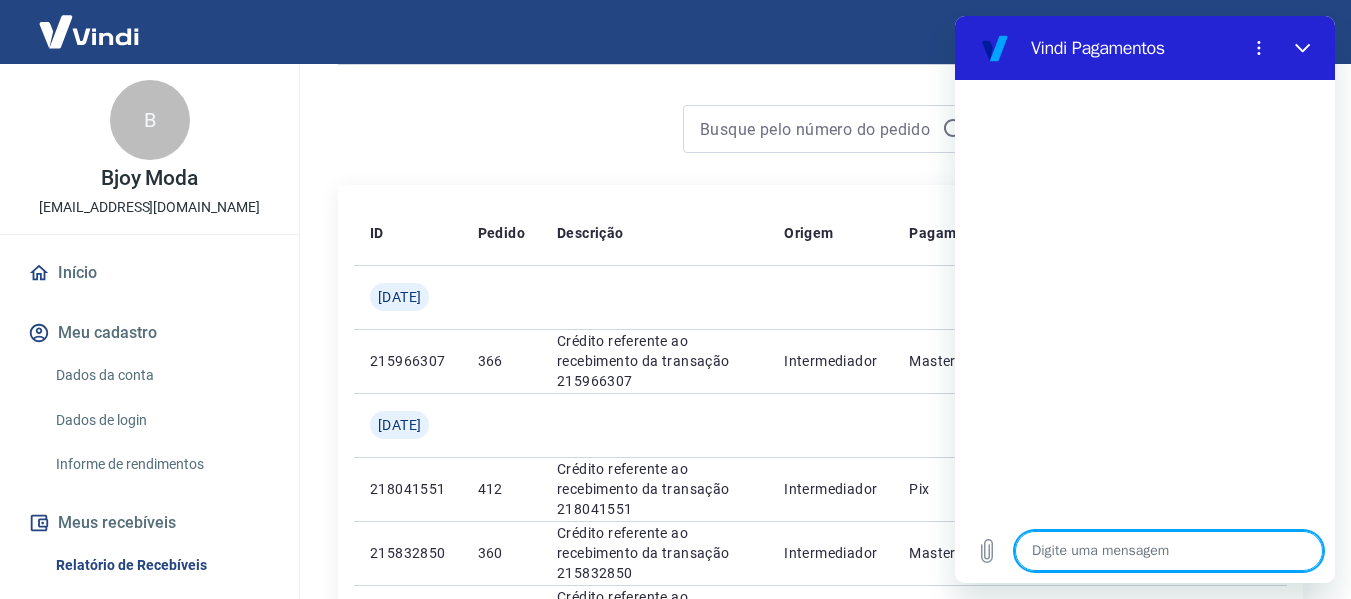 click at bounding box center (1169, 551) 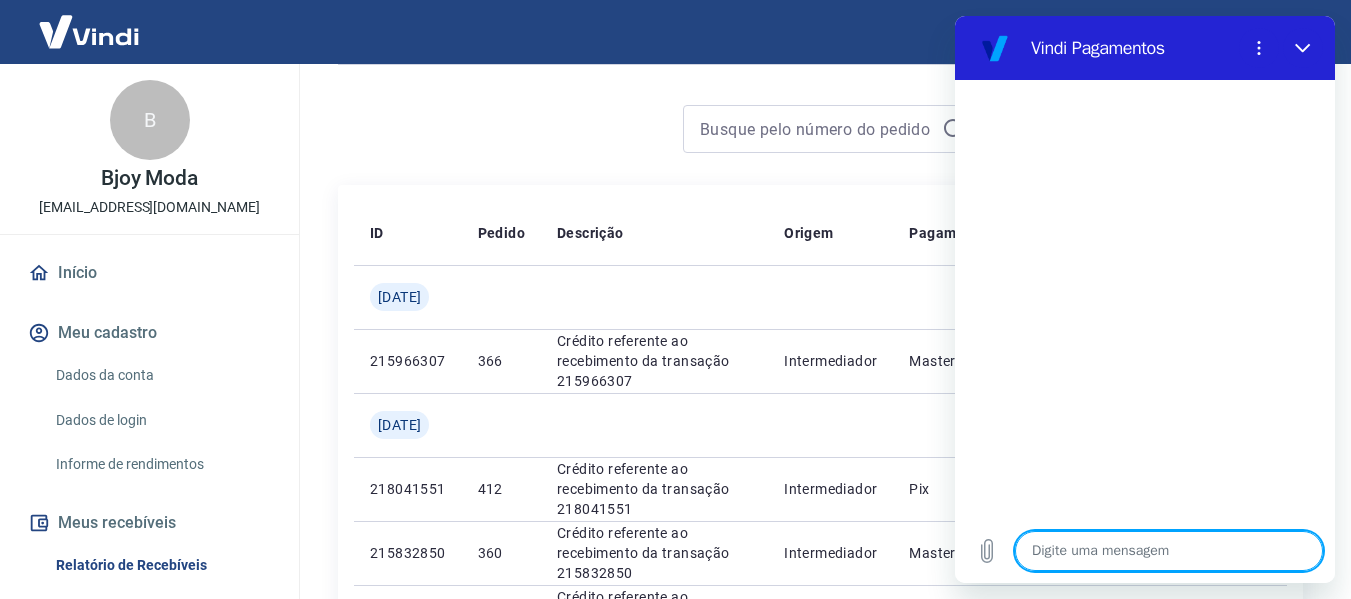 type on "B" 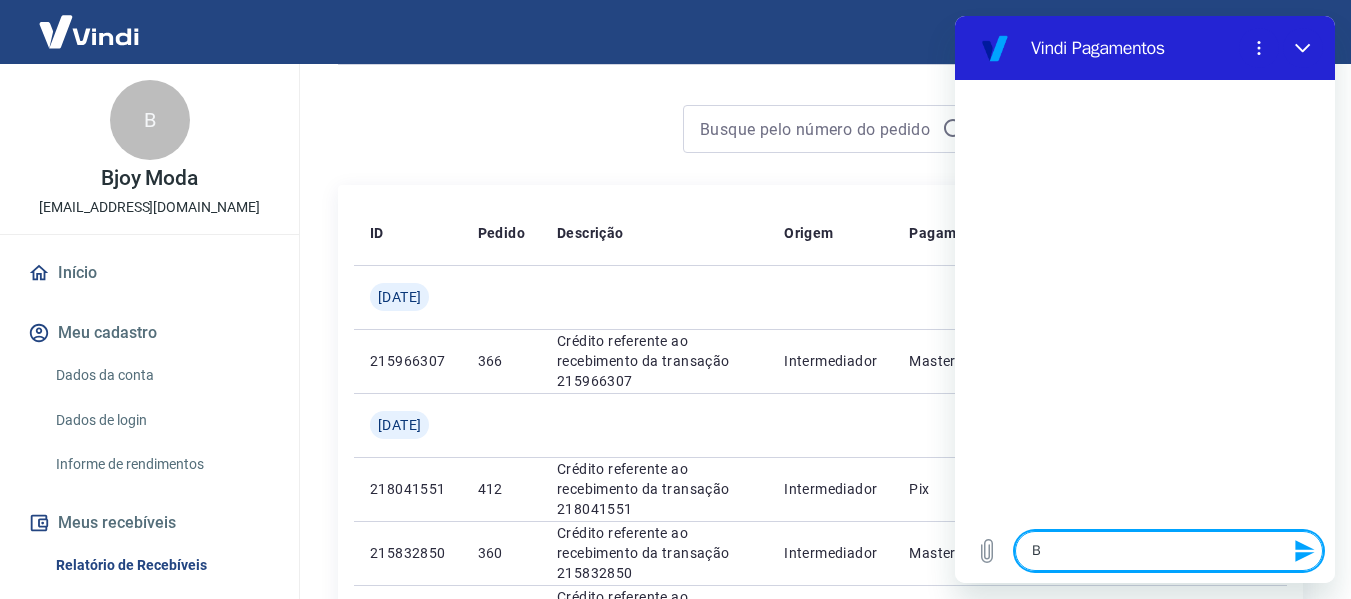 type on "Bo" 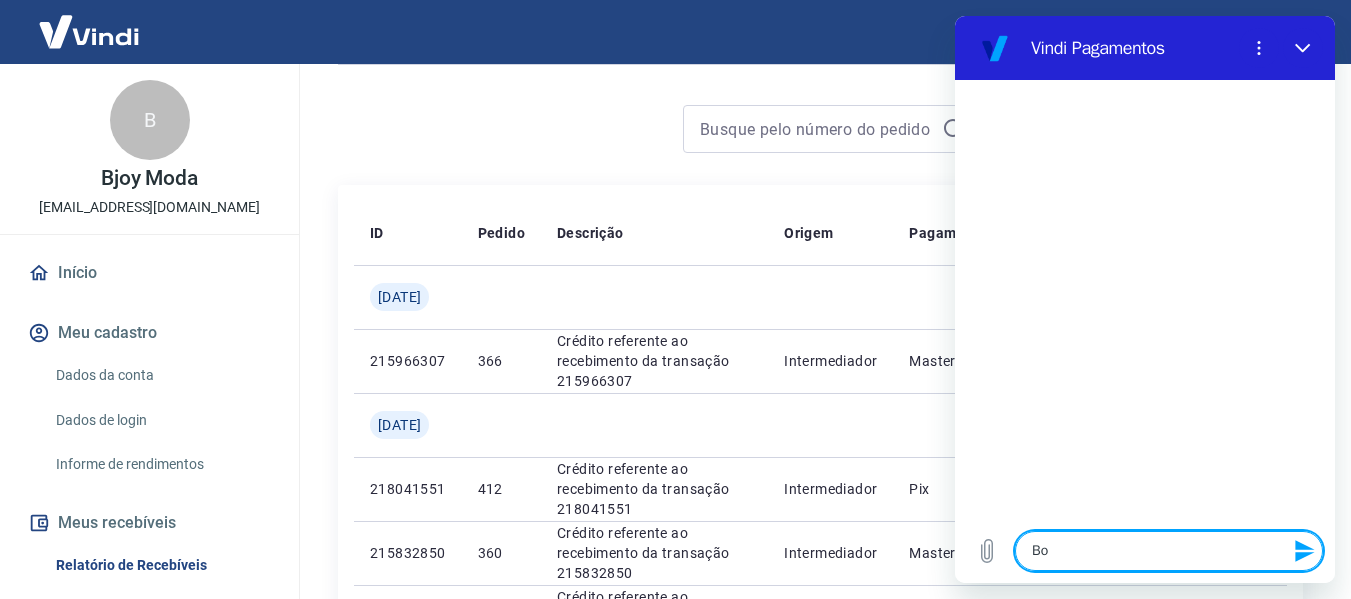 type on "x" 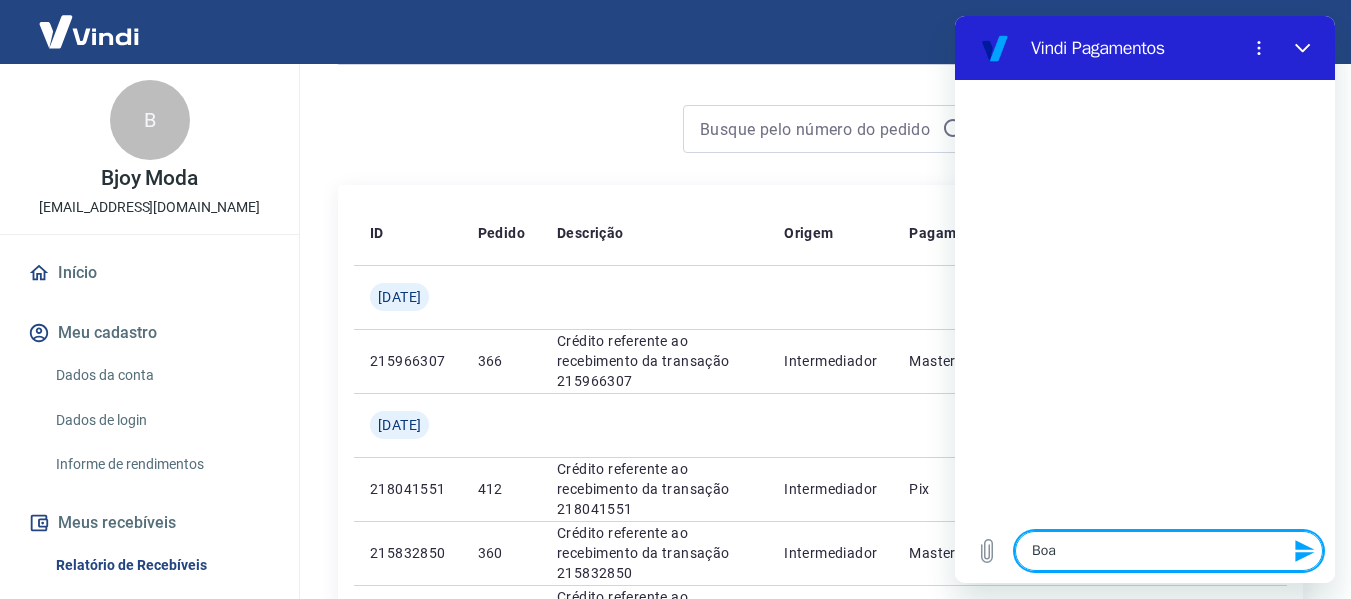 type on "Boa" 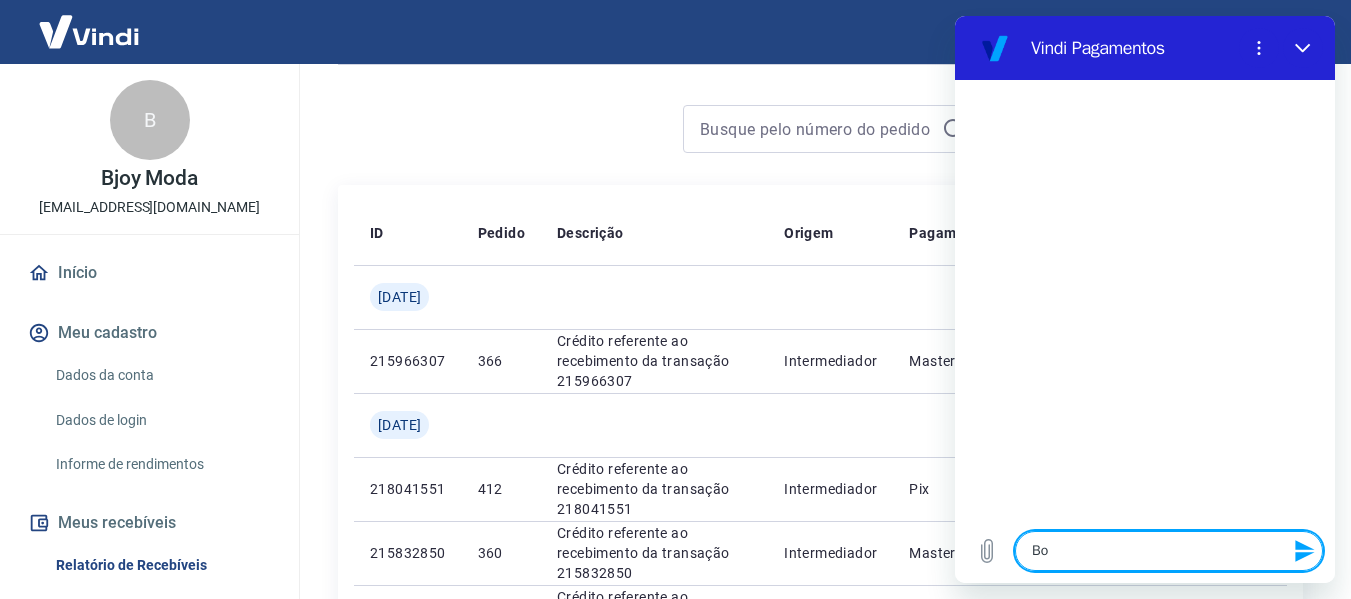 type on "Bom" 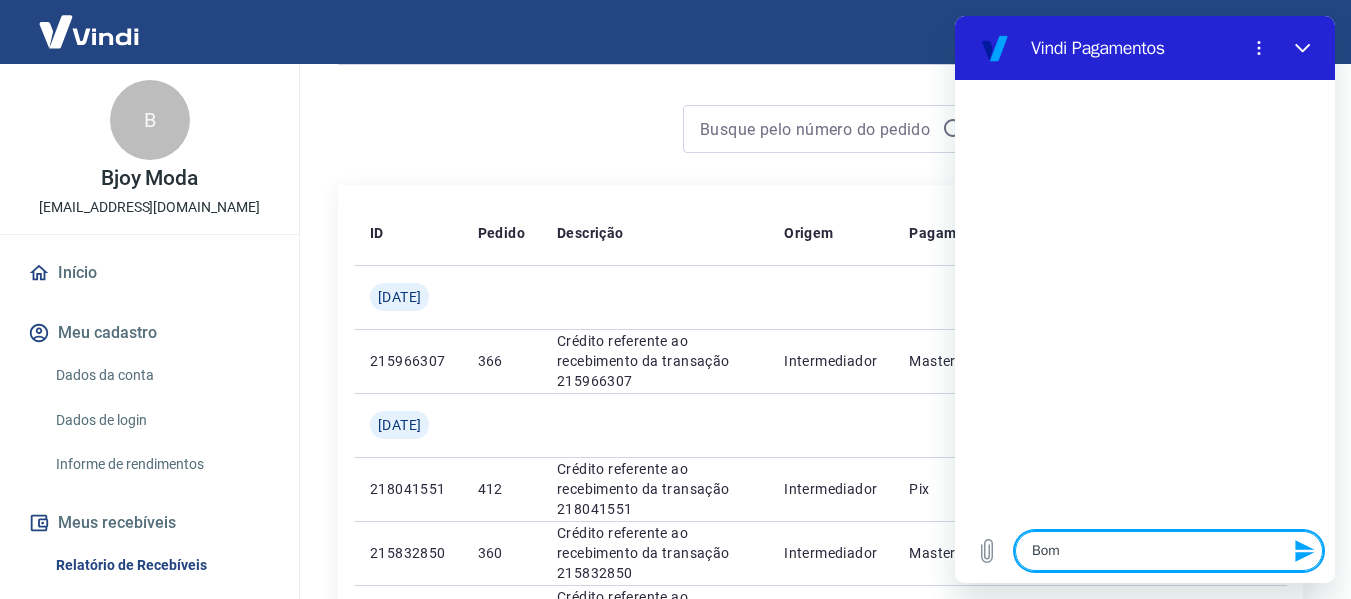 type on "Bom" 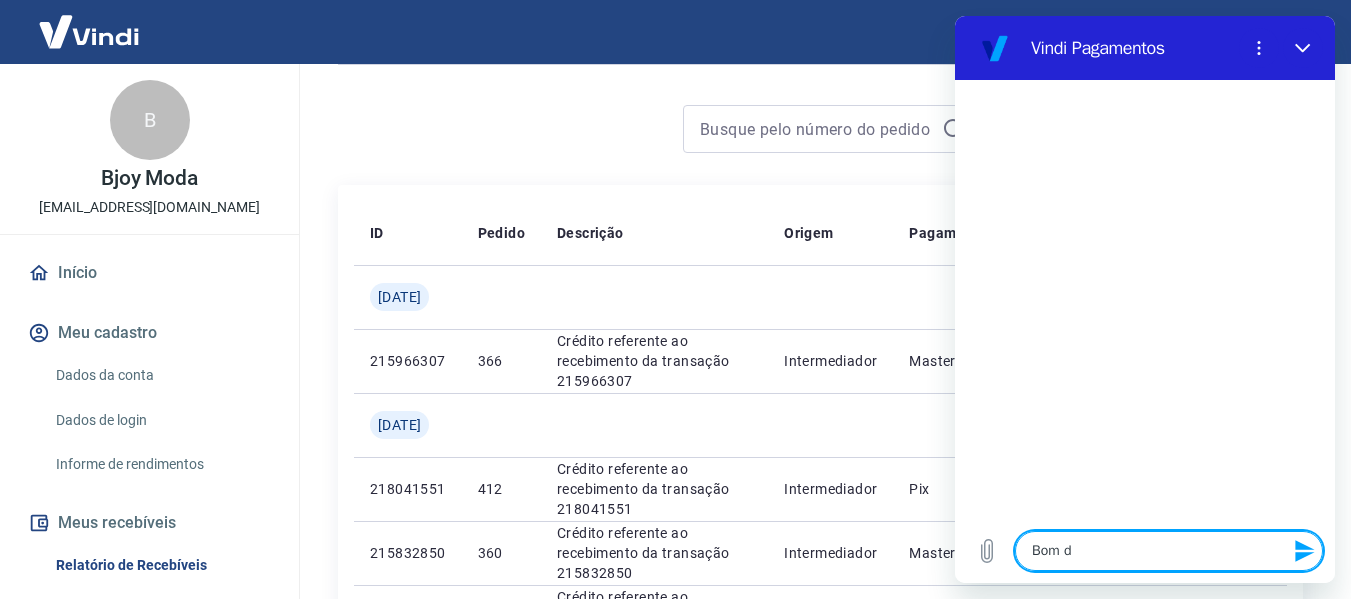 type on "Bom di" 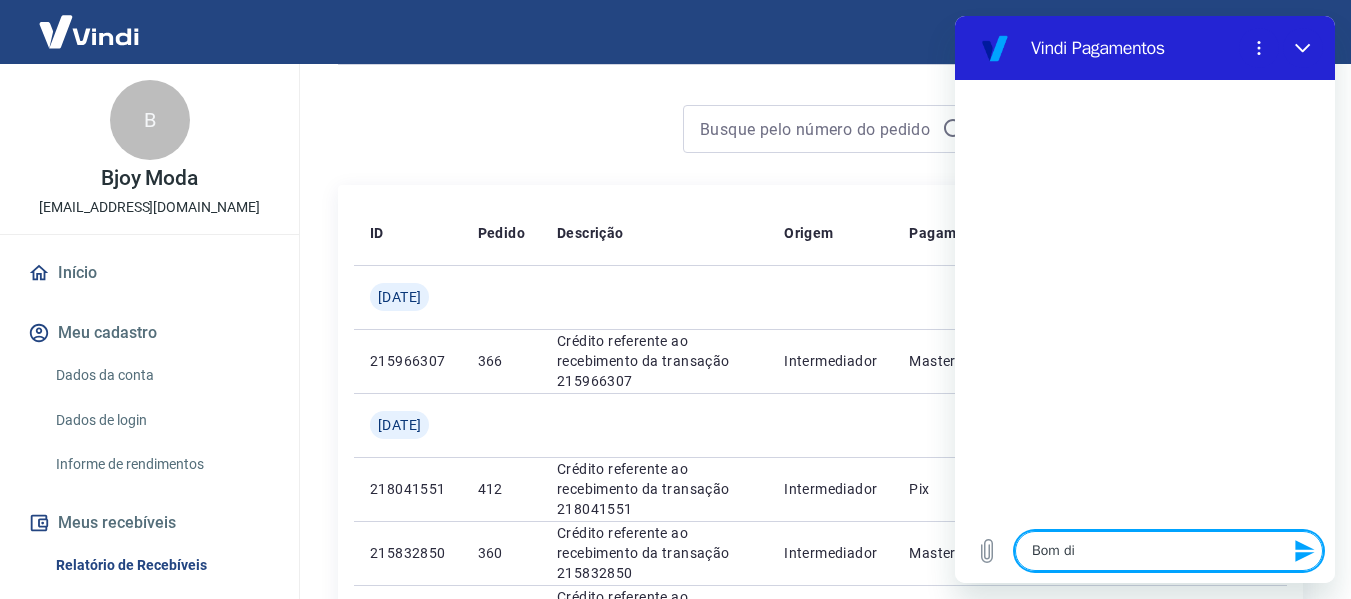 type on "Bom dia" 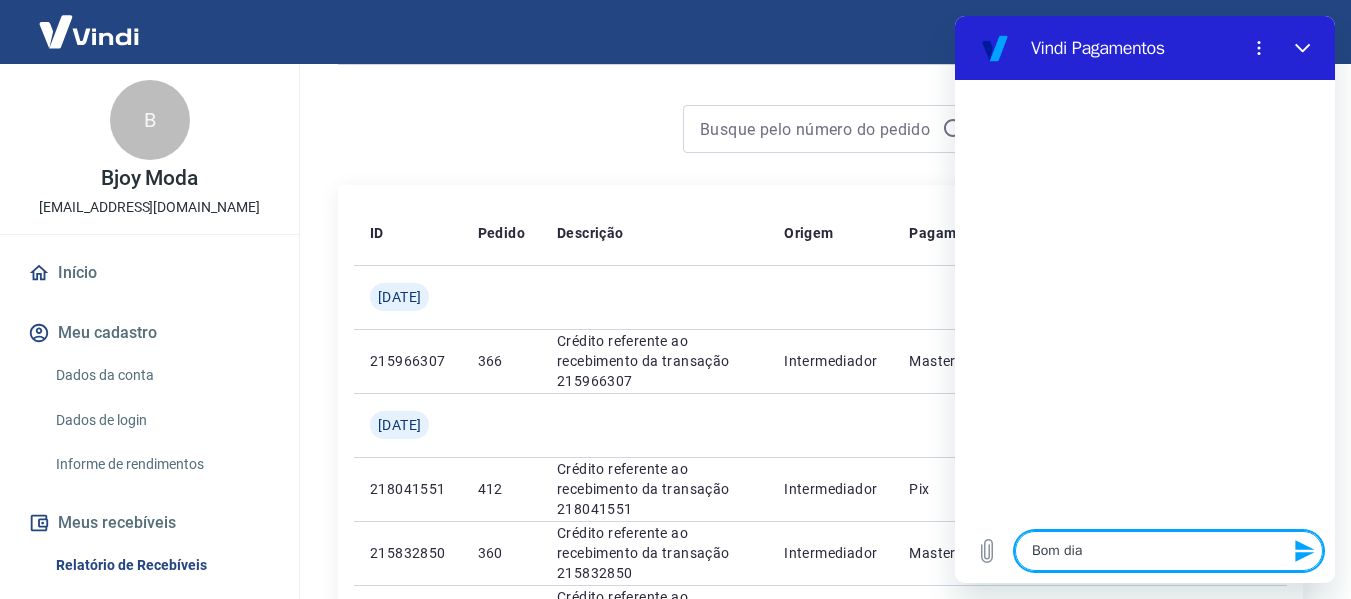 type on "x" 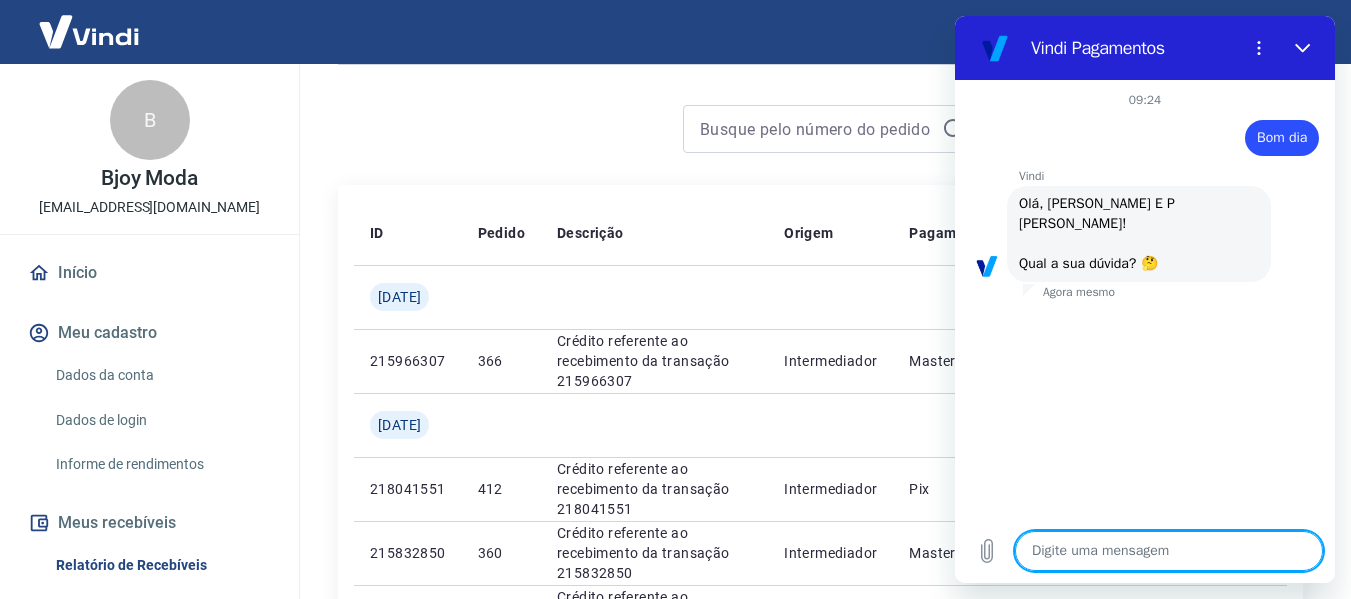 scroll, scrollTop: 134, scrollLeft: 0, axis: vertical 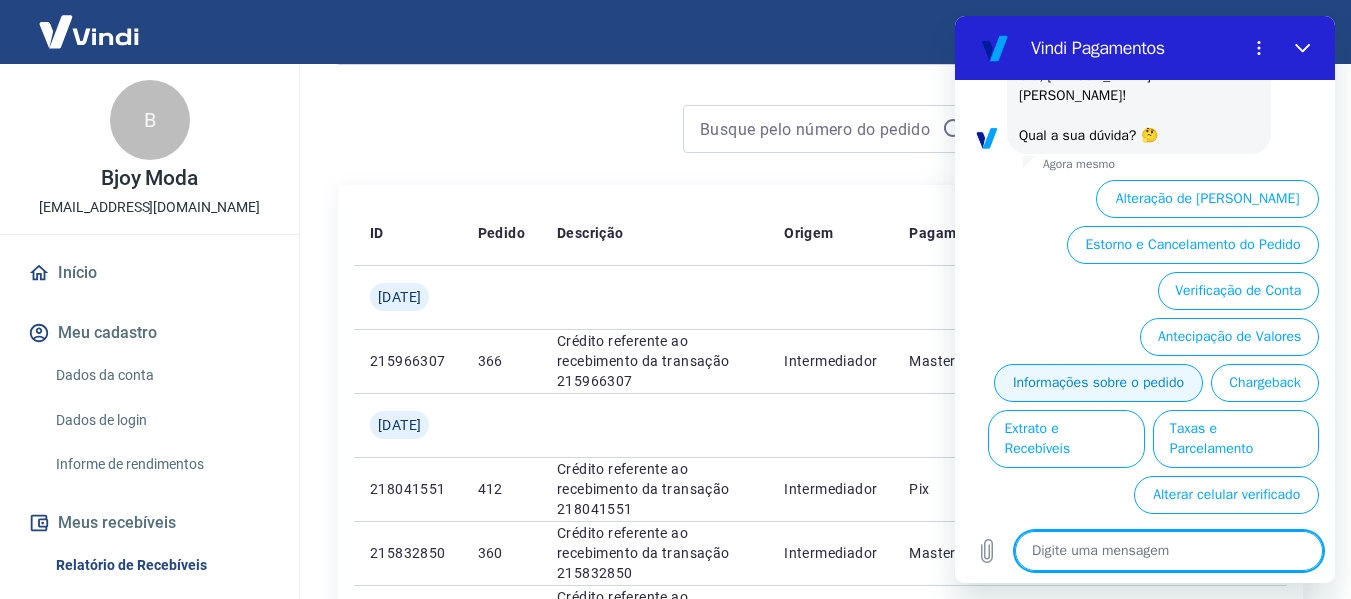 click on "Informações sobre o pedido" at bounding box center [1098, 383] 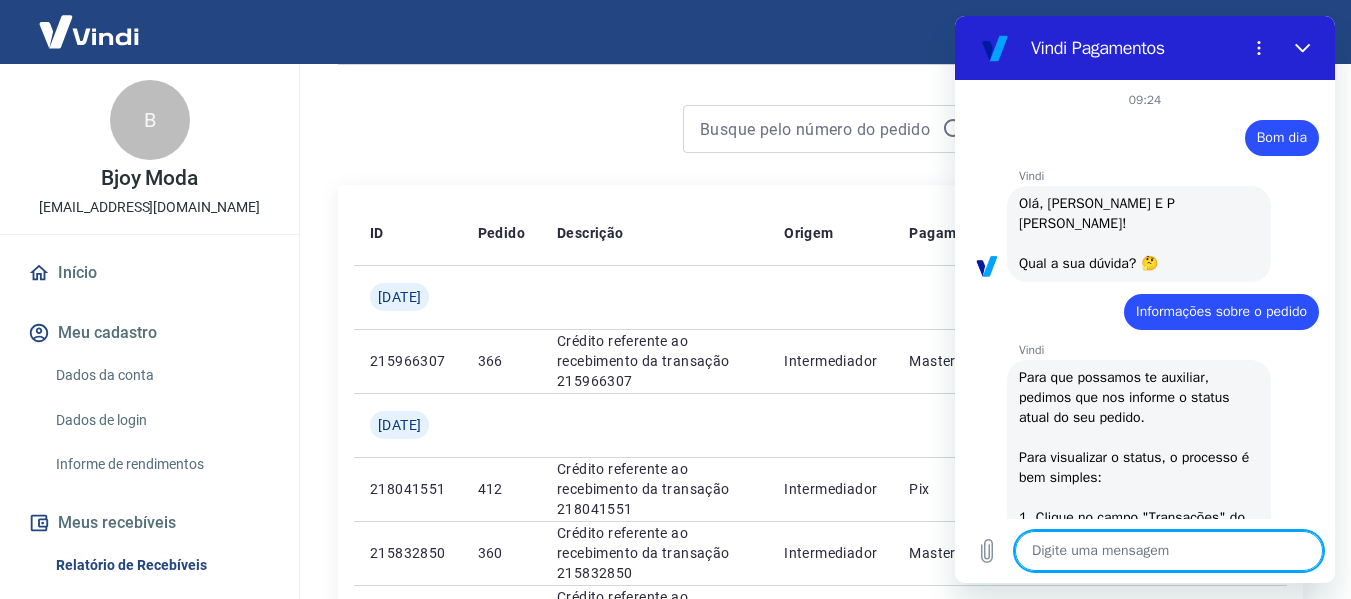 scroll, scrollTop: 524, scrollLeft: 0, axis: vertical 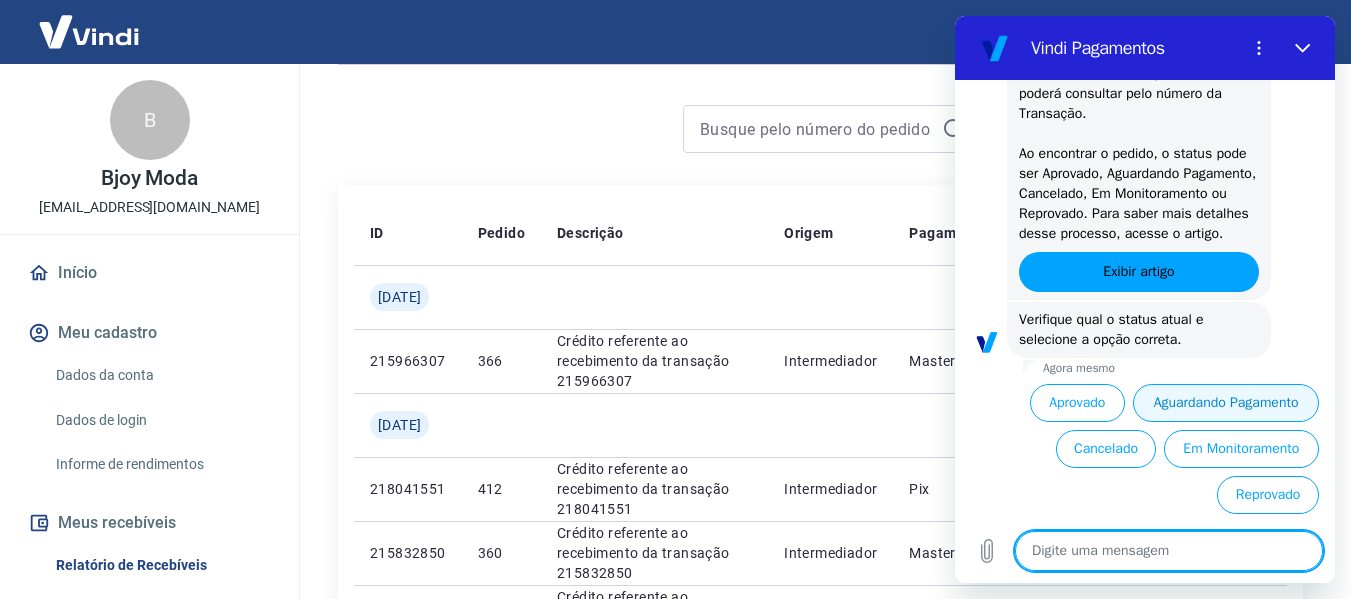 click on "Aguardando Pagamento" at bounding box center [1226, 403] 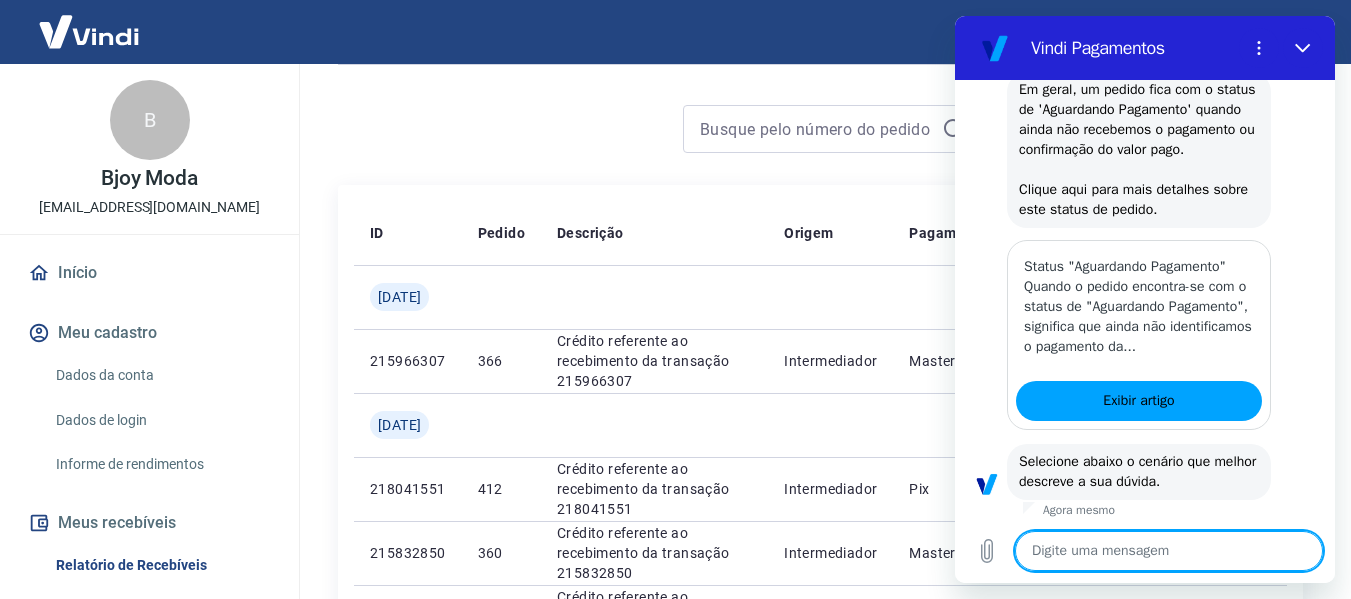 scroll, scrollTop: 1090, scrollLeft: 0, axis: vertical 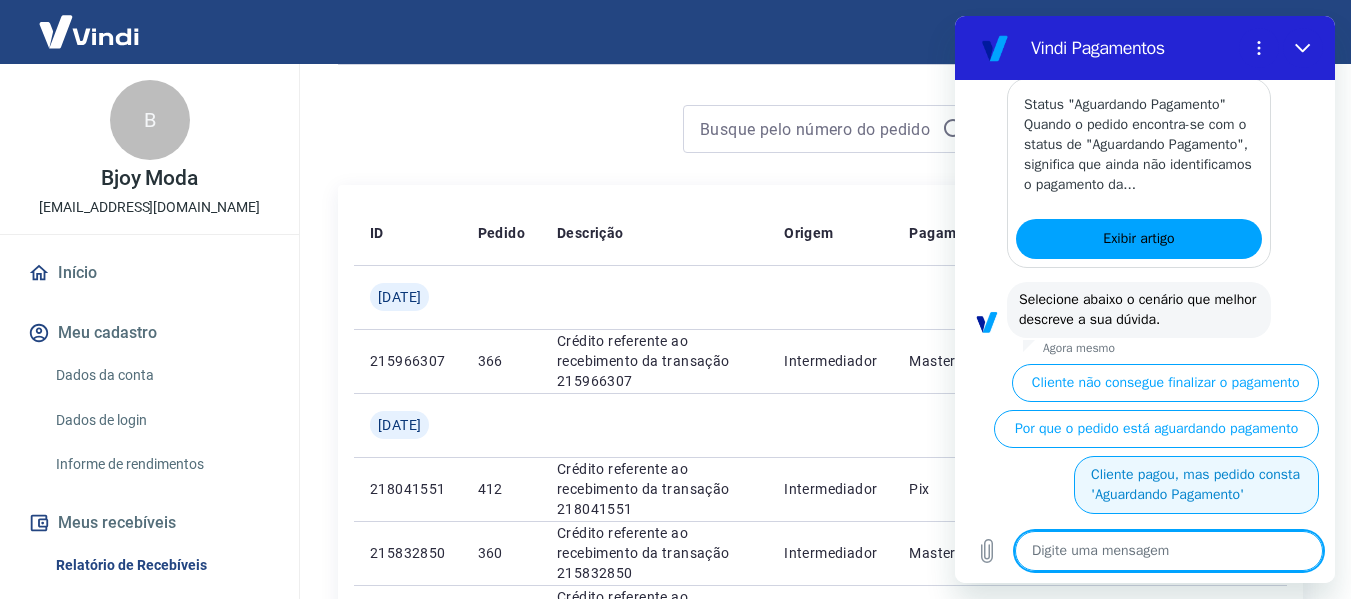 click on "Cliente pagou, mas pedido consta 'Aguardando Pagamento'" at bounding box center (1196, 485) 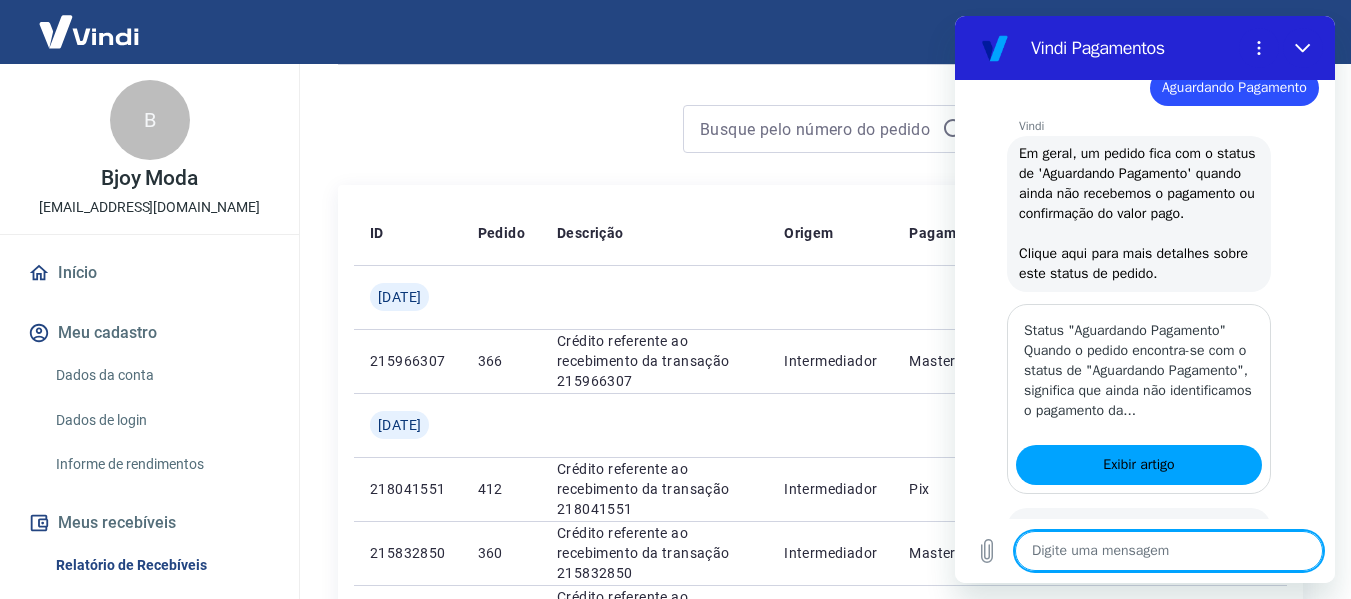 scroll, scrollTop: 1224, scrollLeft: 0, axis: vertical 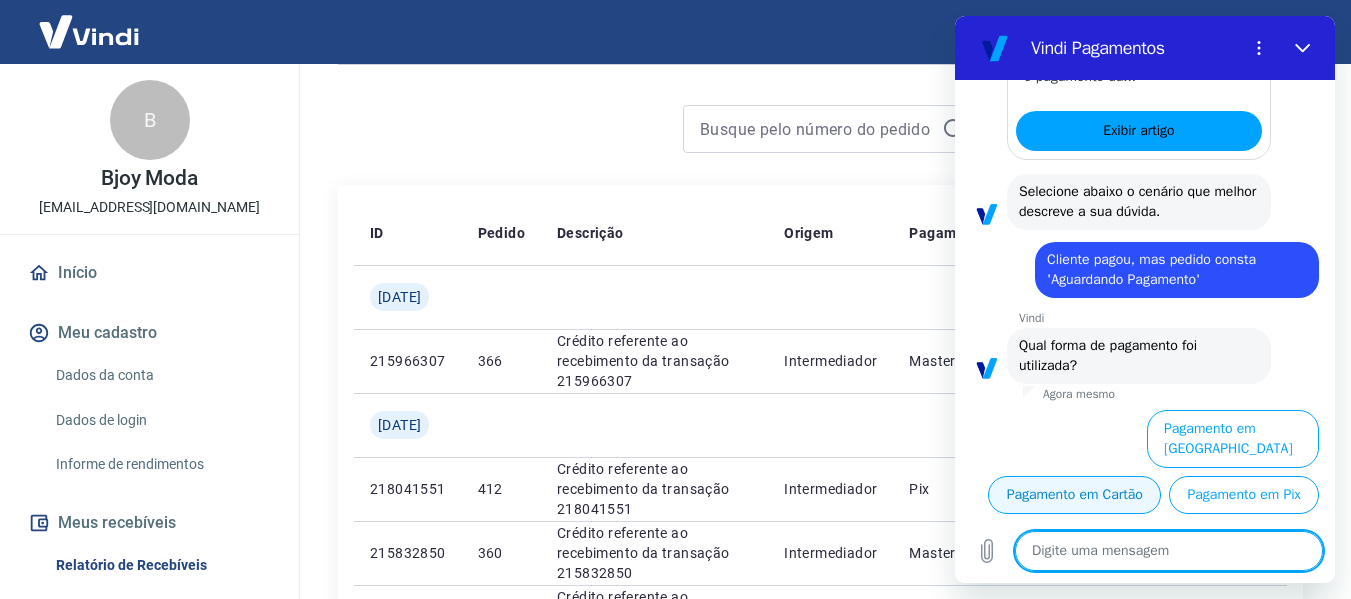click on "Pagamento em Cartão" at bounding box center (1074, 495) 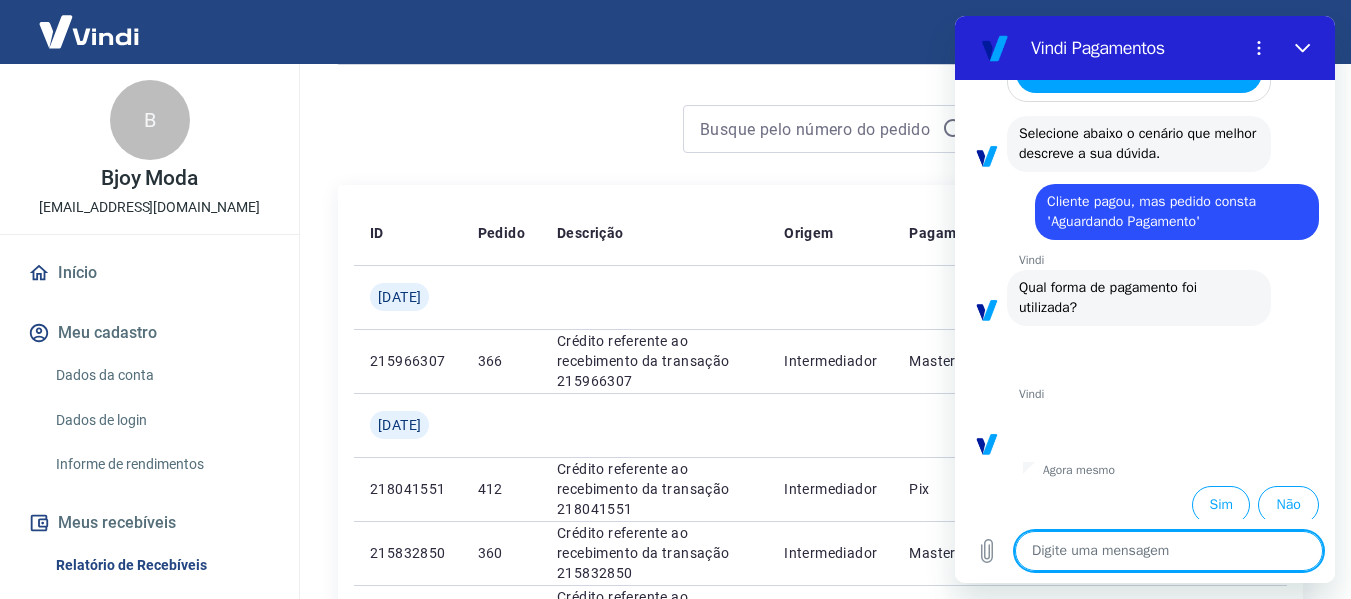 scroll, scrollTop: 1266, scrollLeft: 0, axis: vertical 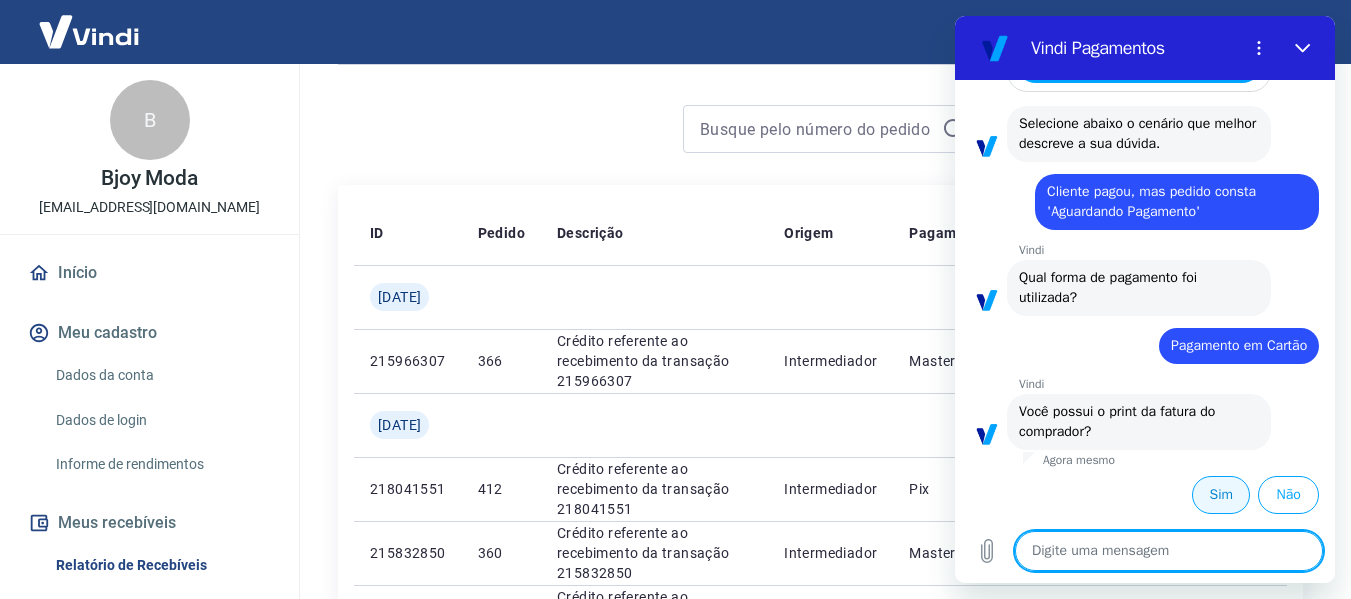 click on "Sim" at bounding box center (1221, 495) 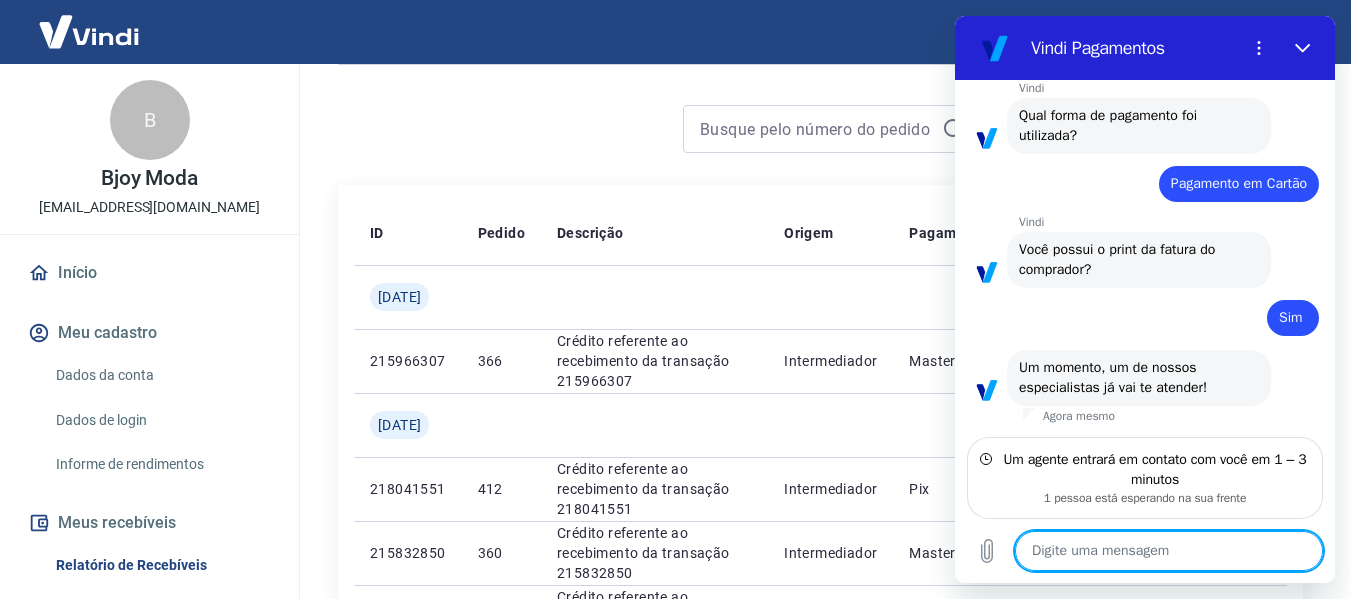 scroll, scrollTop: 1408, scrollLeft: 0, axis: vertical 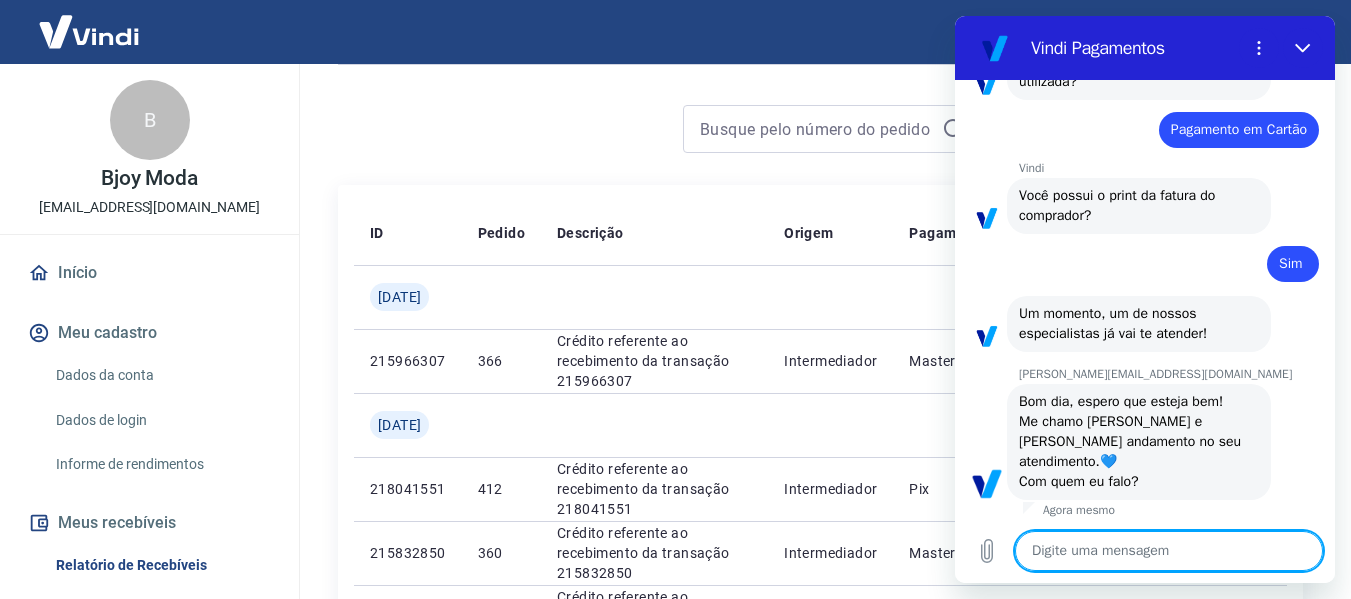 type on "x" 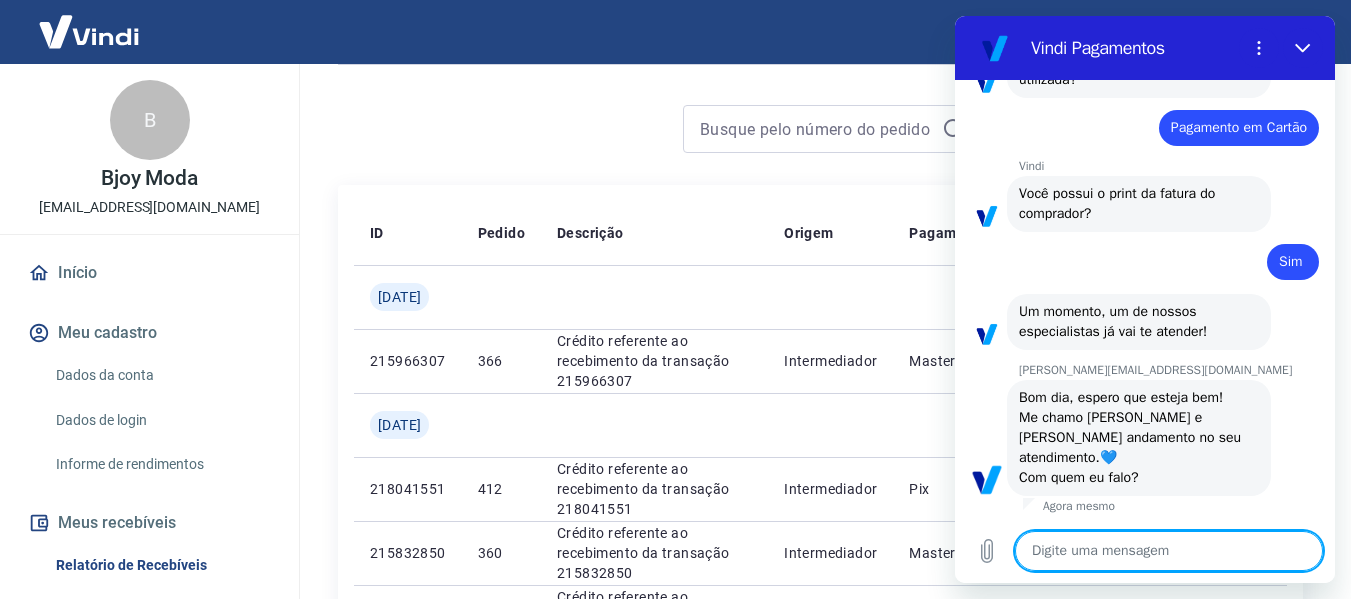 scroll, scrollTop: 1484, scrollLeft: 0, axis: vertical 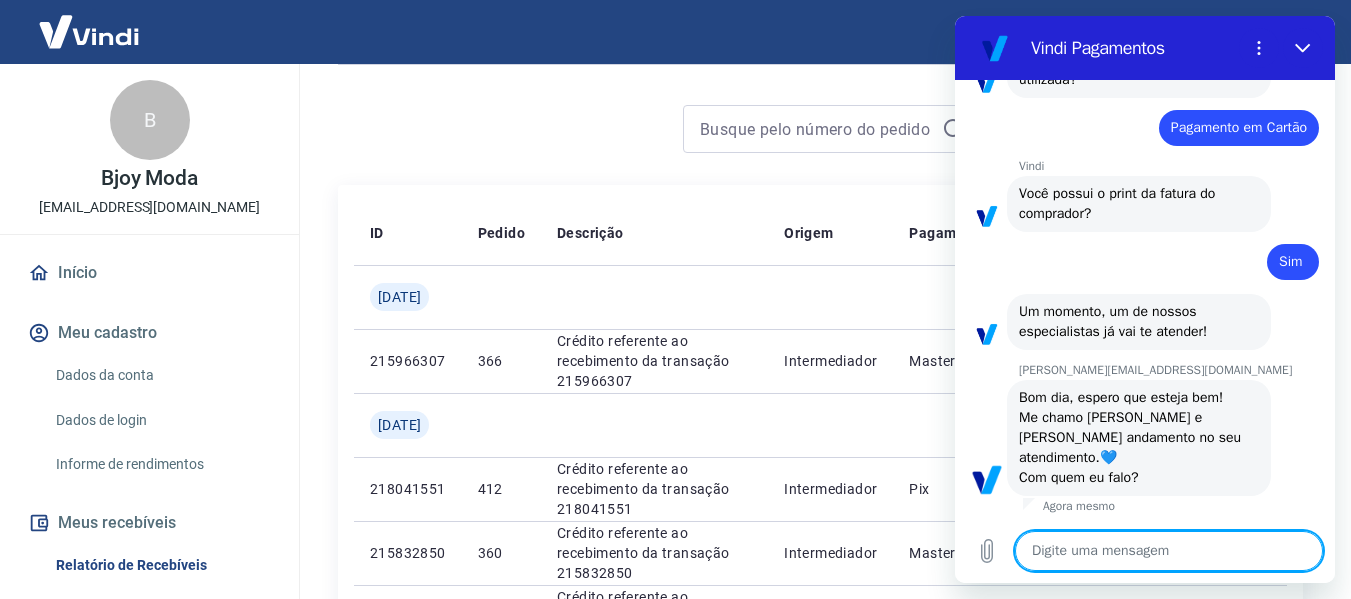 type on "c" 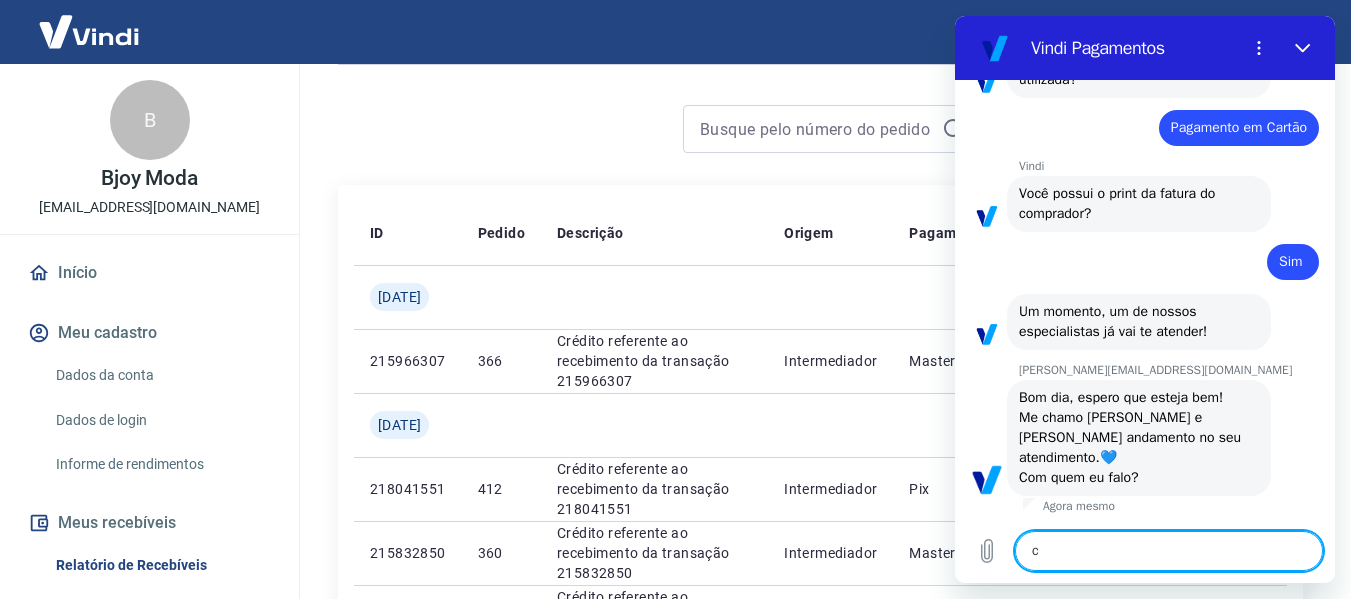 type on "co" 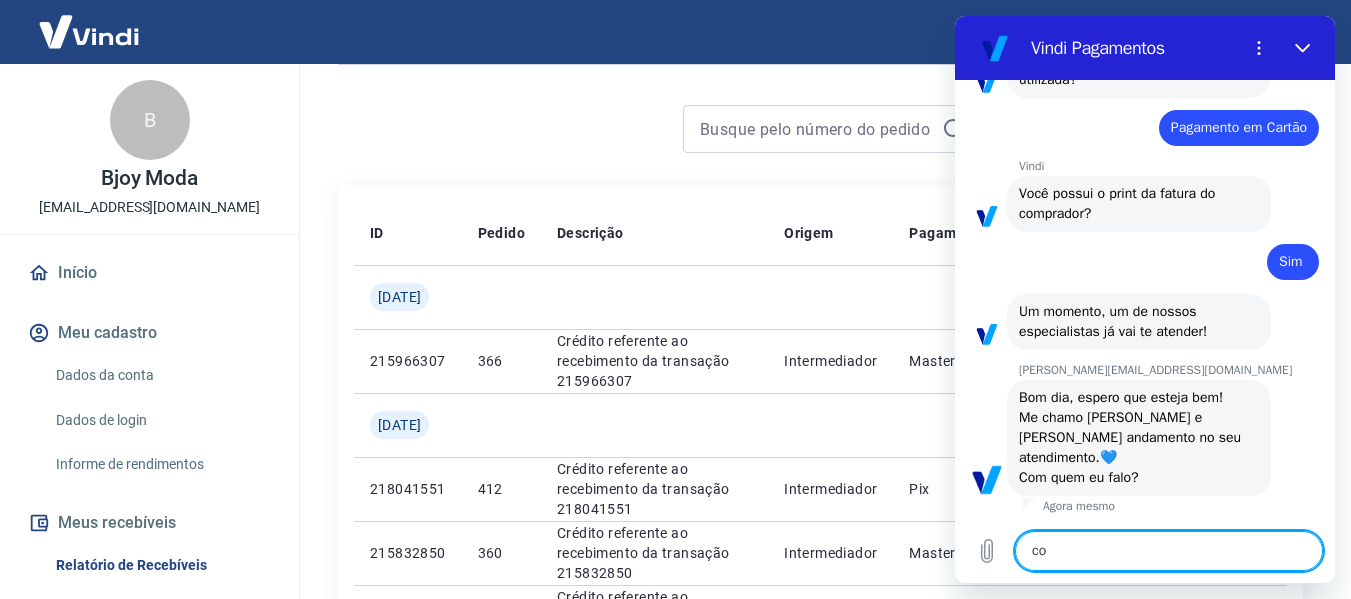 type on "com" 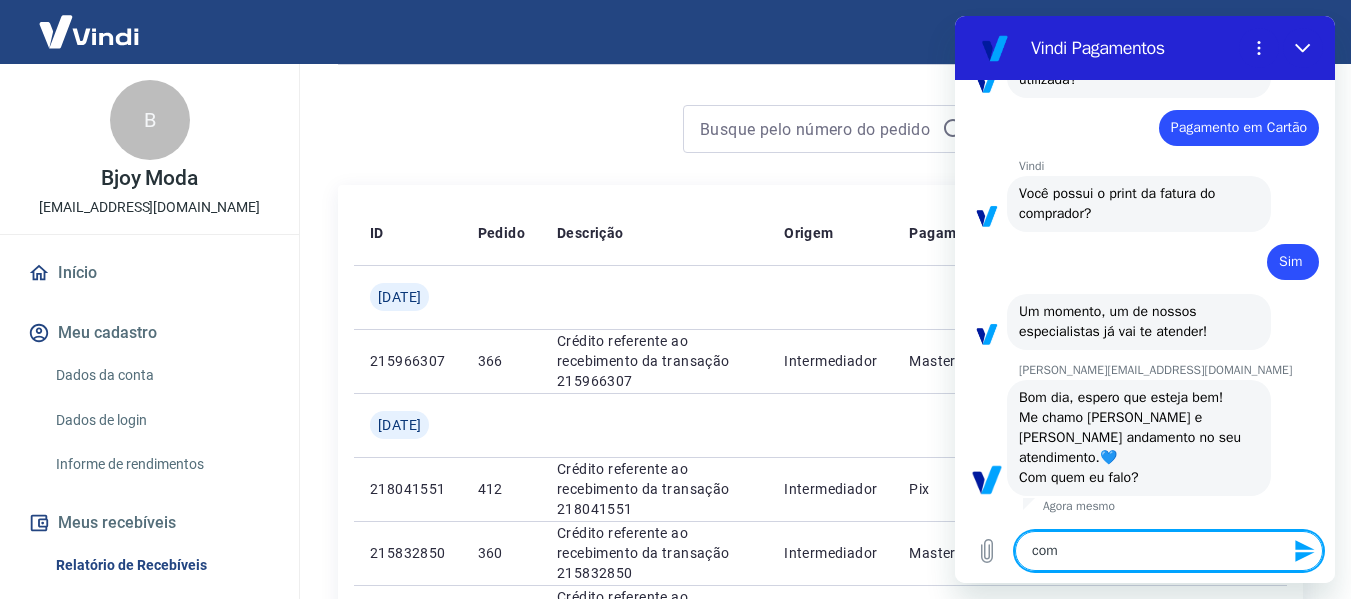 type on "com" 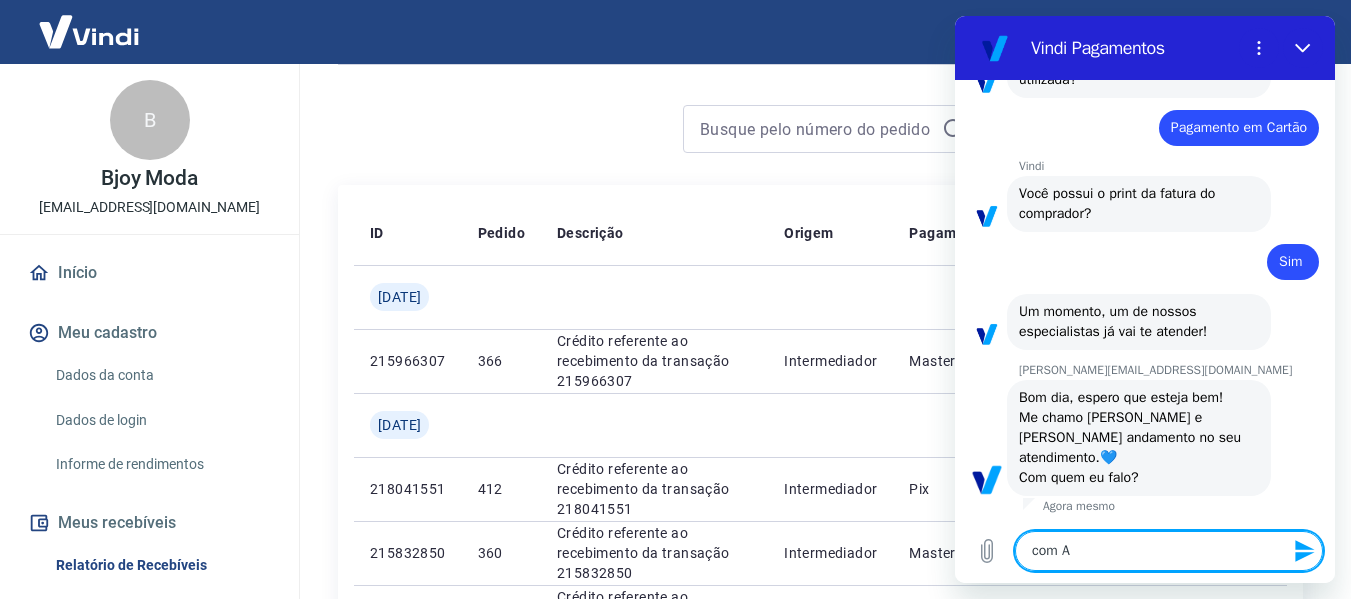 type on "x" 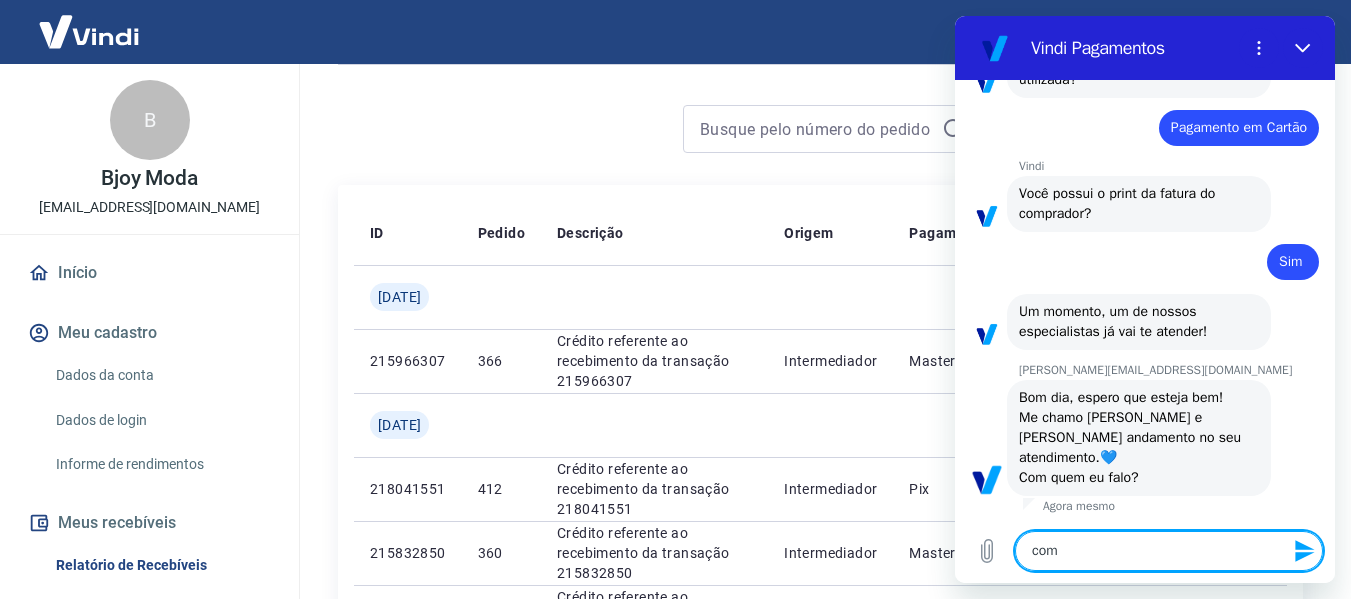 type on "com A" 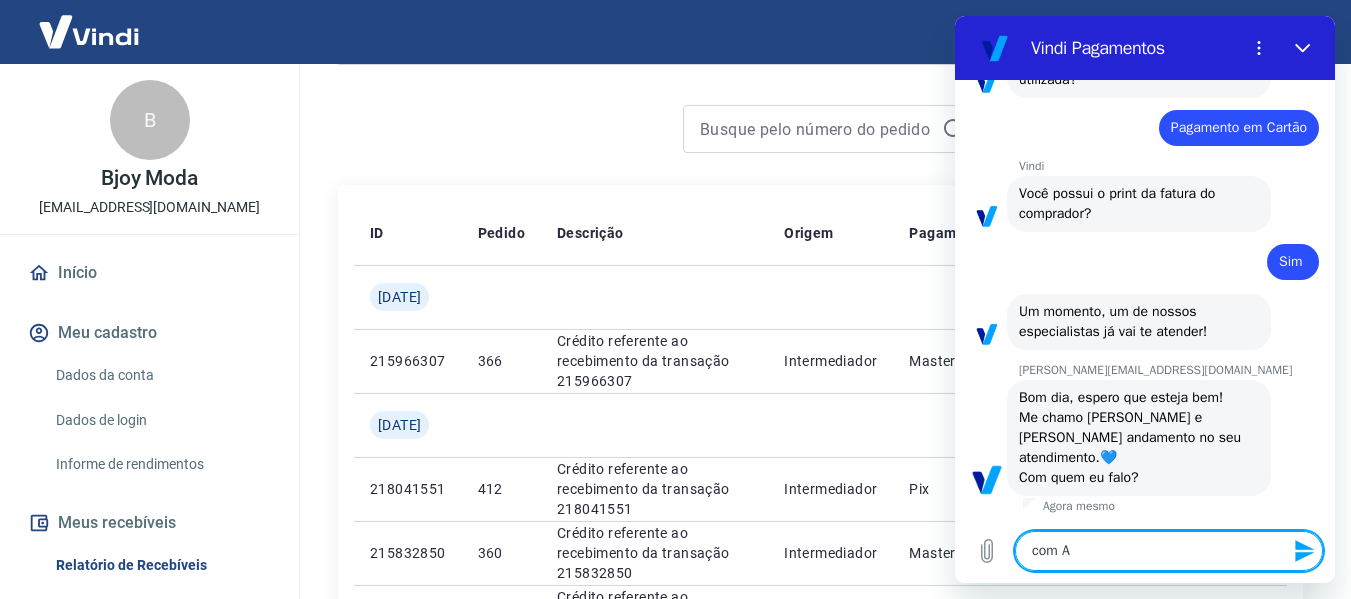 type on "com Au" 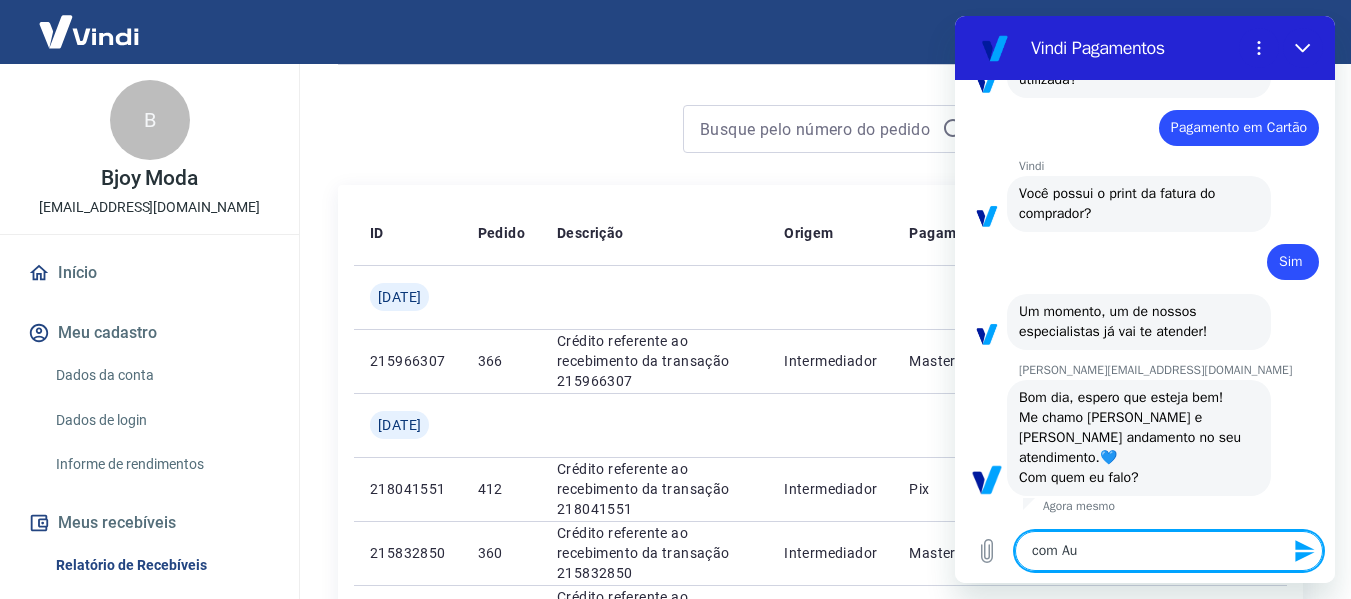 type on "com Aug" 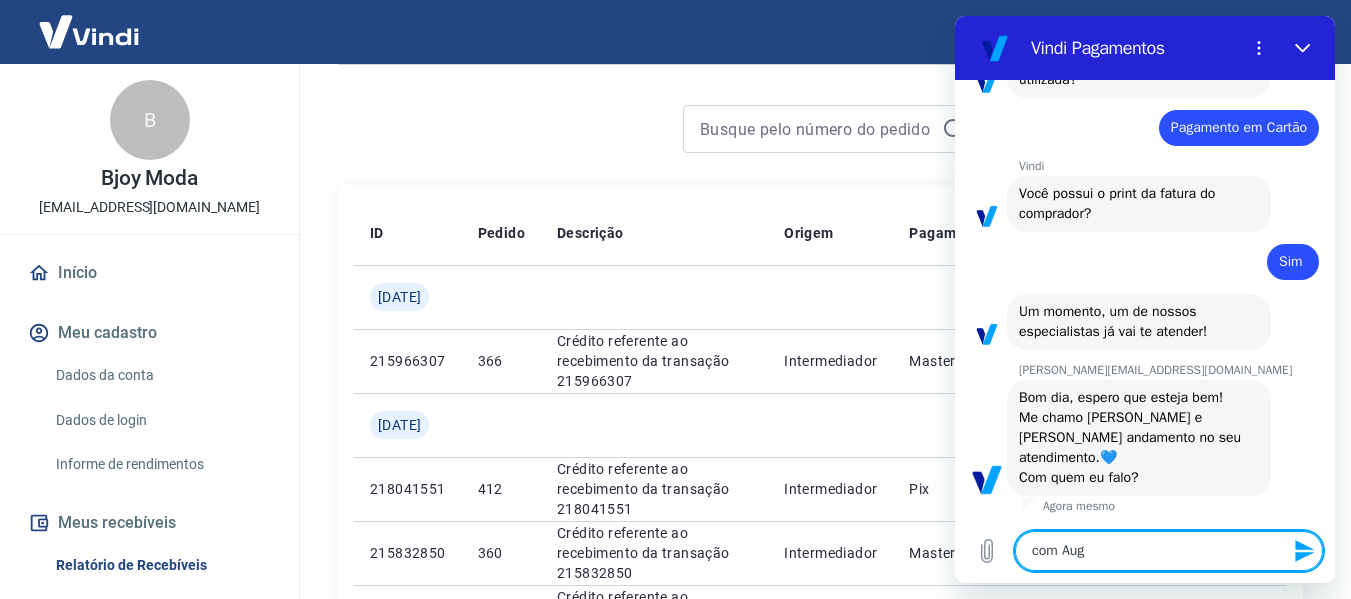 type on "com Augu" 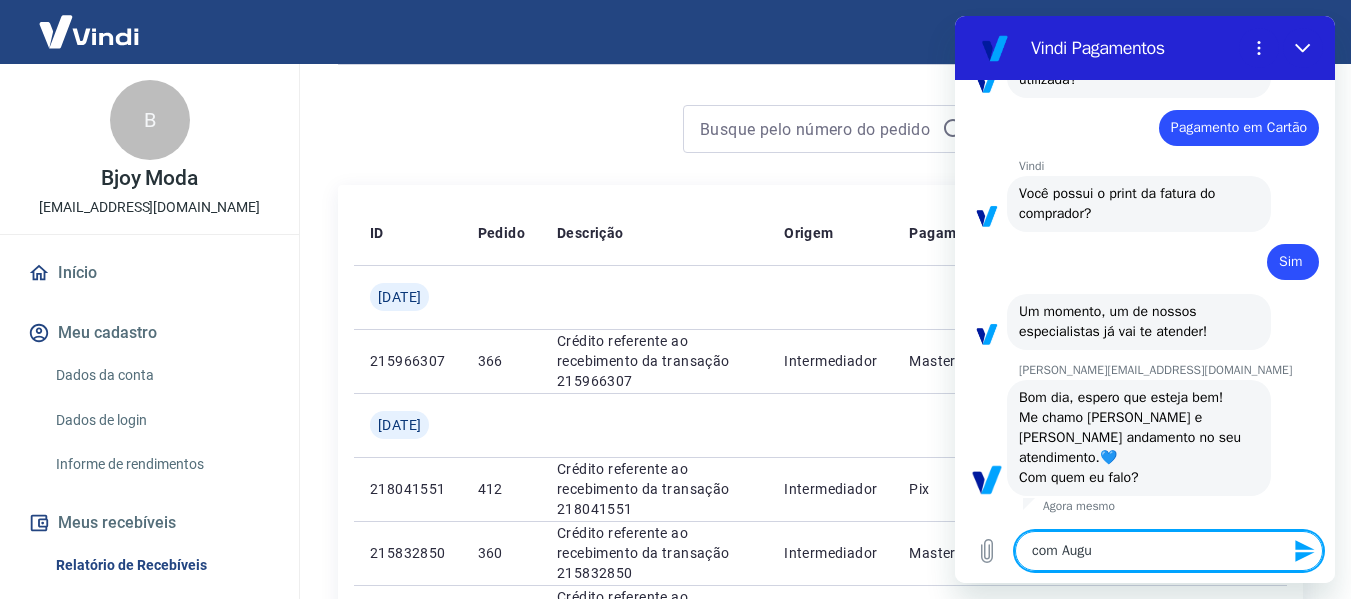 type on "com Augus" 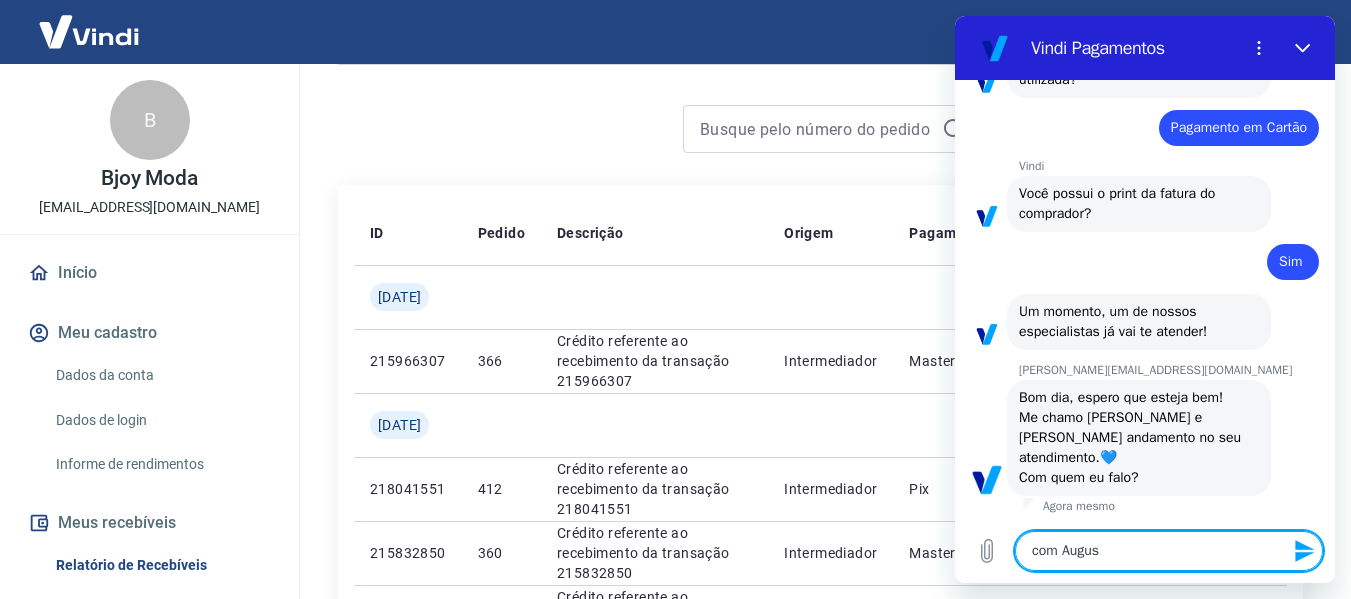 type on "com August" 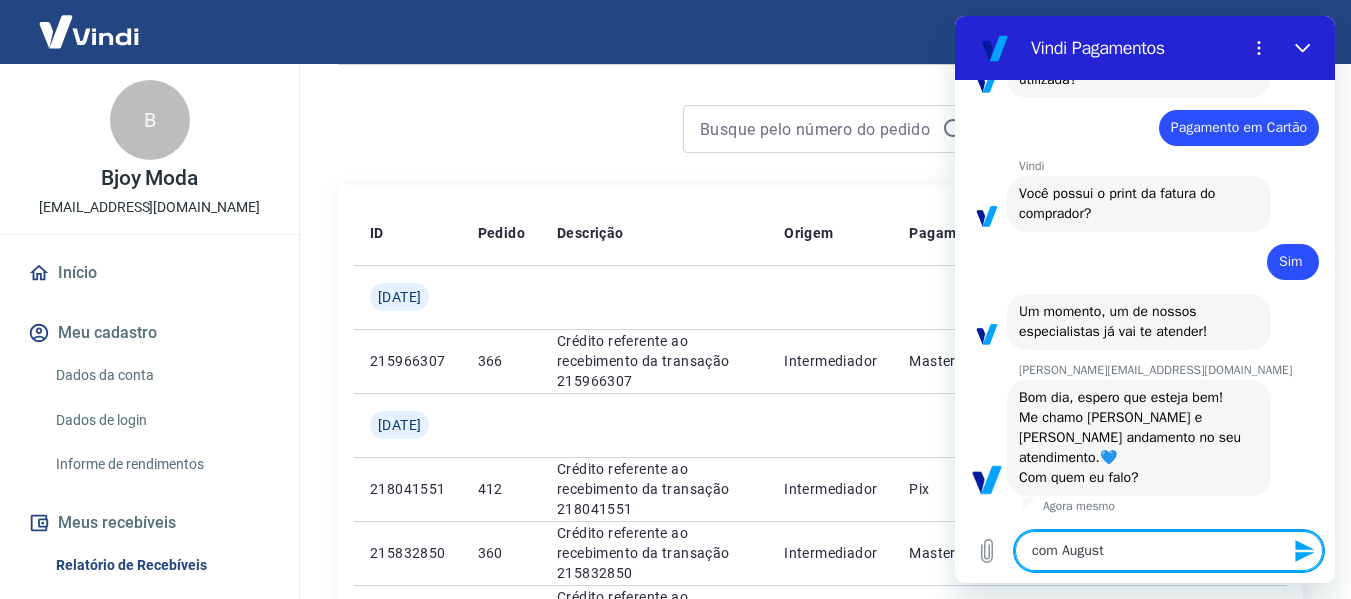 type on "com Augusto" 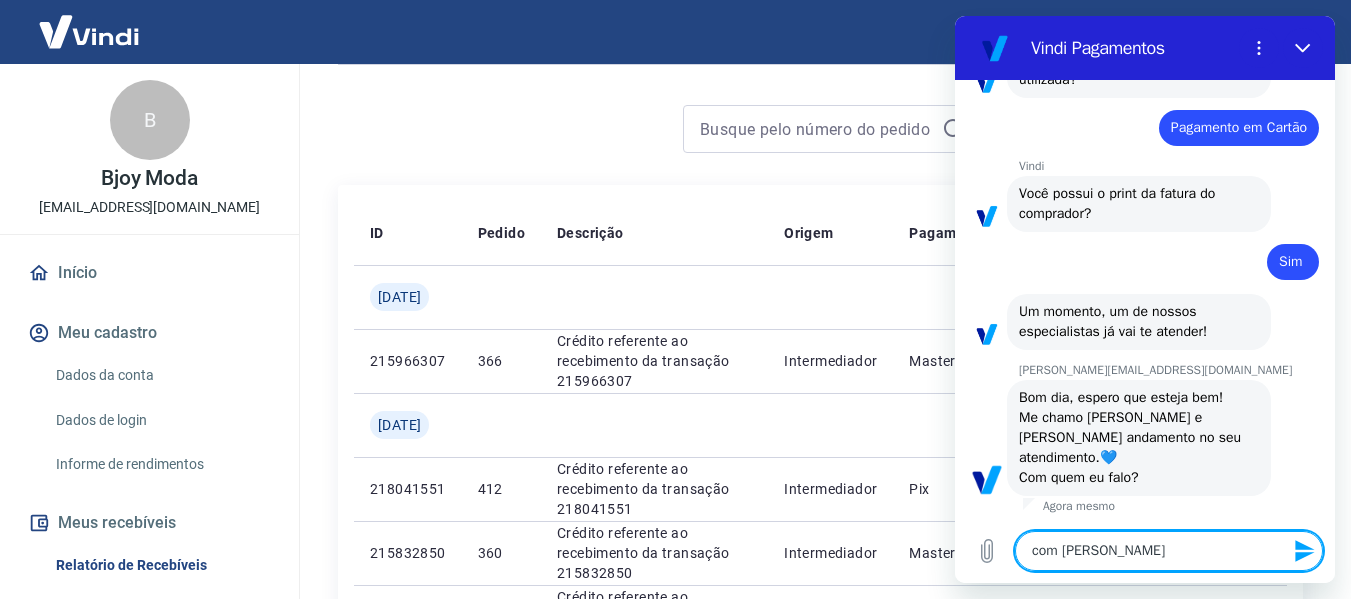 type on "com Augusto" 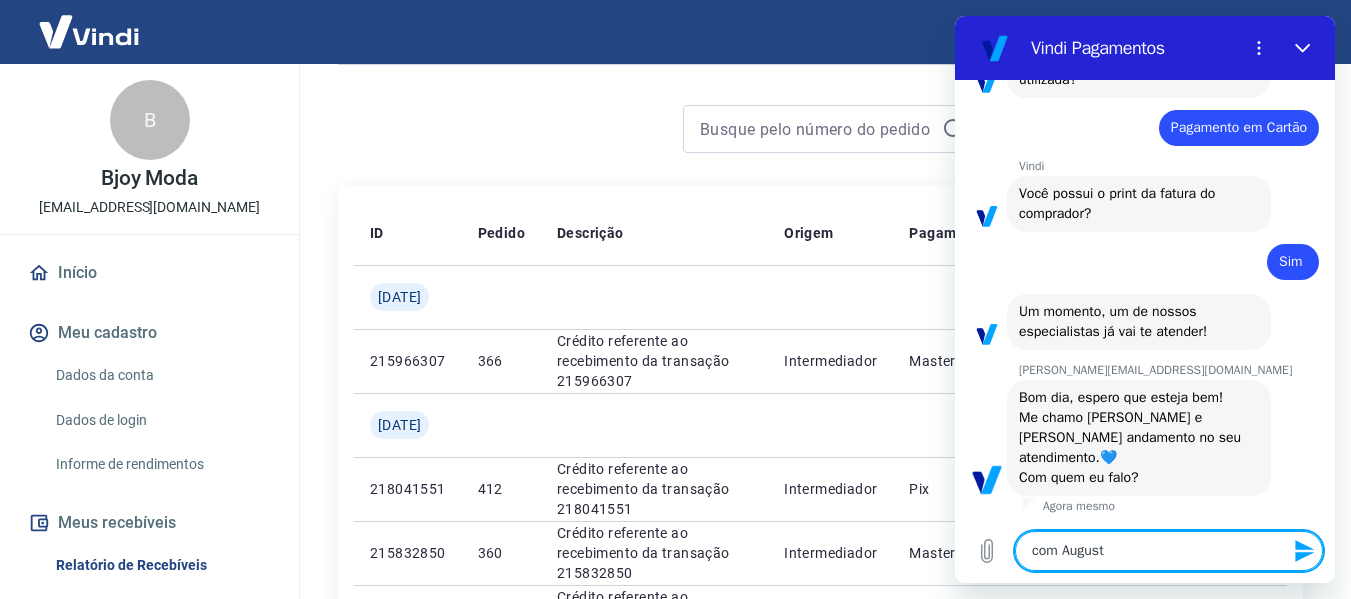 type on "x" 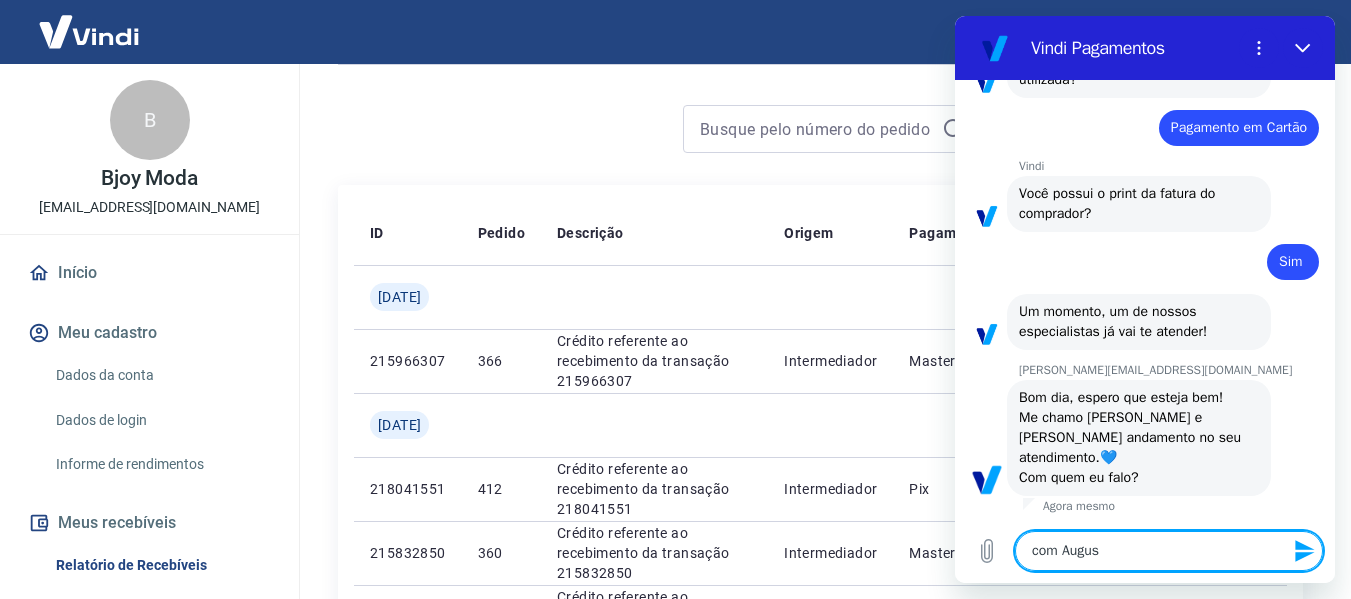 type on "com Augu" 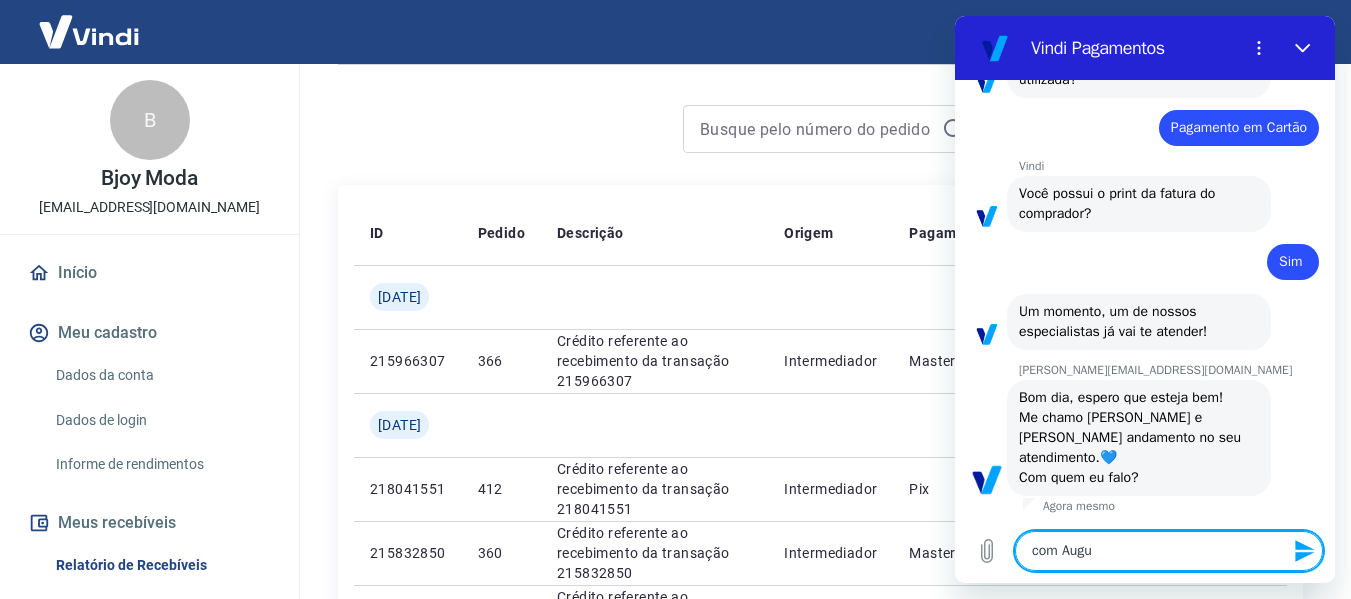 type on "com Aug" 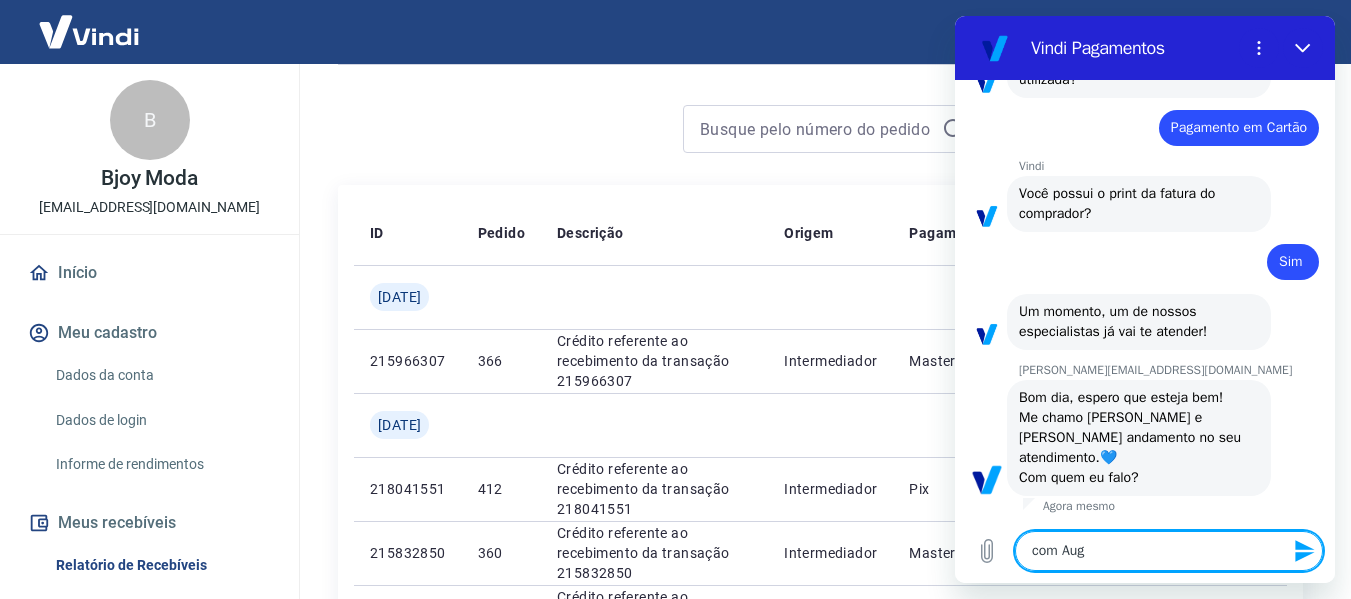 type on "com Au" 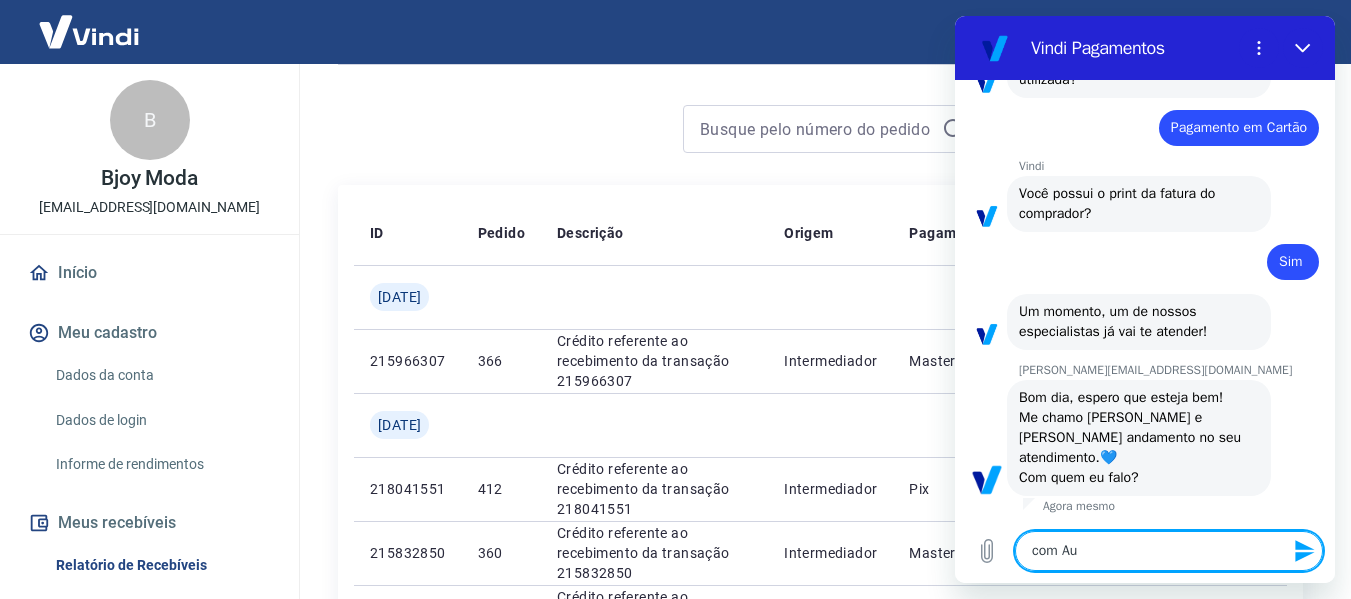 type on "com A" 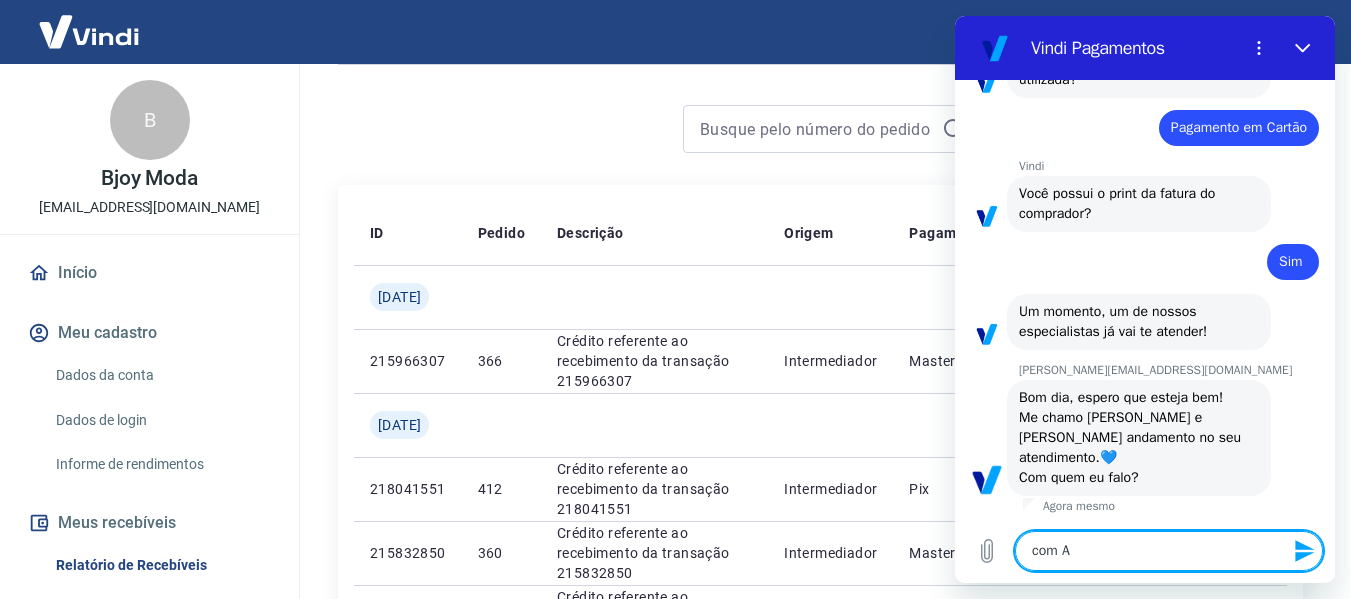 type on "com" 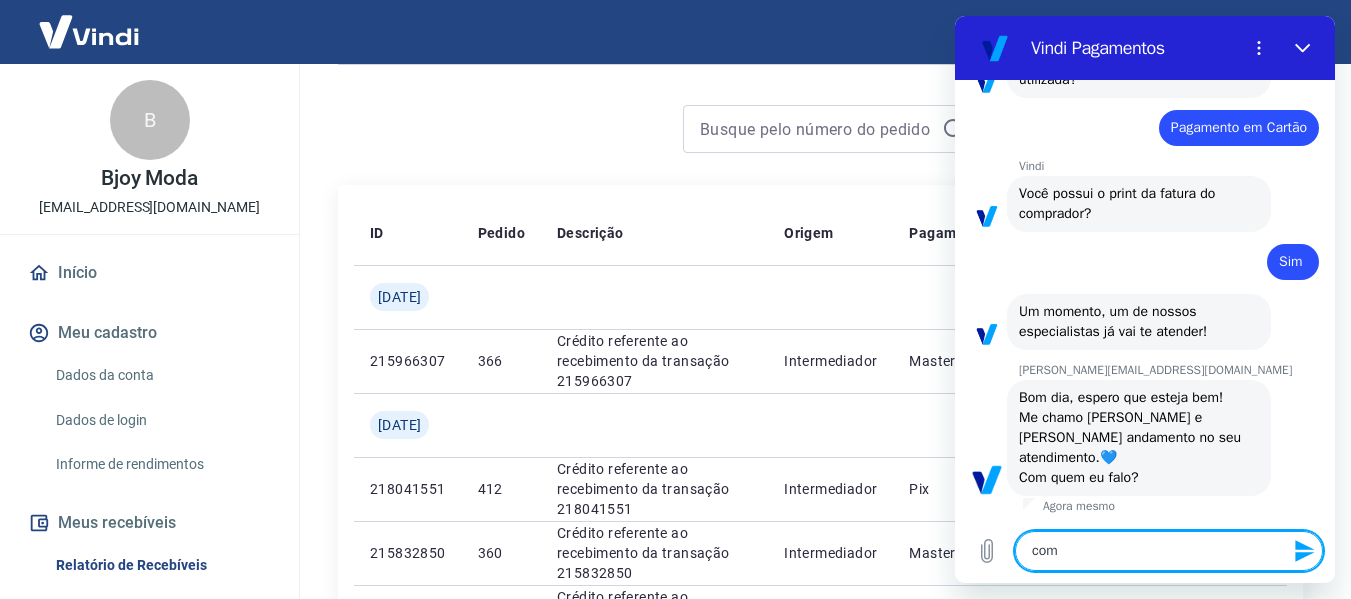 type on "com" 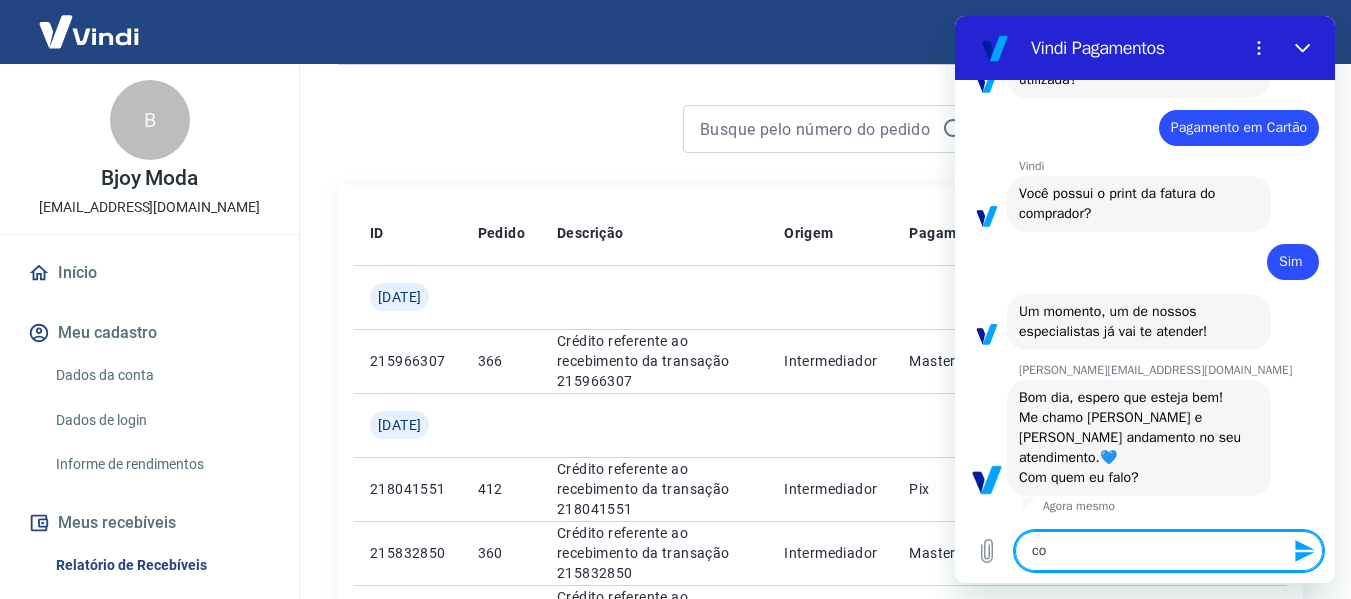 type on "c" 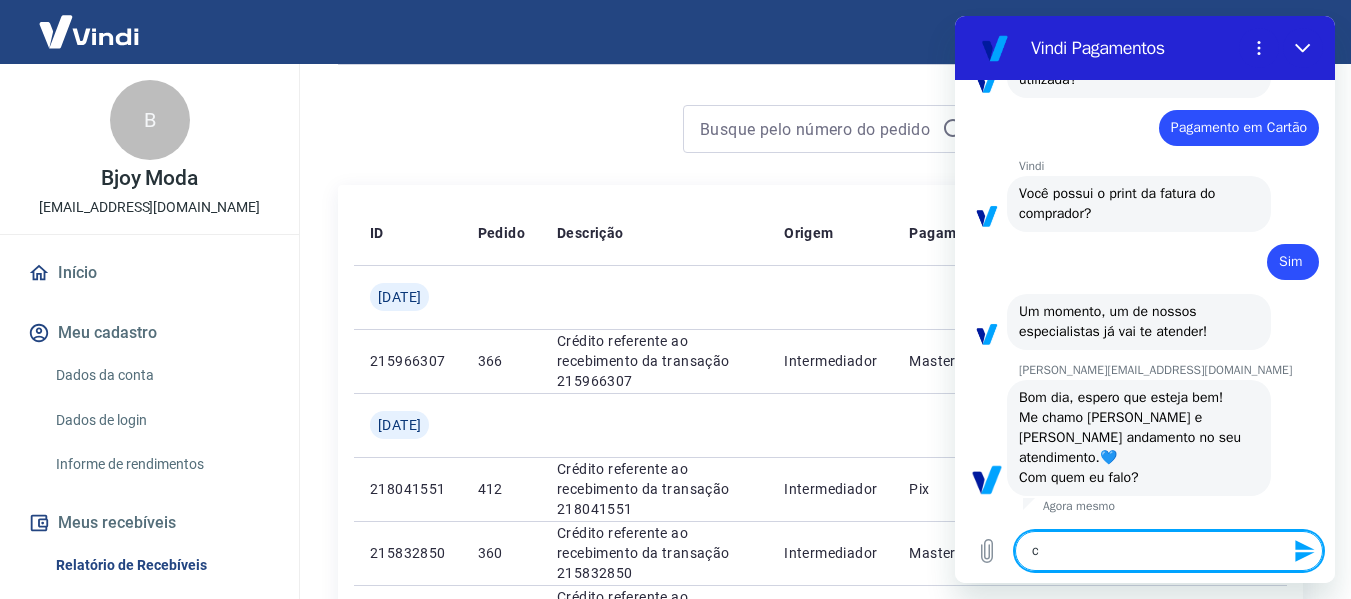 type 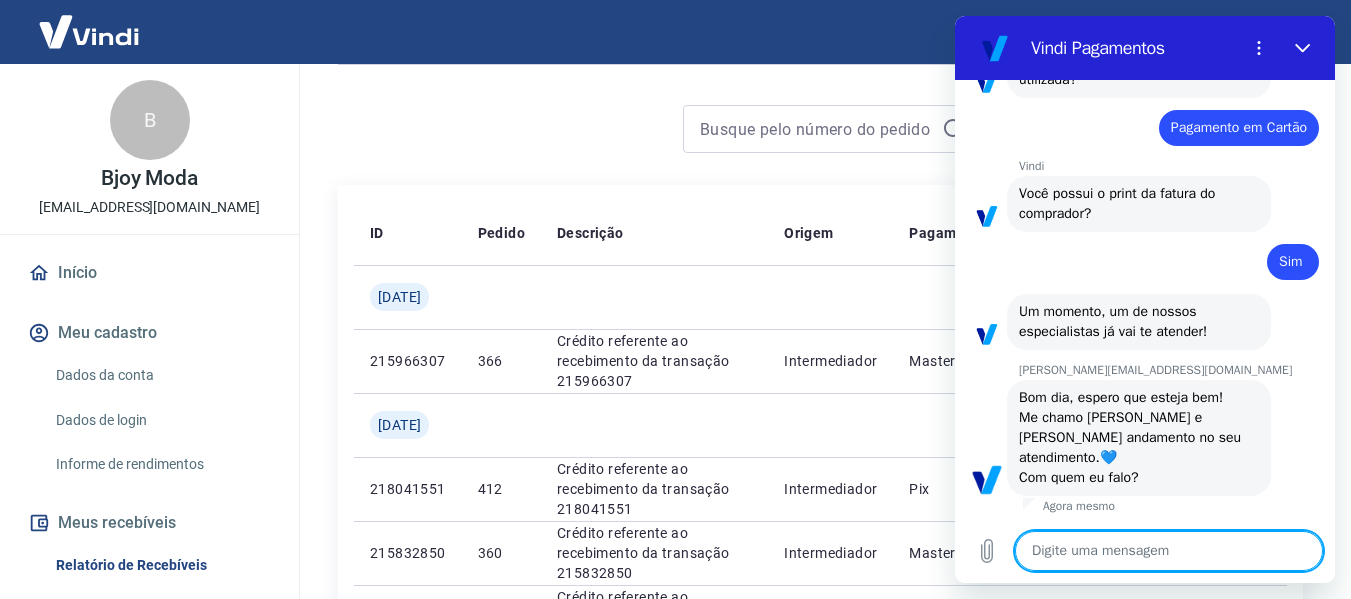 type on "c" 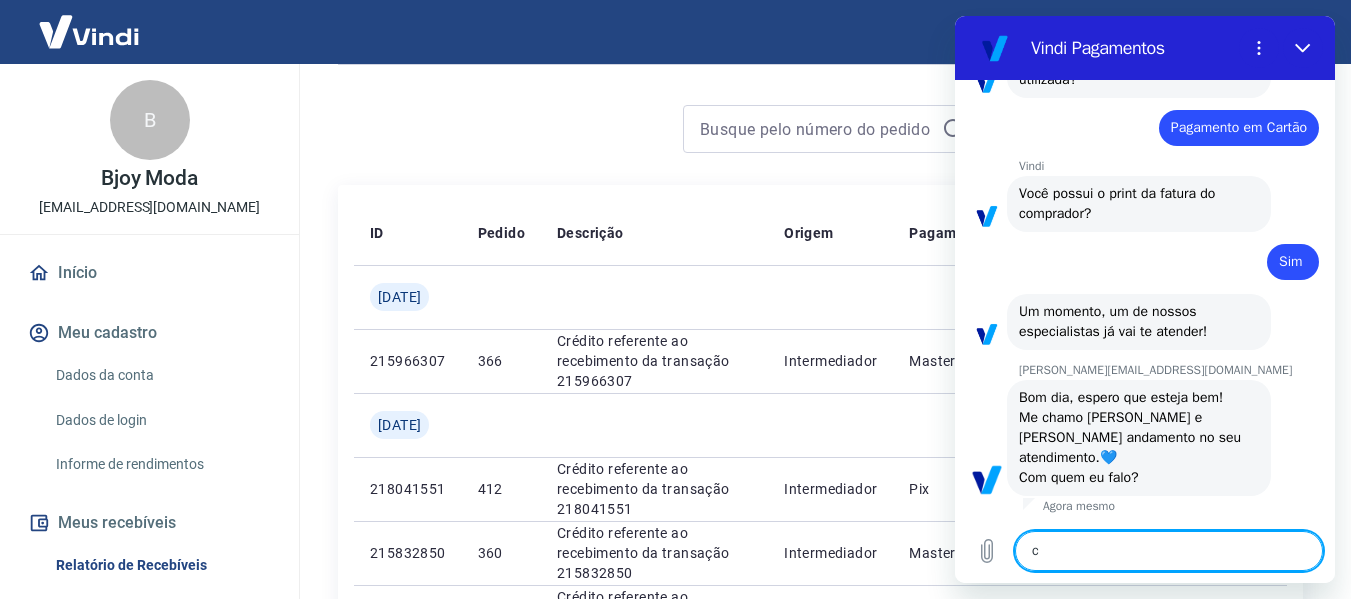 type on "co" 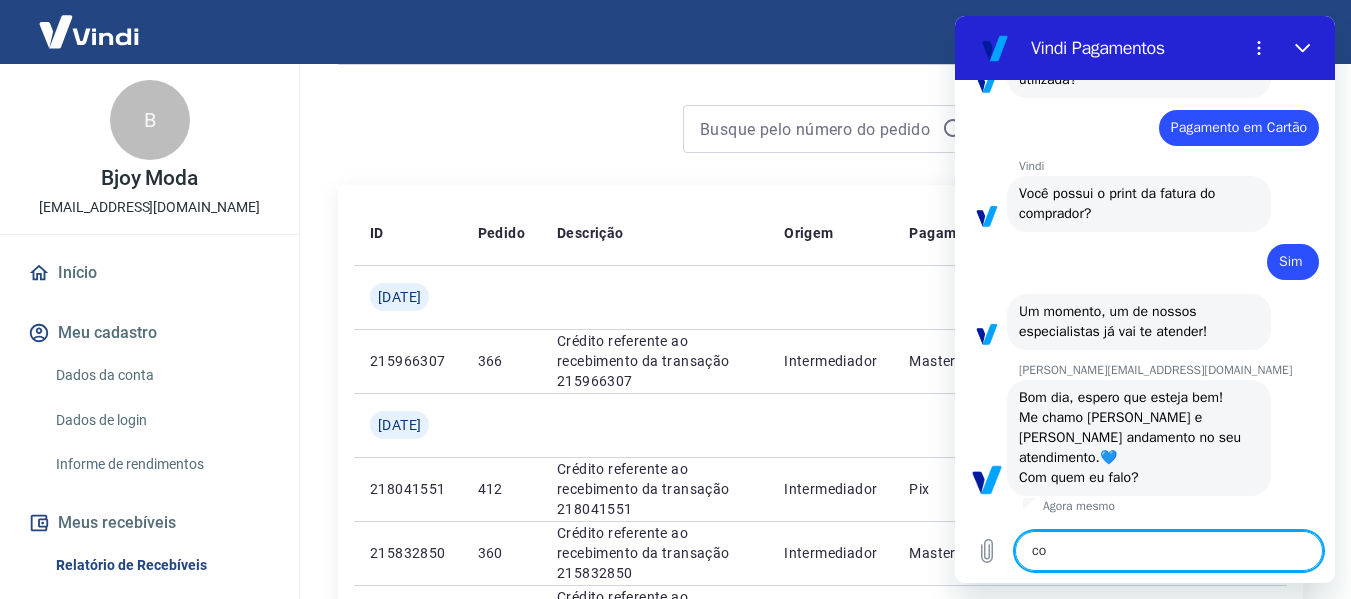 type on "x" 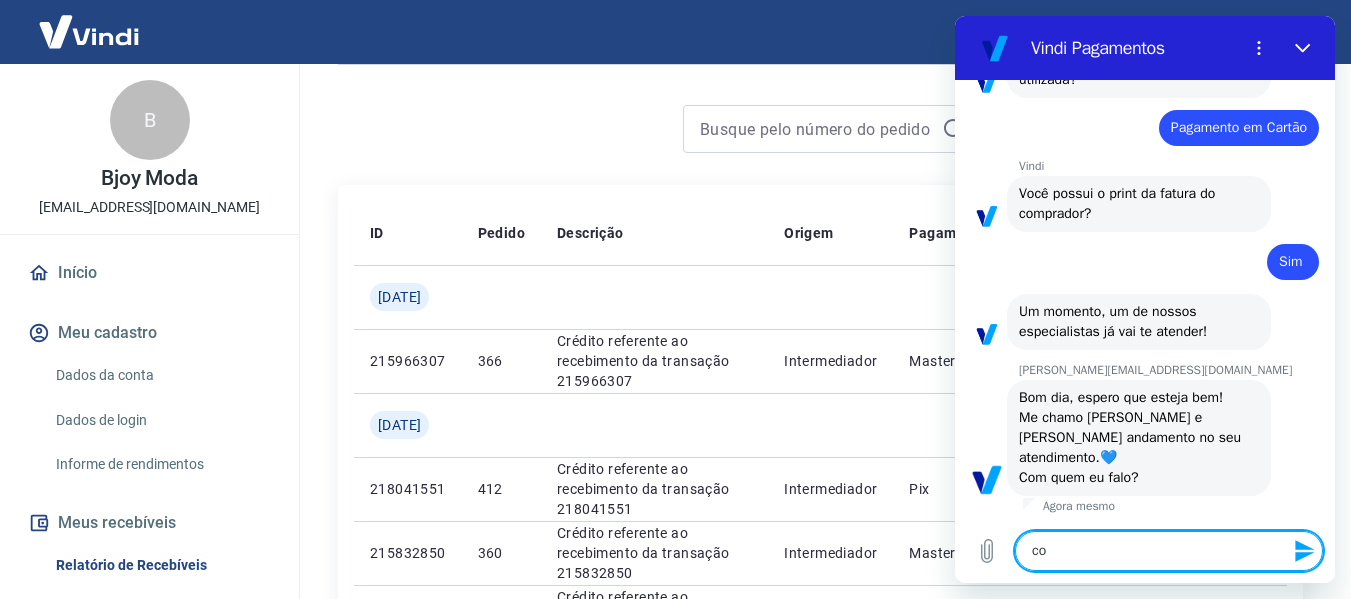 type on "com" 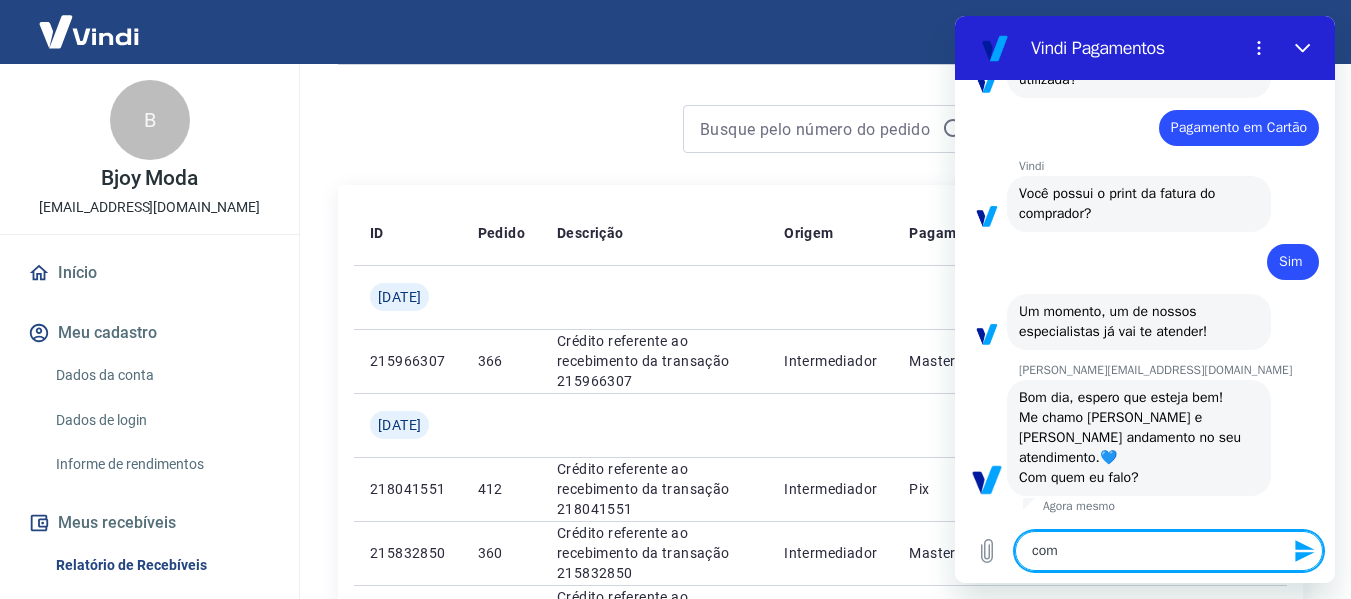 type on "com" 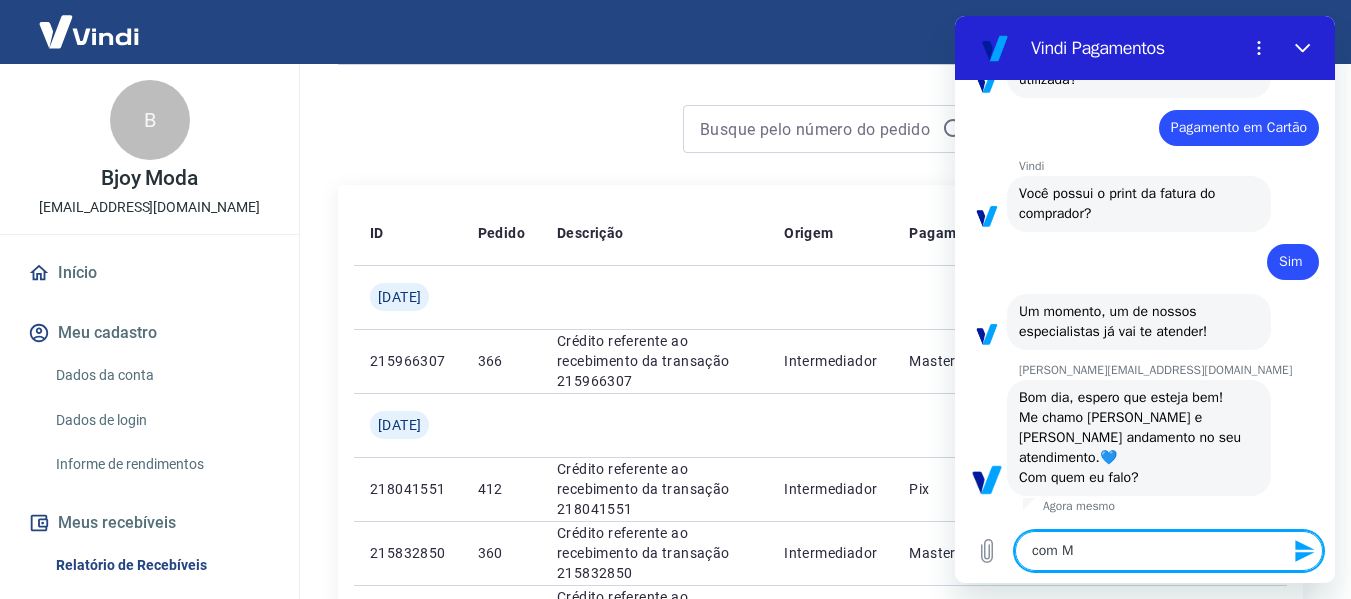 type on "com Ma" 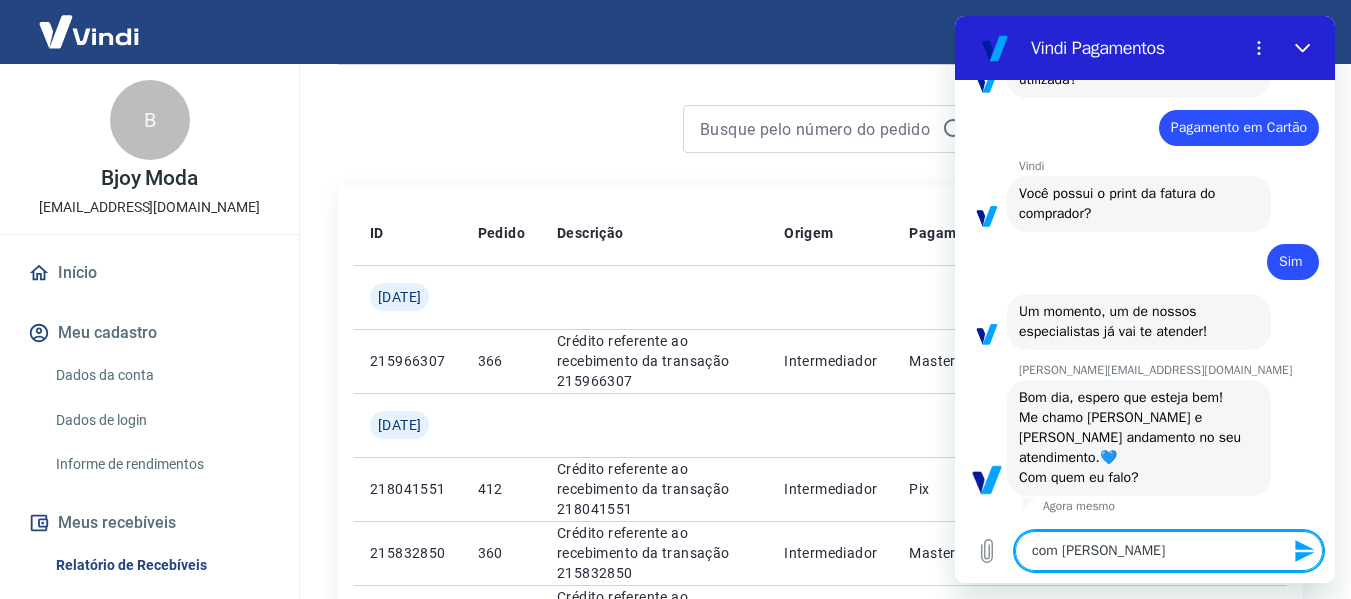 type on "x" 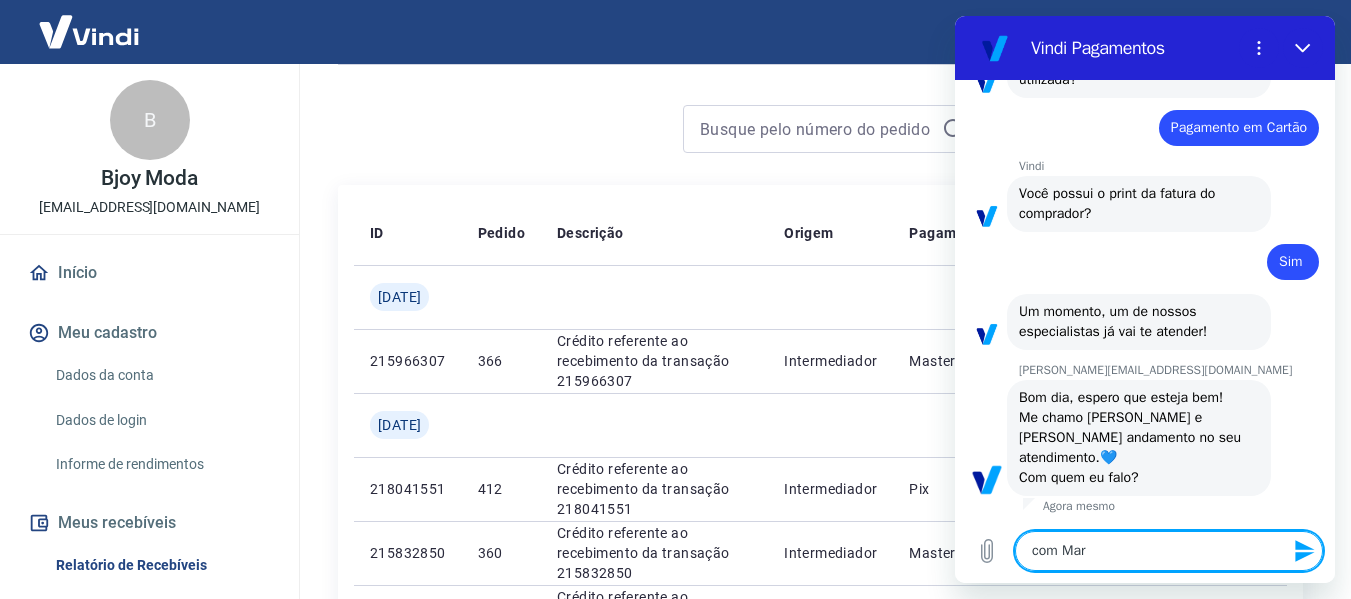 type on "com Mari" 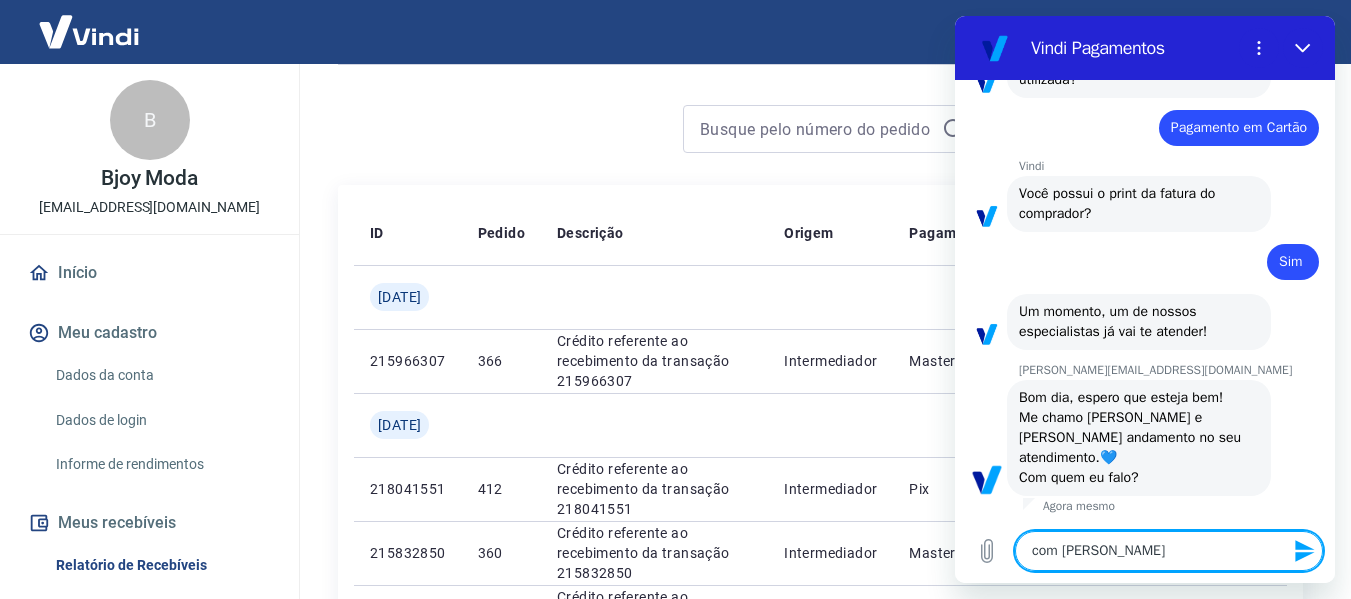 type on "com Maria" 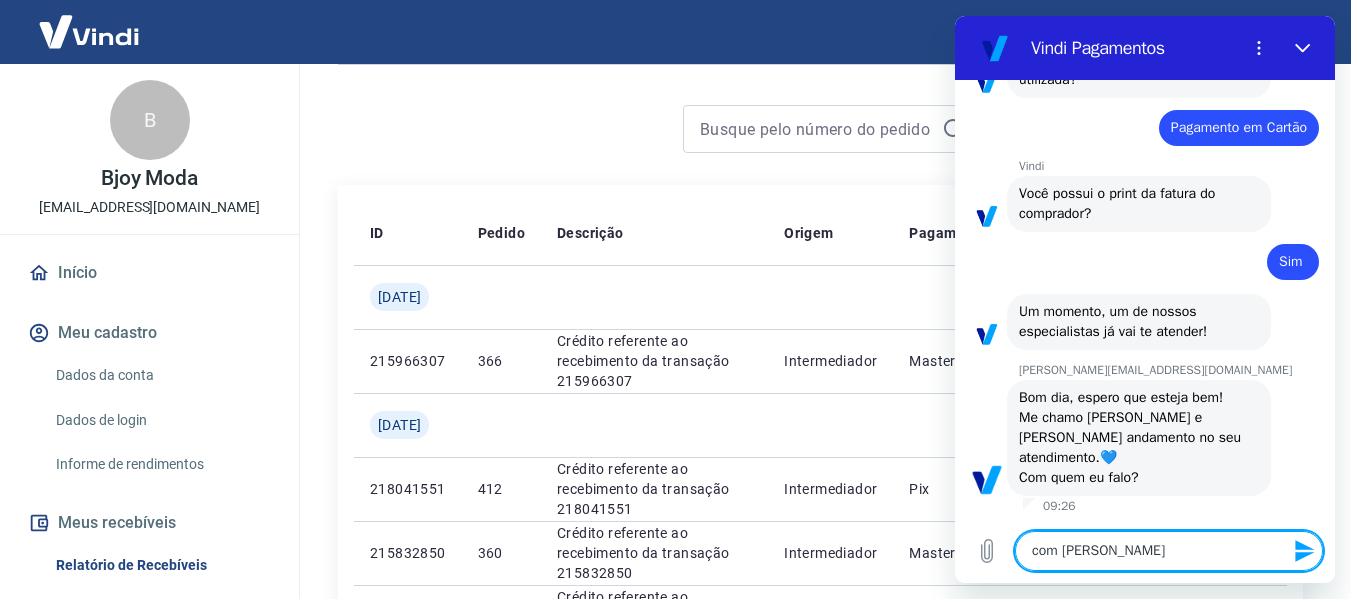 type on "com Maria" 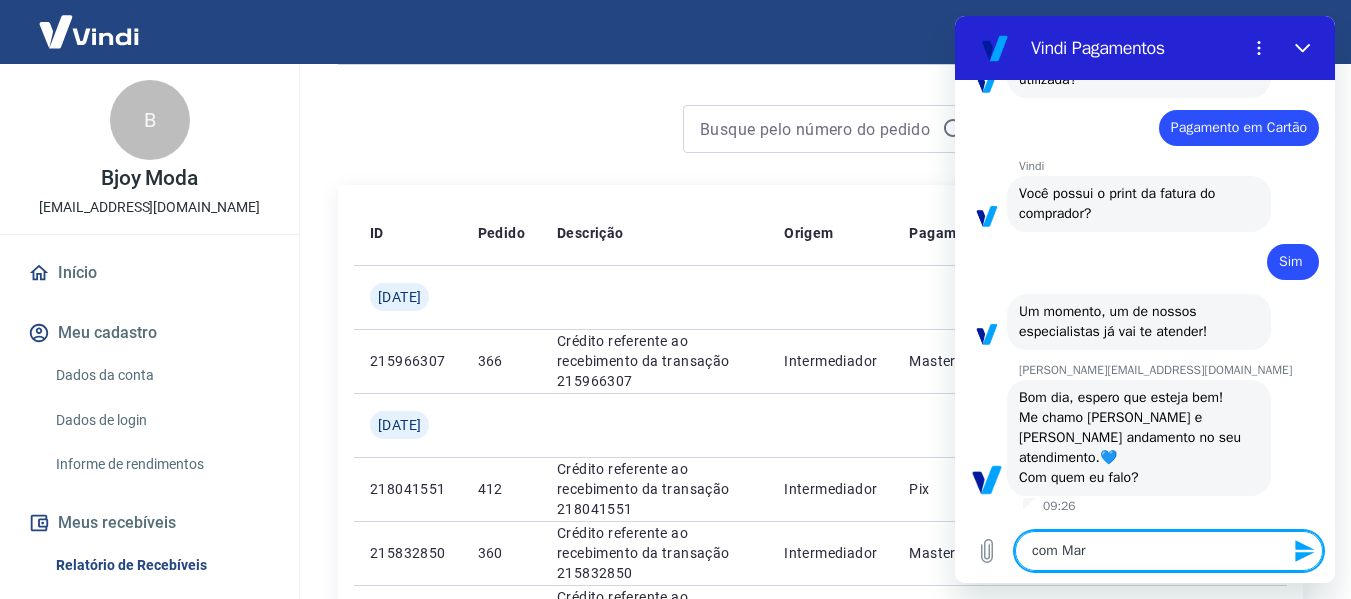 type on "com Ma" 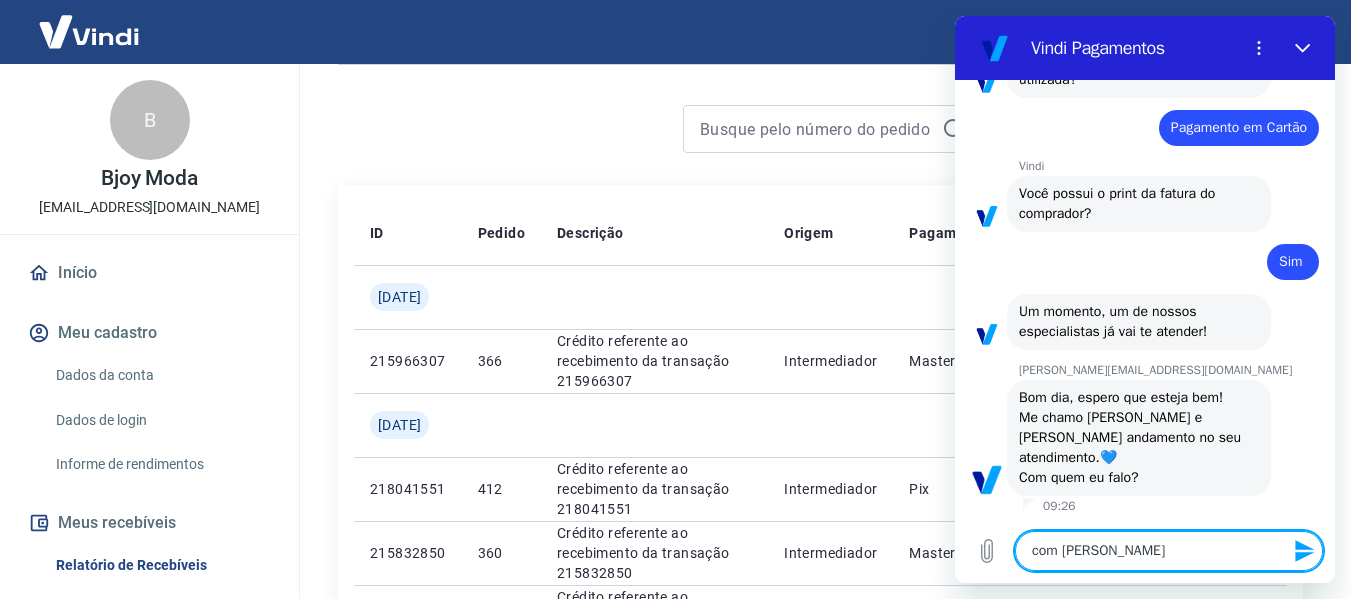 type on "com M" 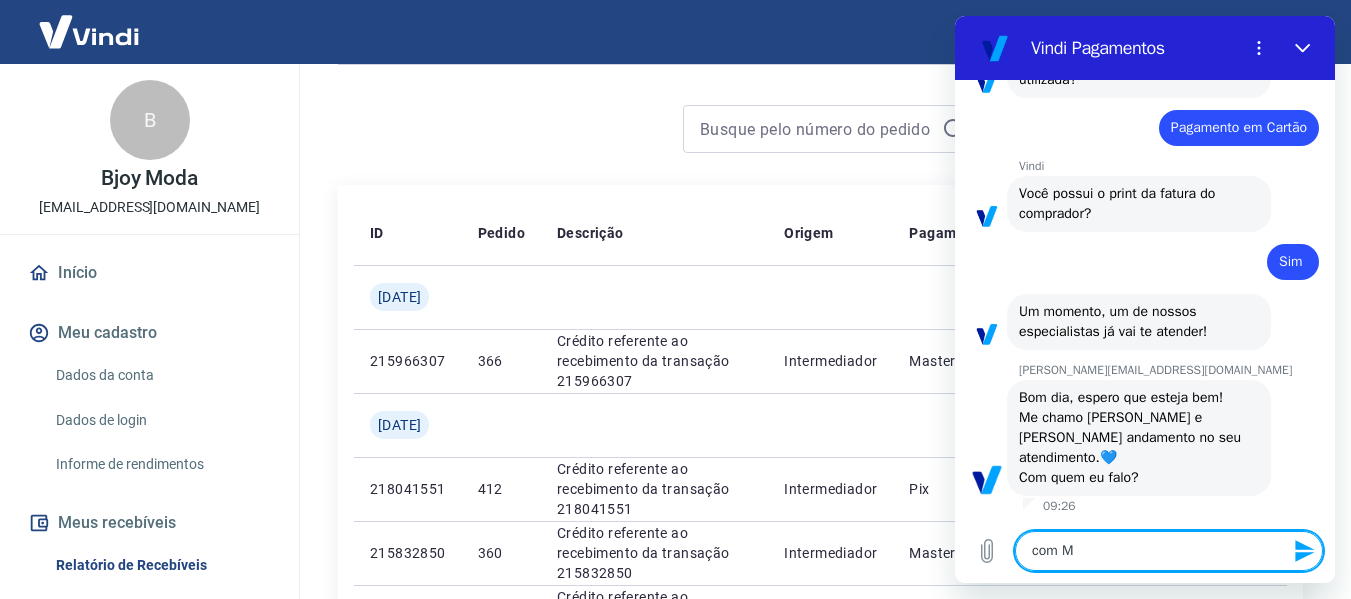 type on "com" 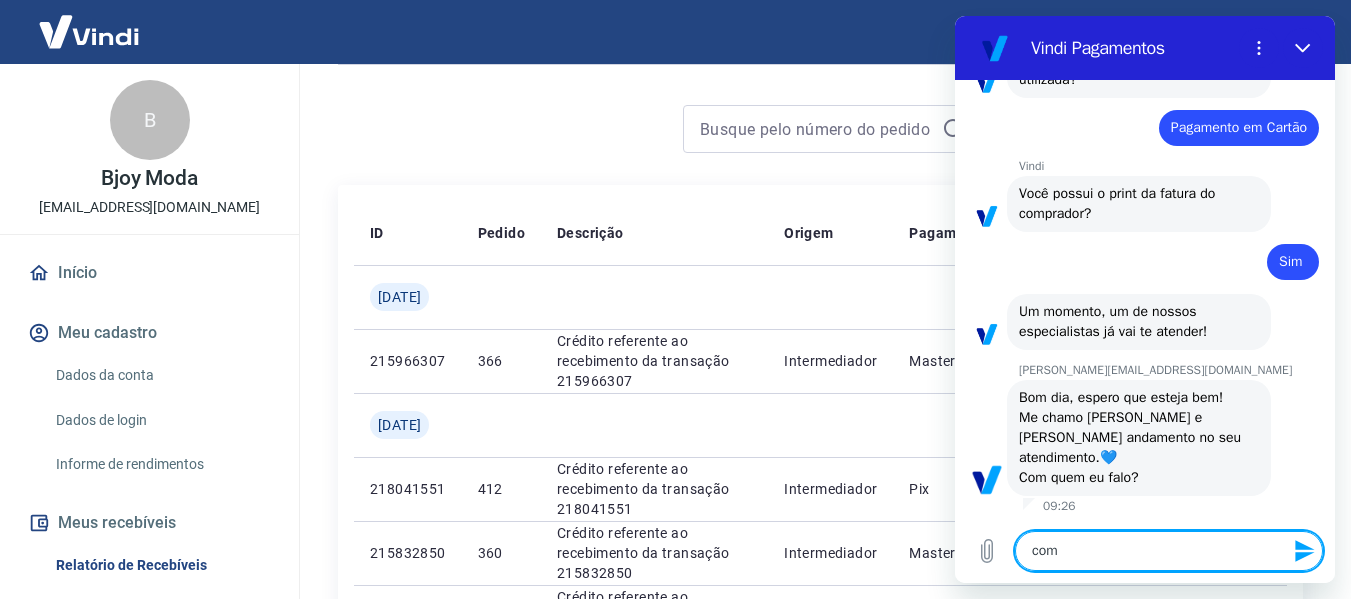 type on "com A" 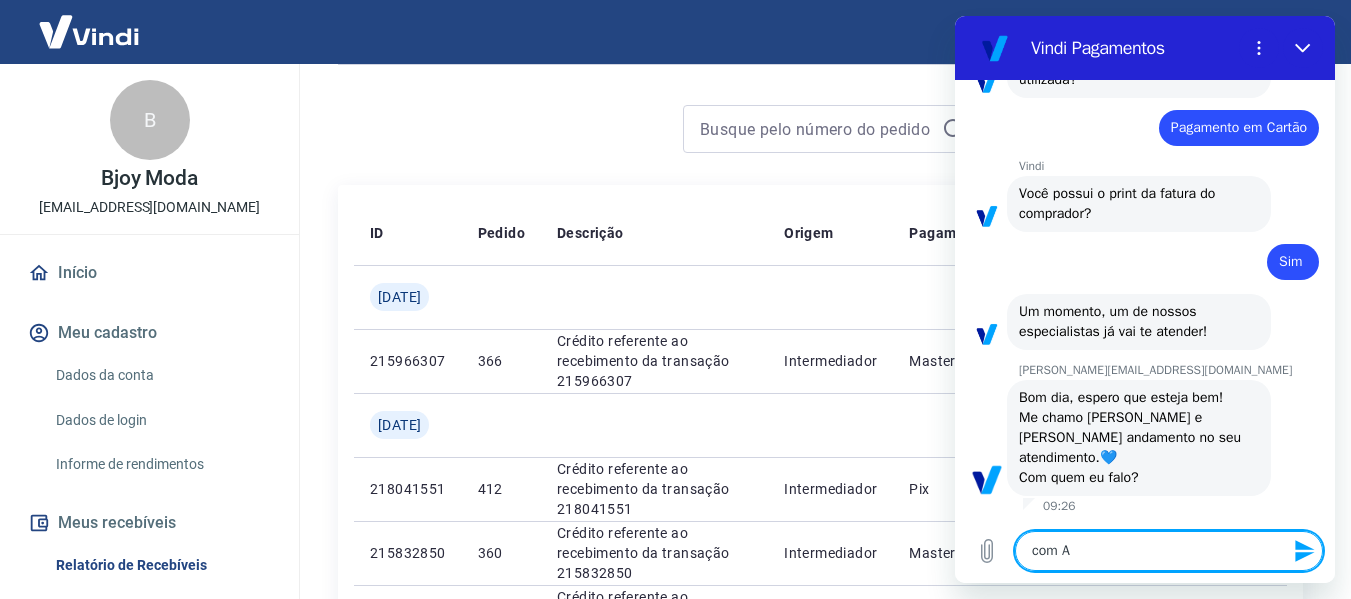 type on "com Au" 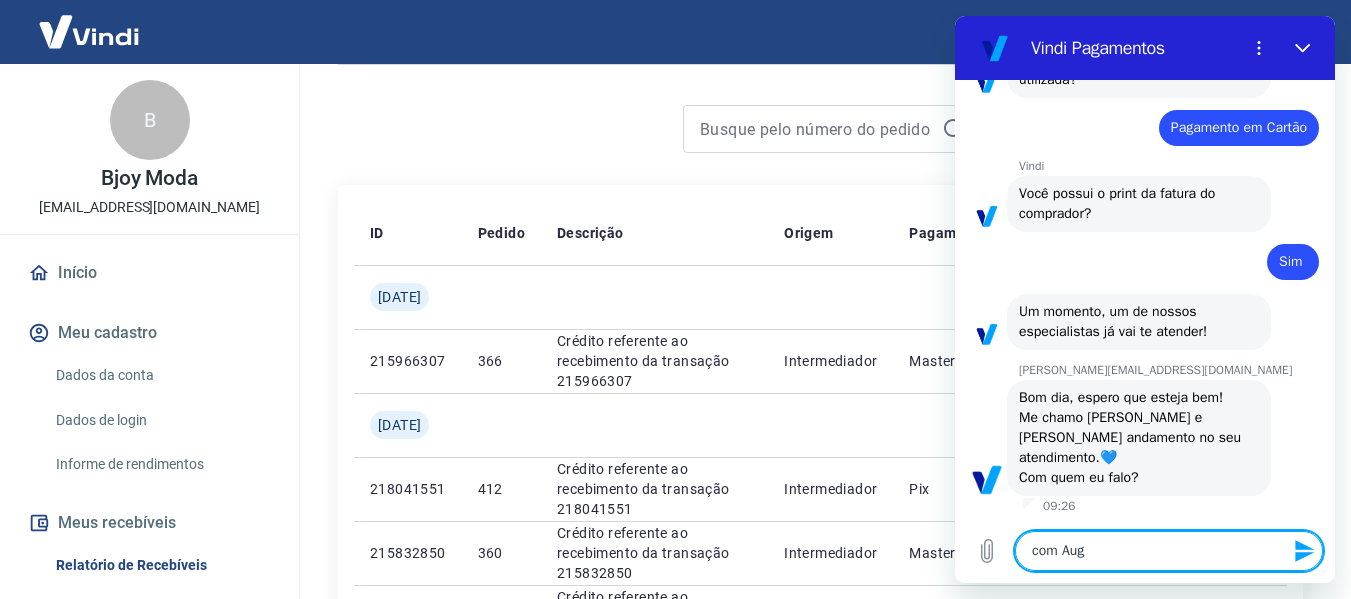 type on "com Augu" 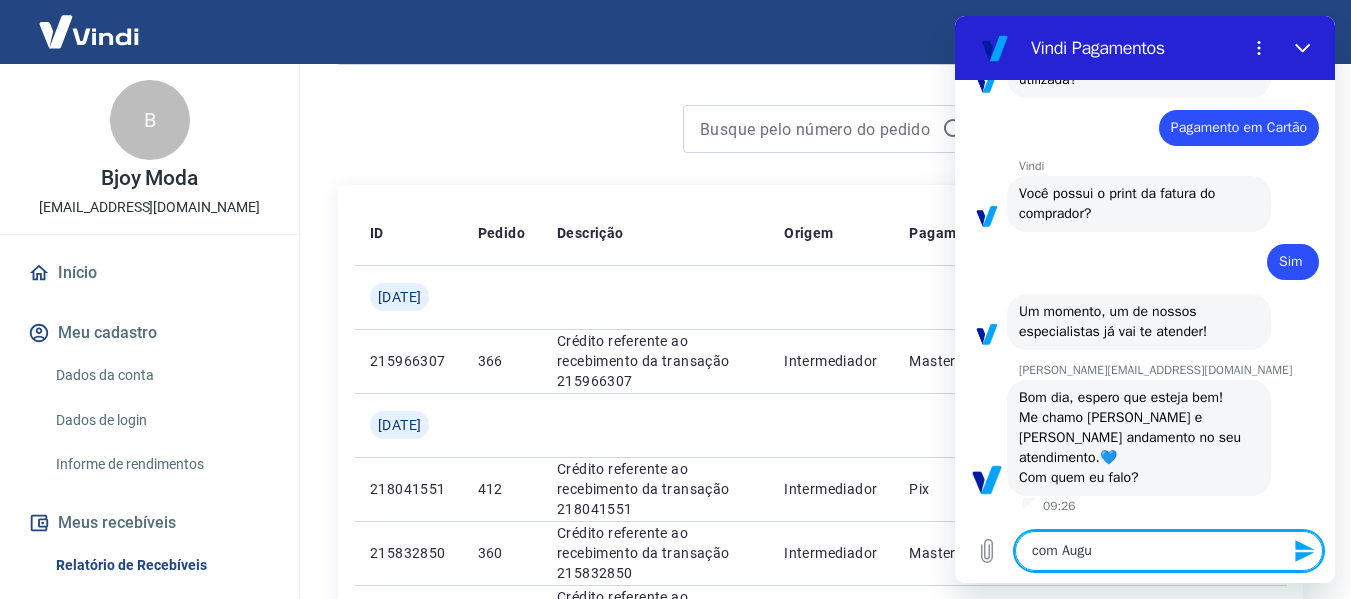 type on "com Augus" 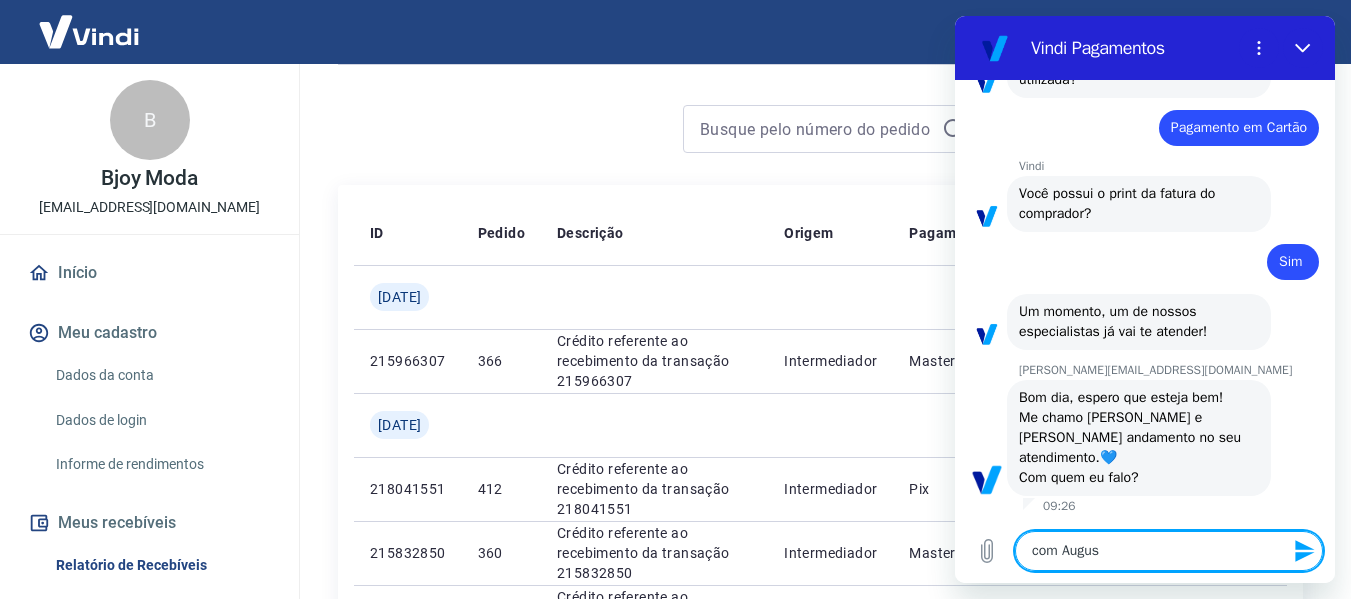 type on "com August" 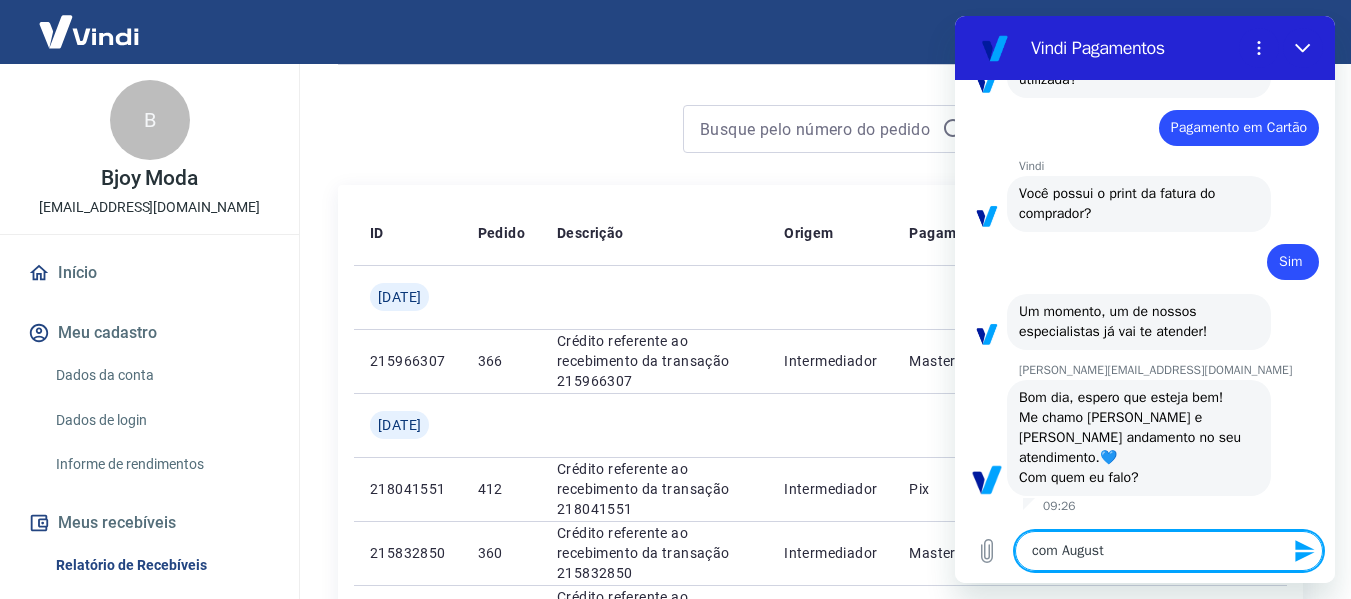 type on "com Augusto" 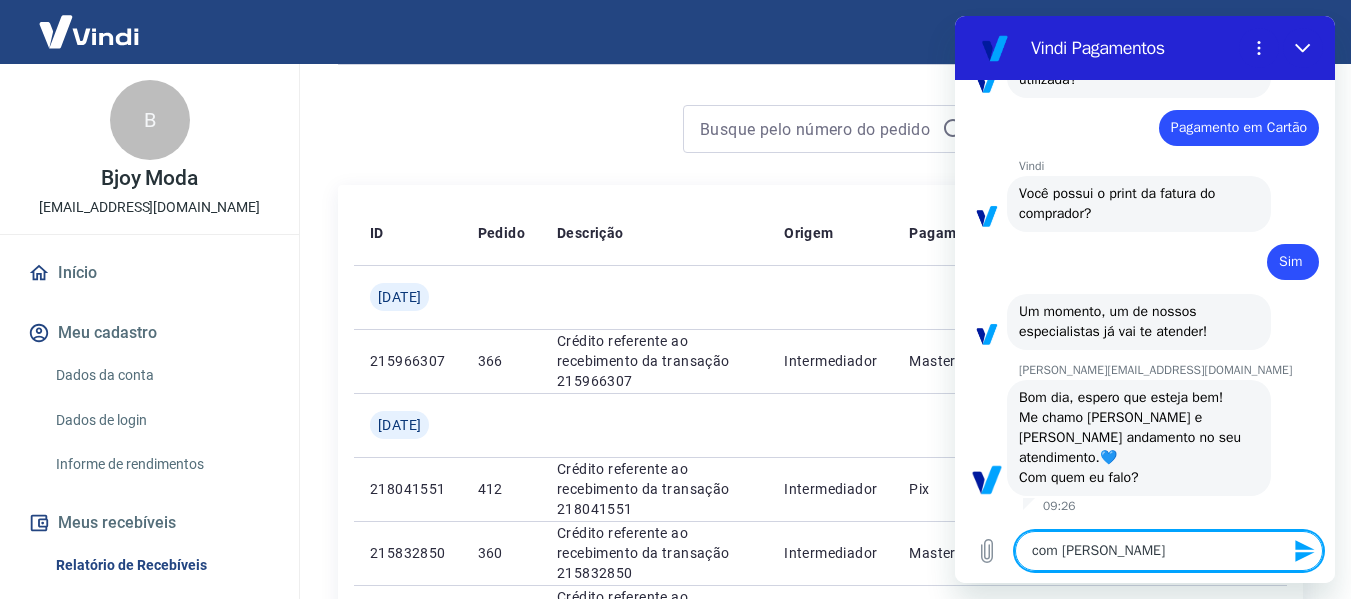 type on "com Augusto" 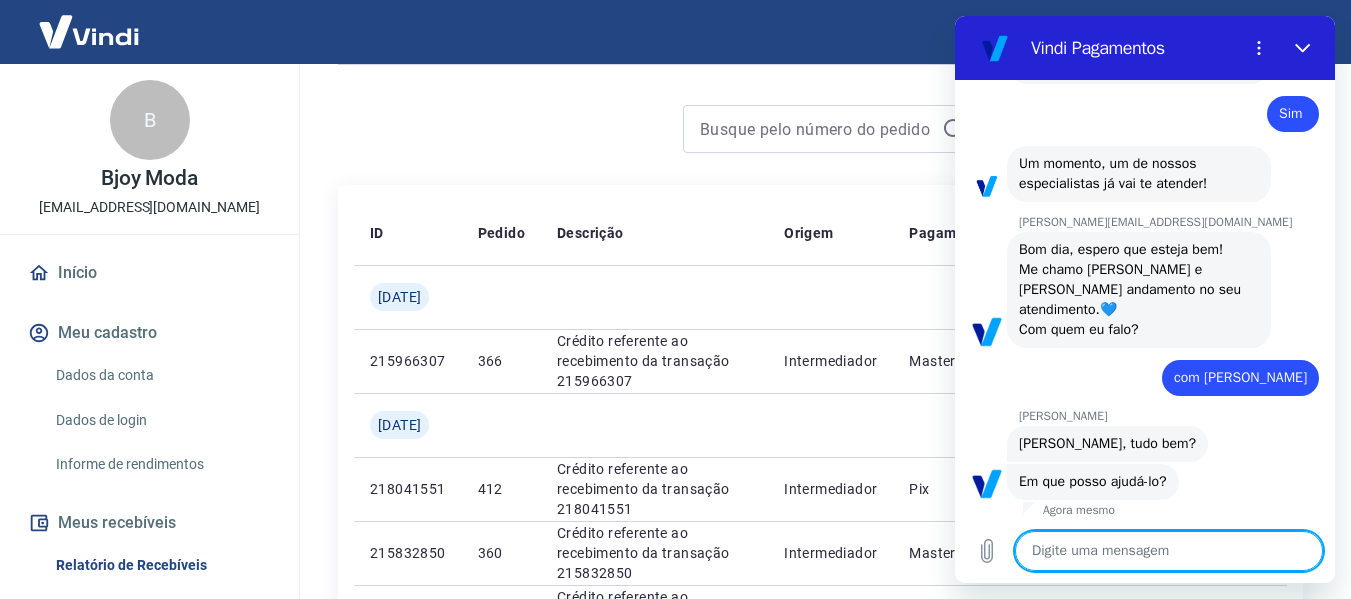 scroll, scrollTop: 1636, scrollLeft: 0, axis: vertical 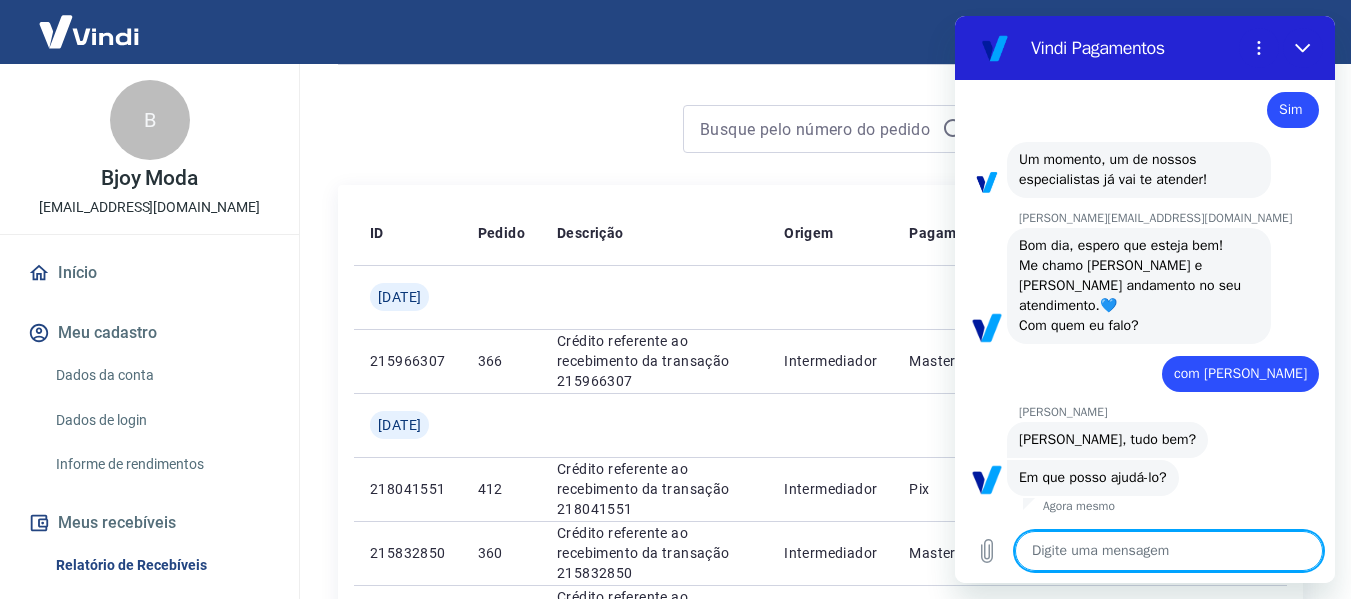 type on "x" 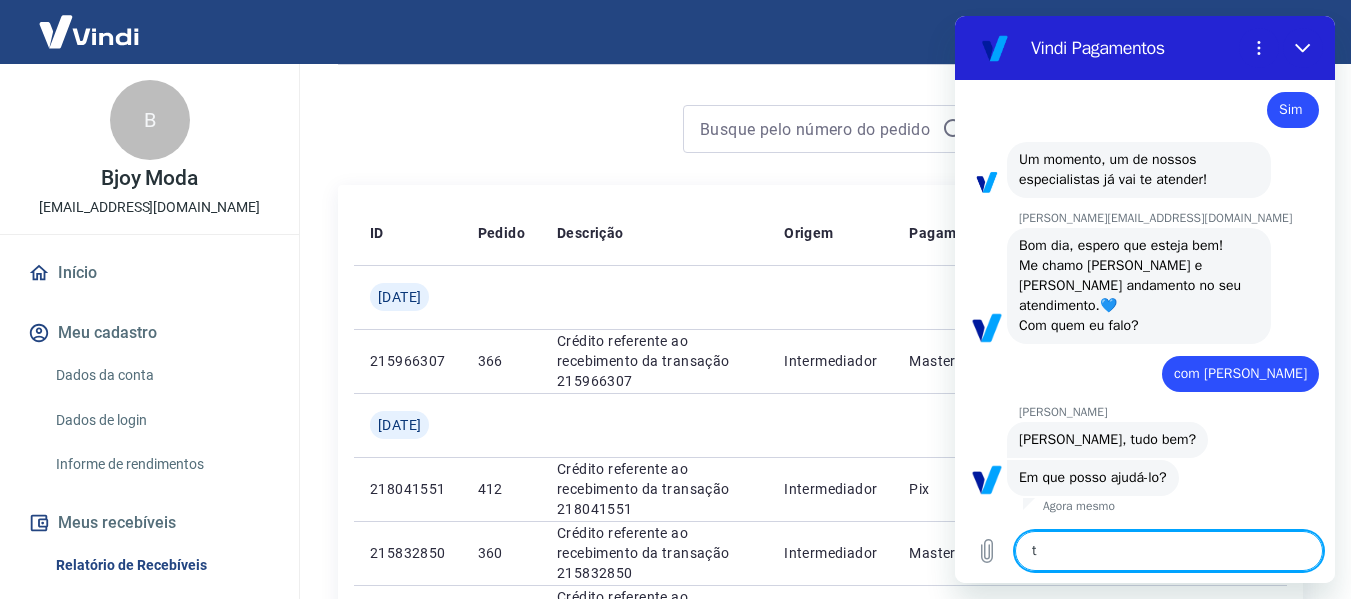 type on "tu" 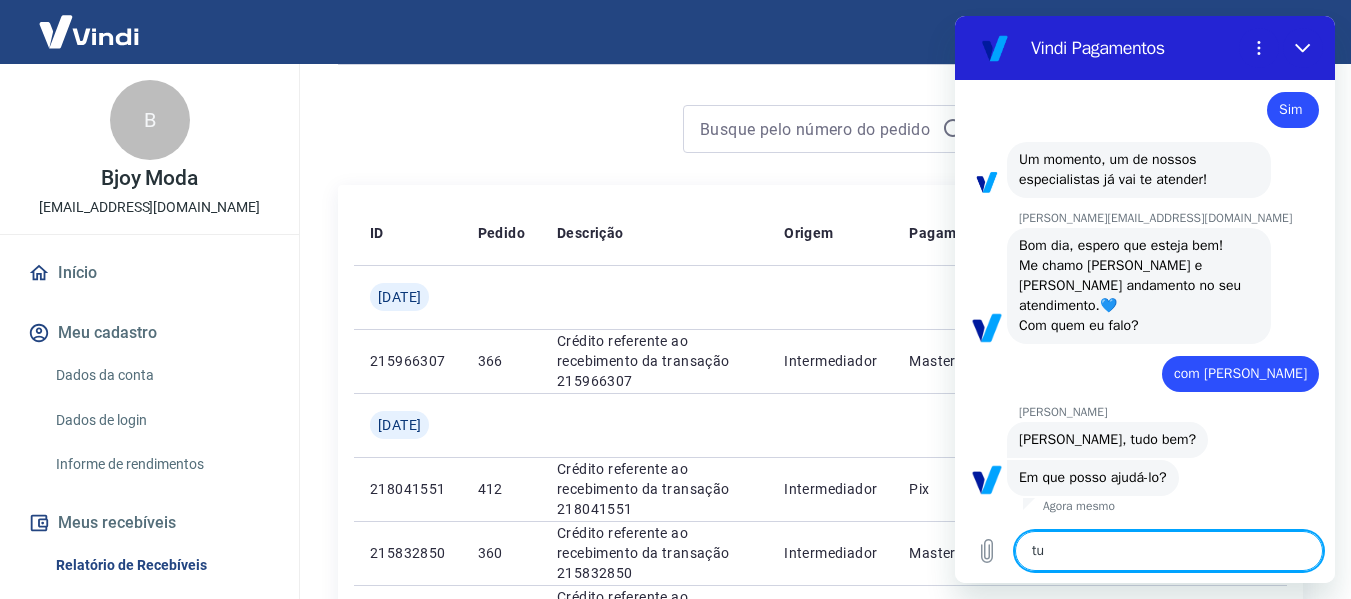 type on "tud" 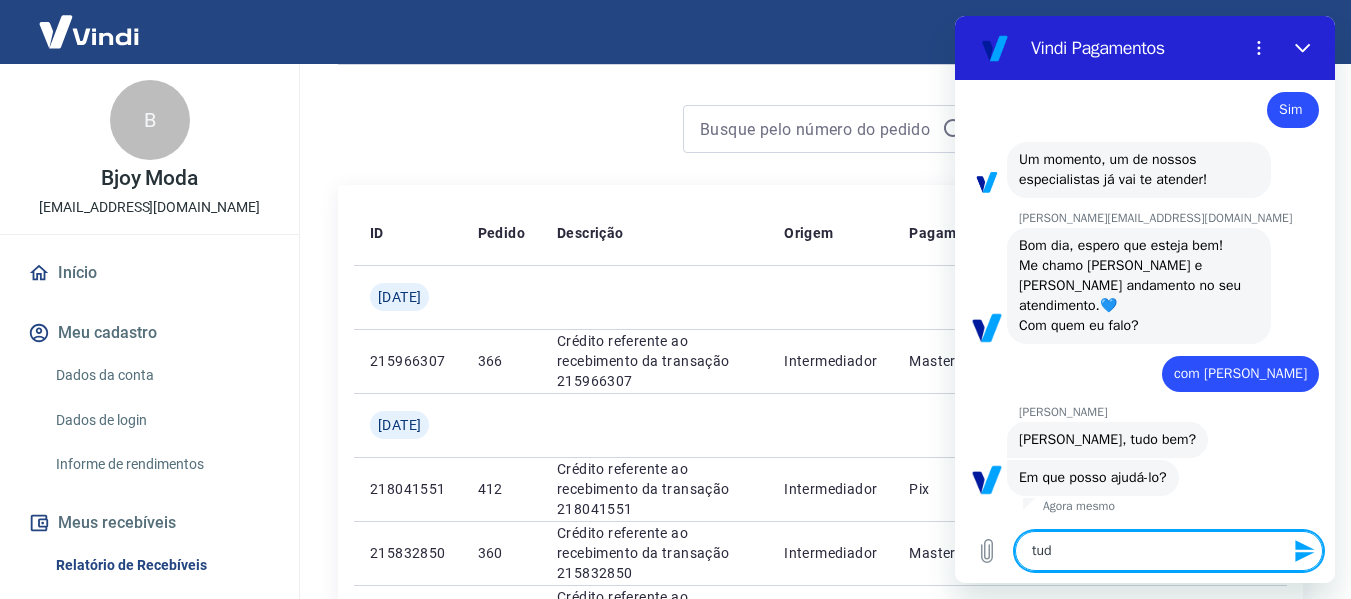 type on "tudo" 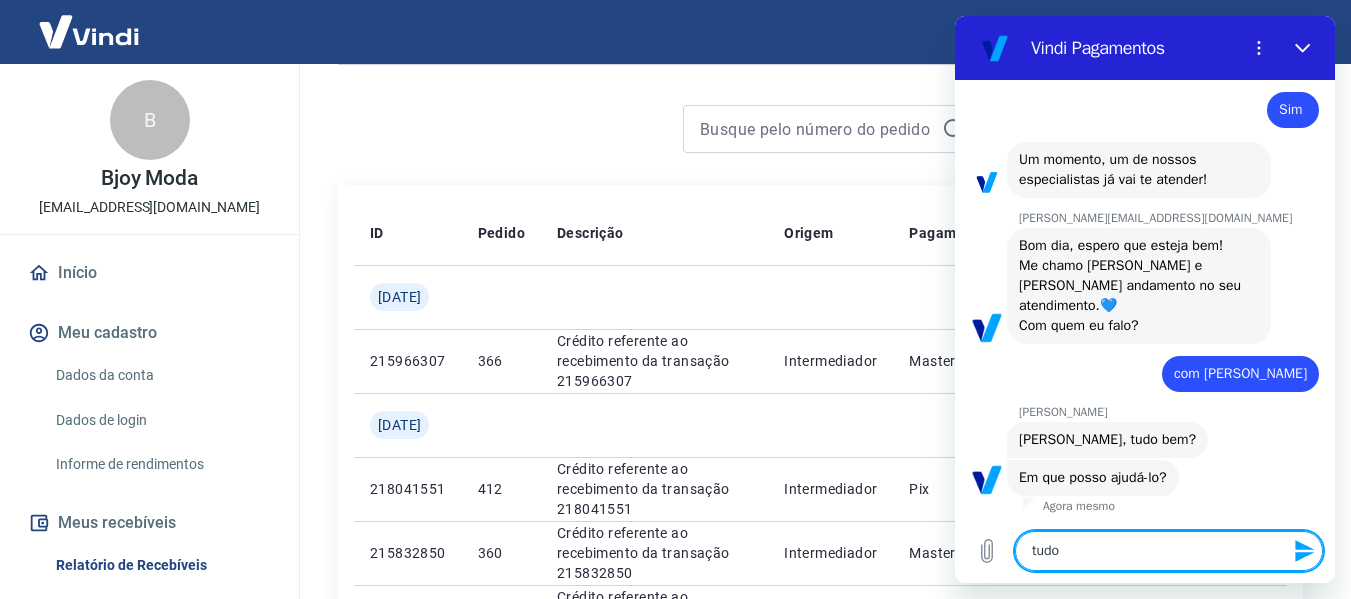 type on "tudo" 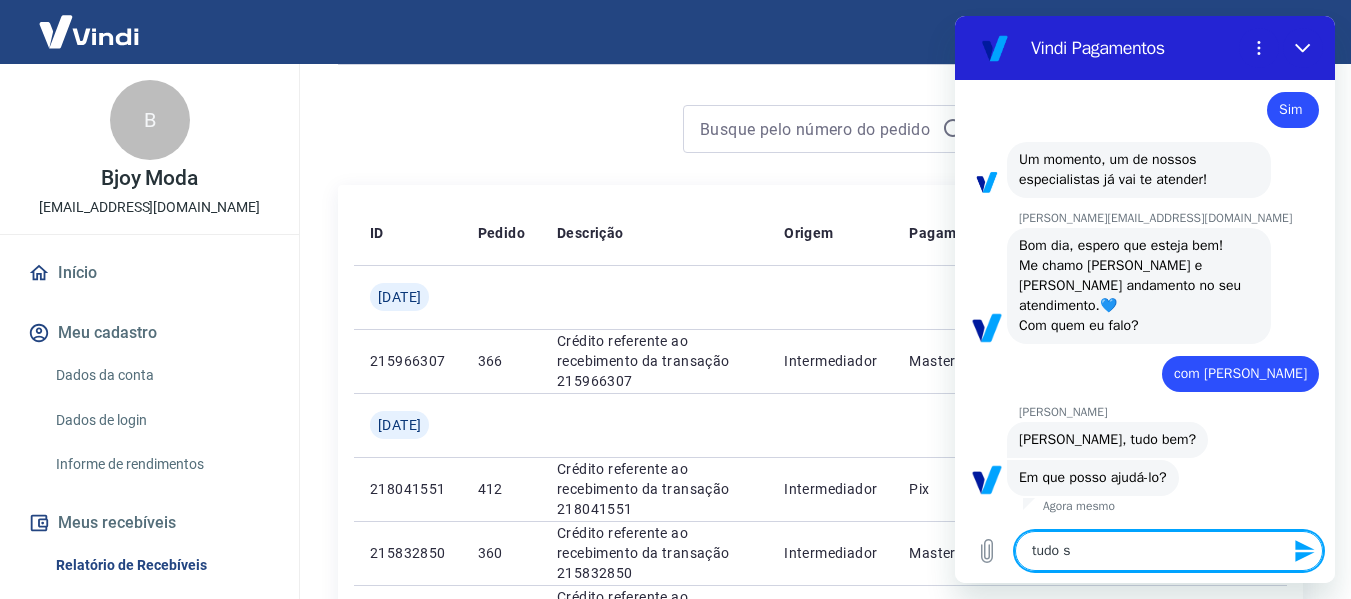 type on "tudo si" 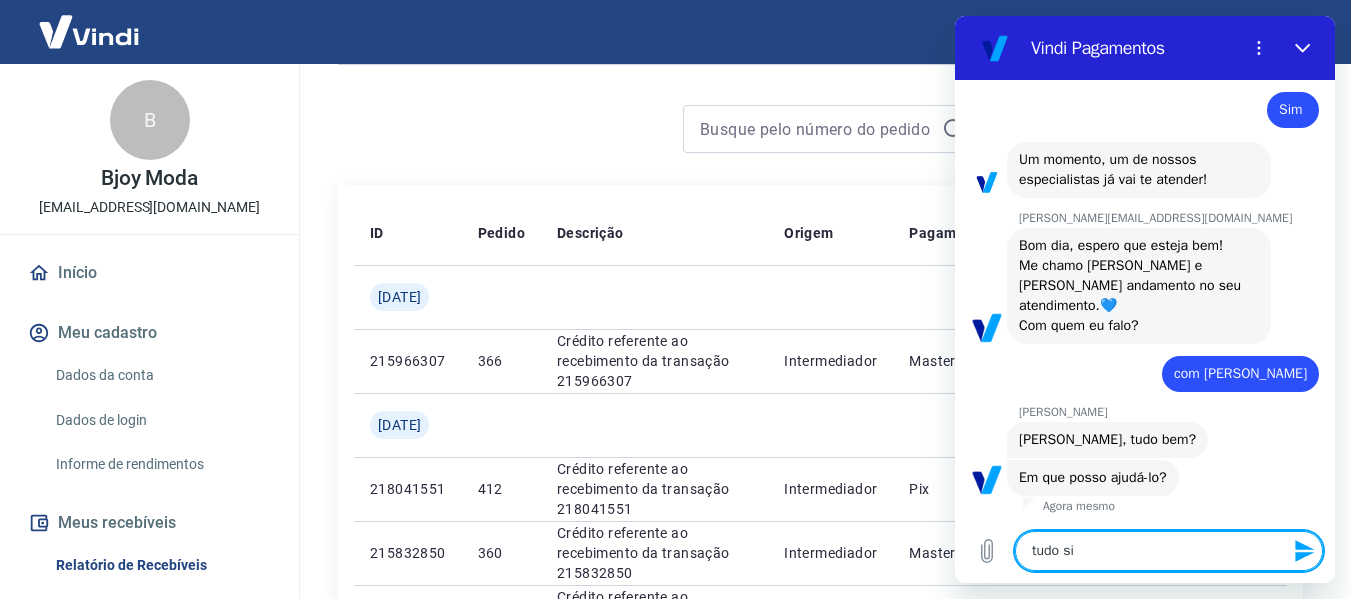 type on "tudo sim" 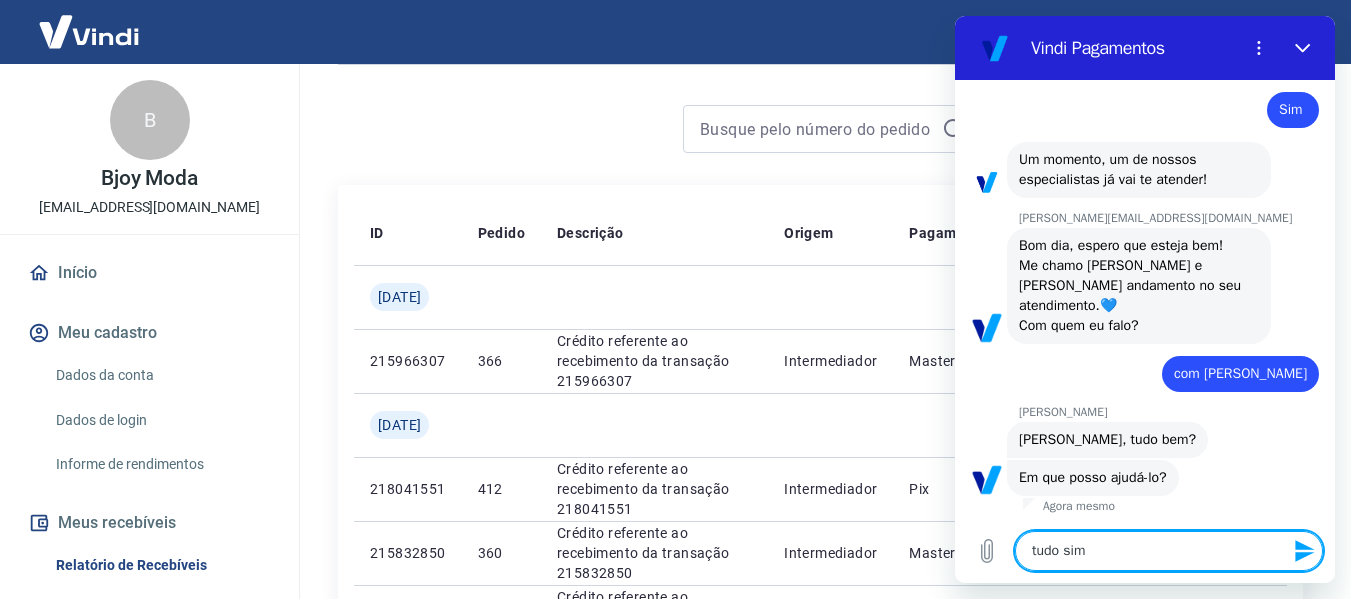 type on "tudo sim" 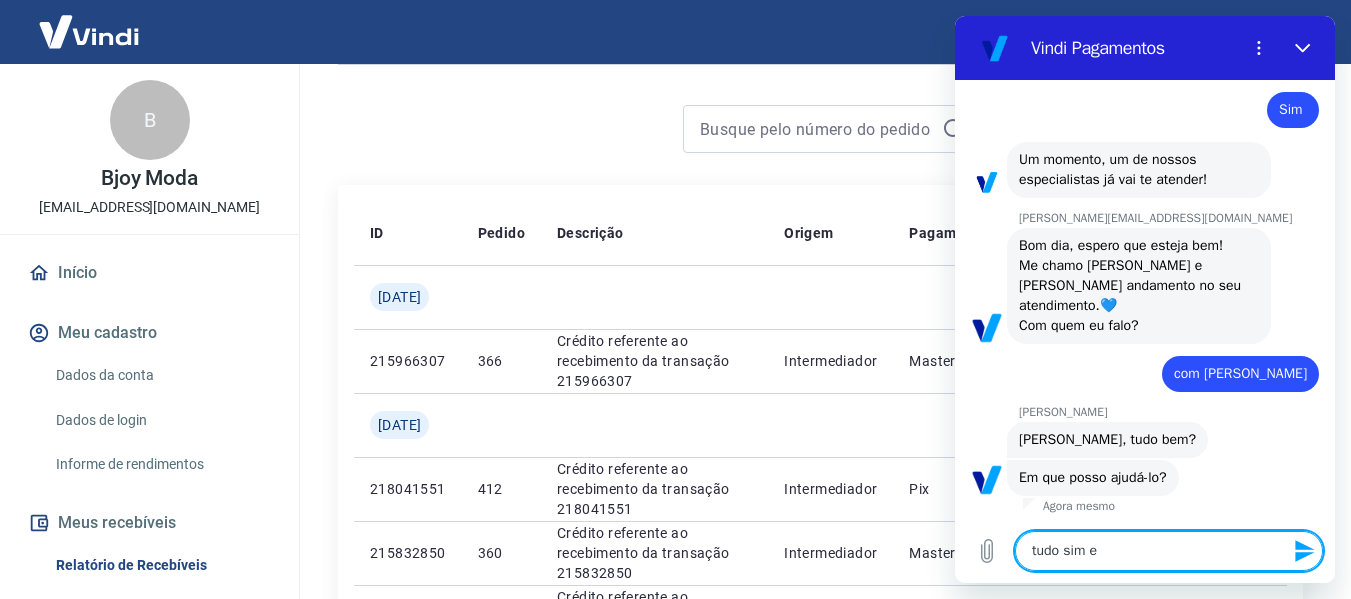 type on "tudo sim e" 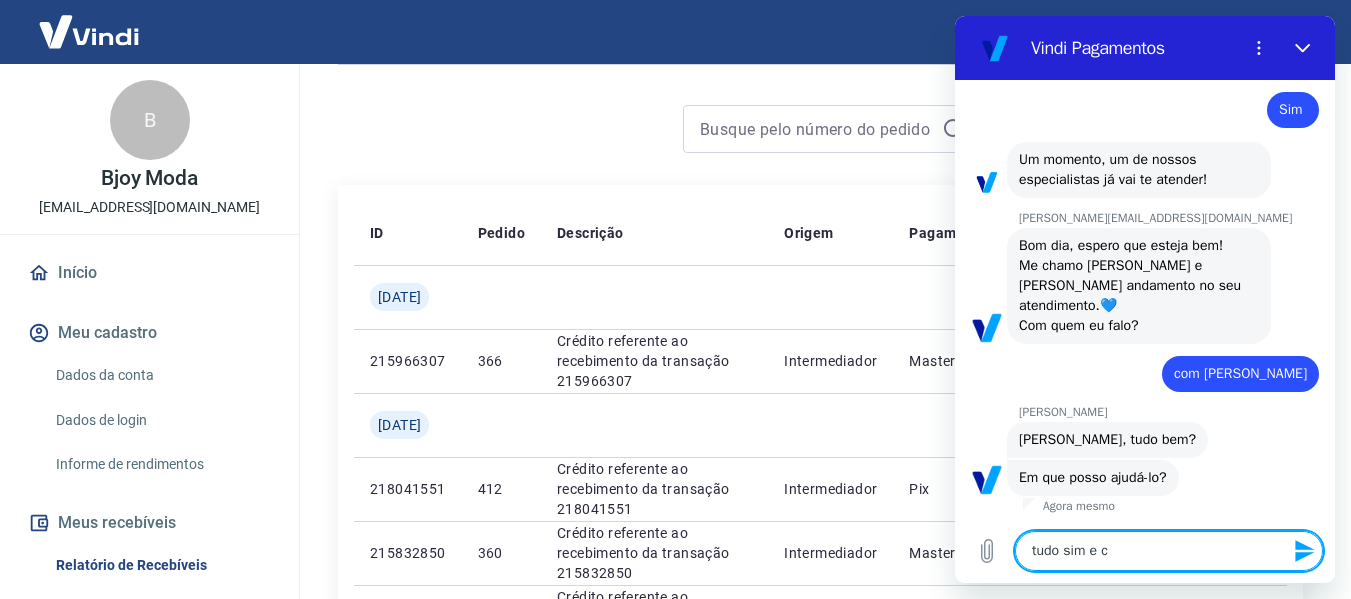 type on "tudo sim e co" 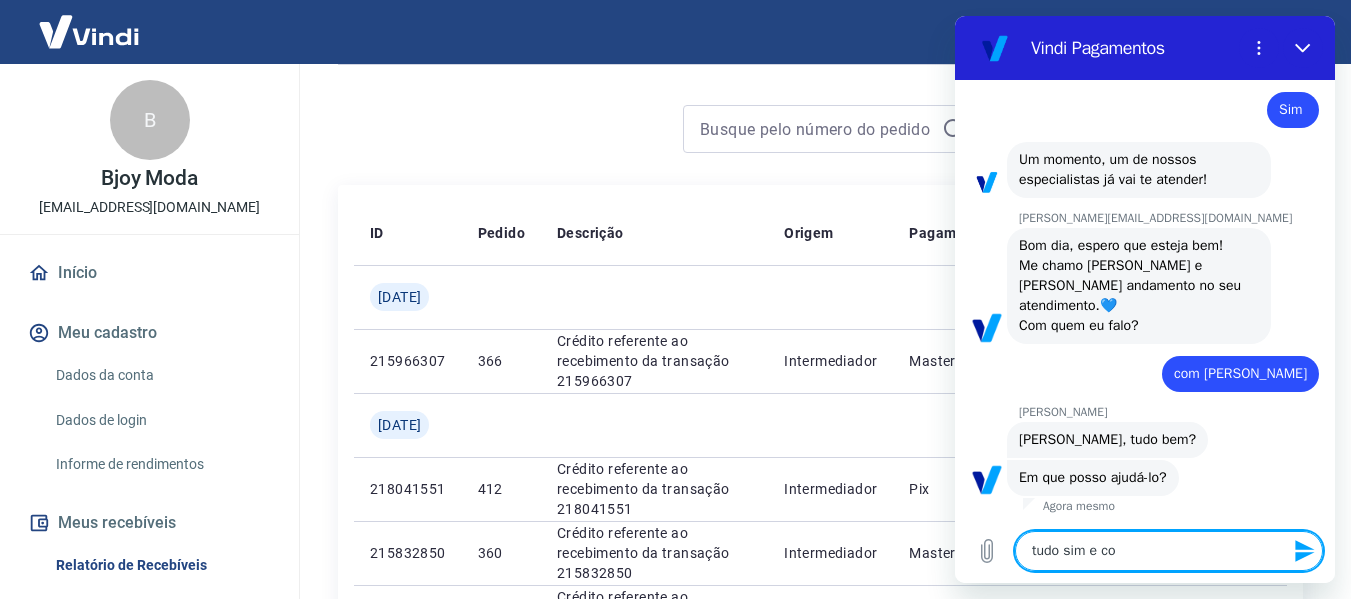 type on "tudo sim e com" 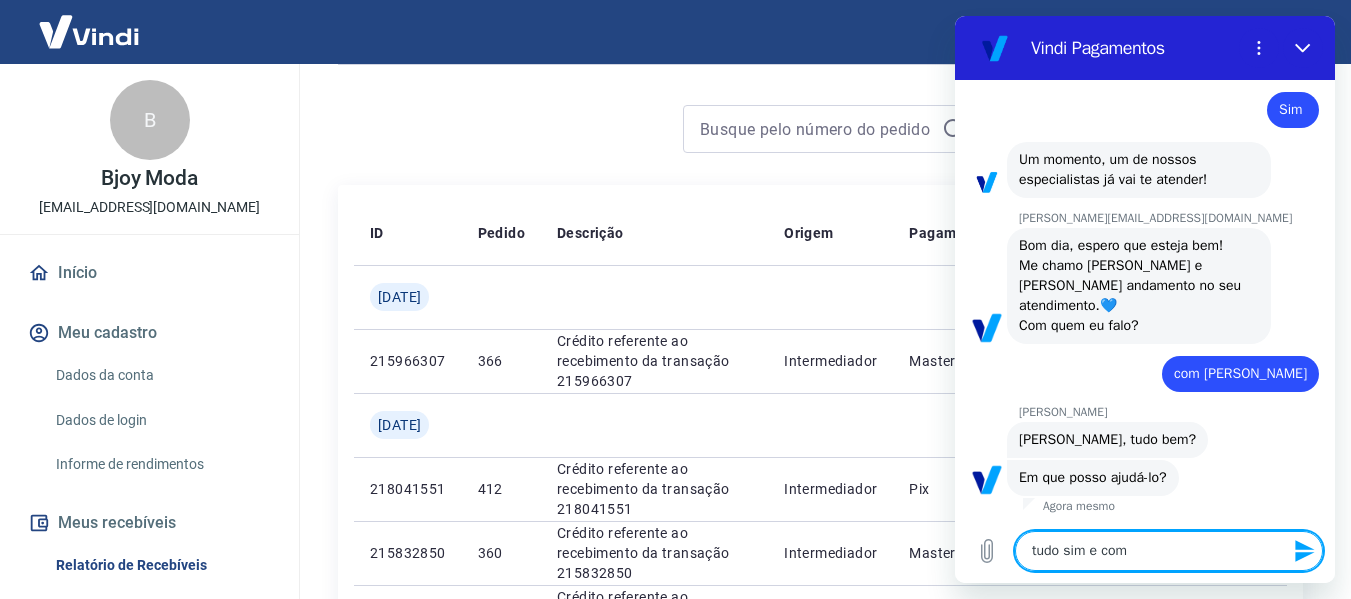 type on "tudo sim e com" 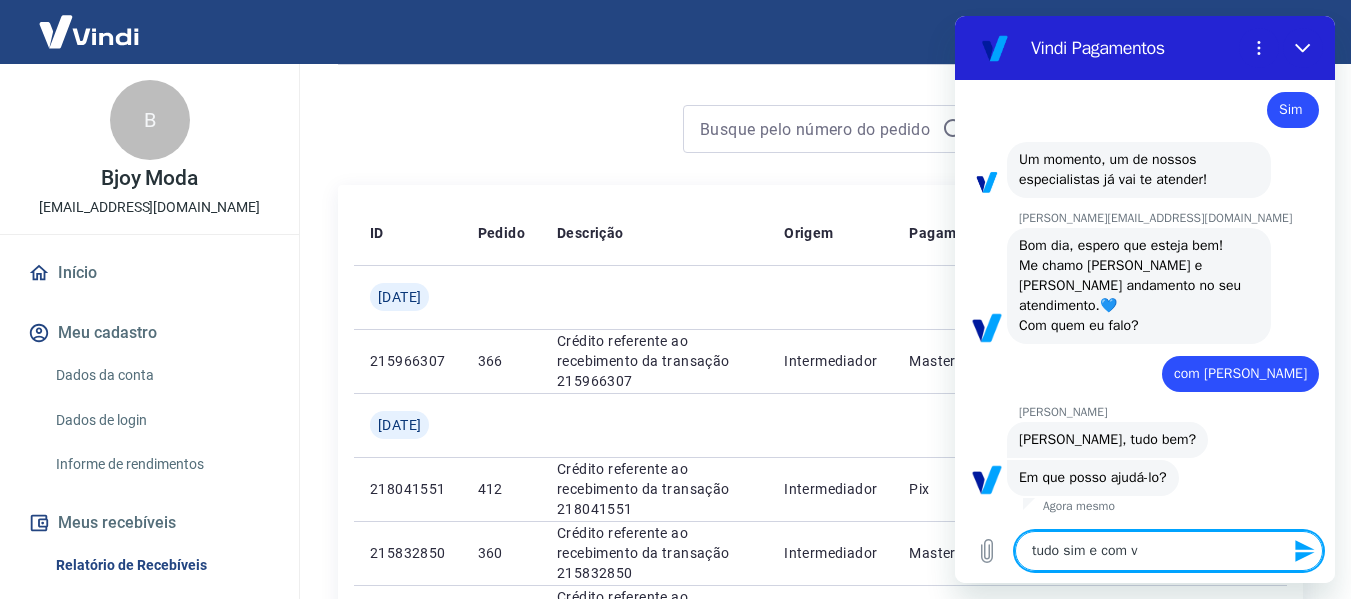 type on "tudo sim e com vo" 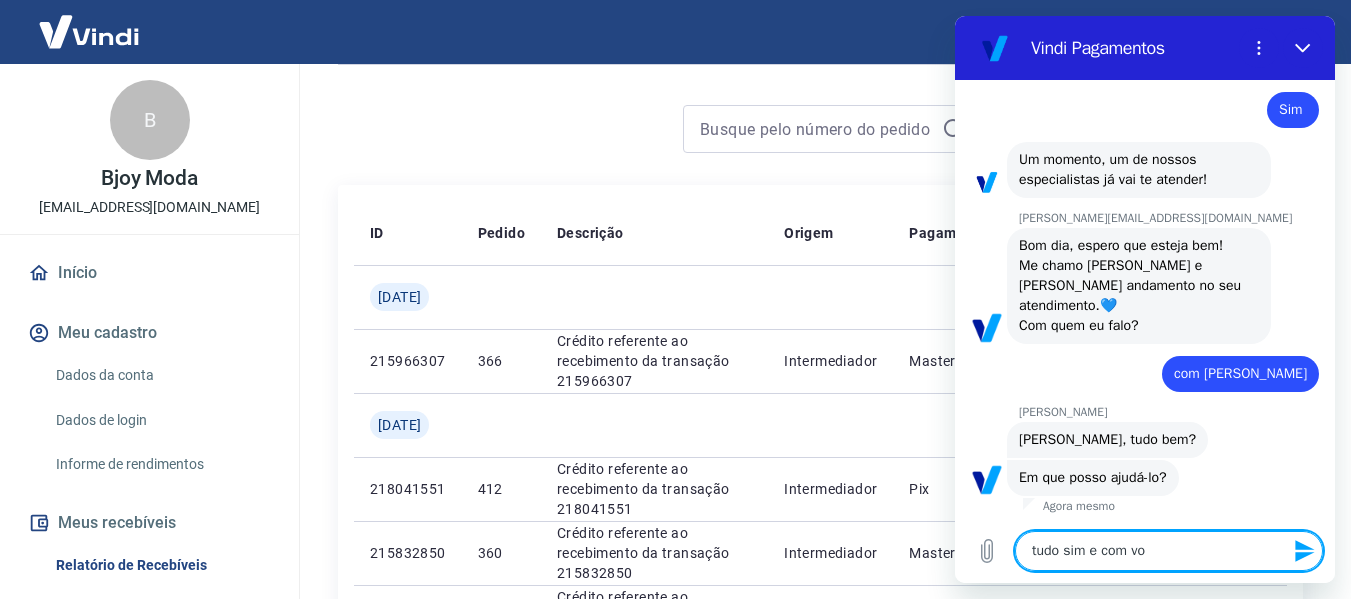 type on "tudo sim e com voc" 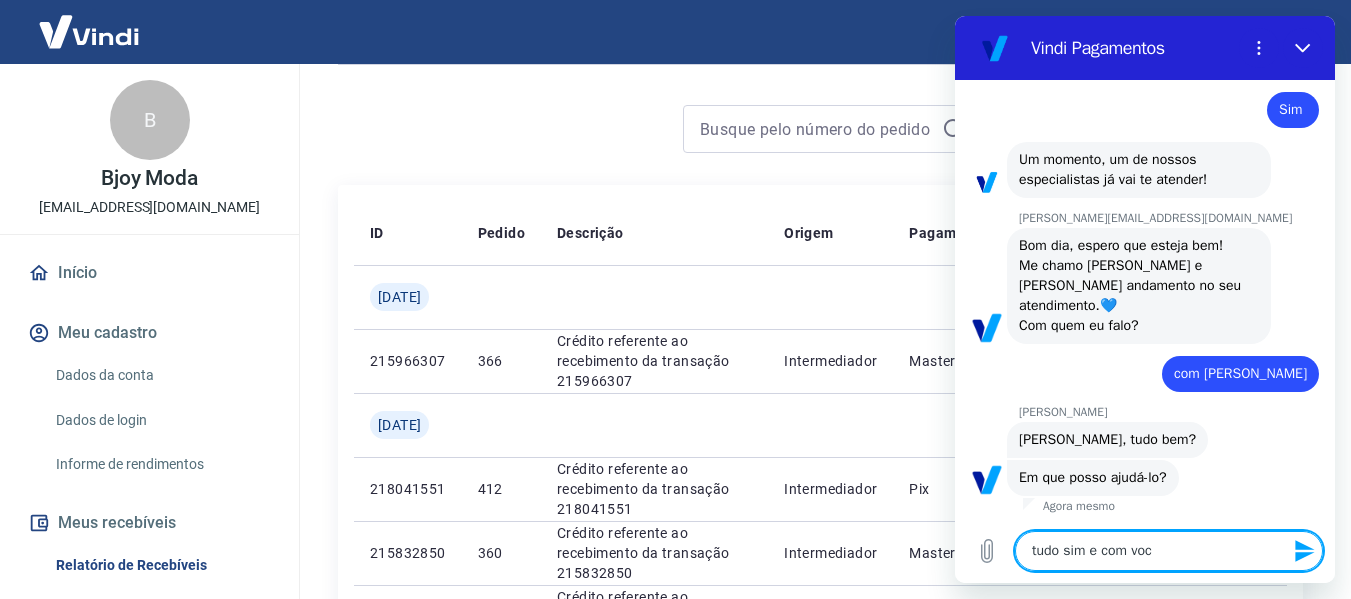 type on "tudo sim e com você" 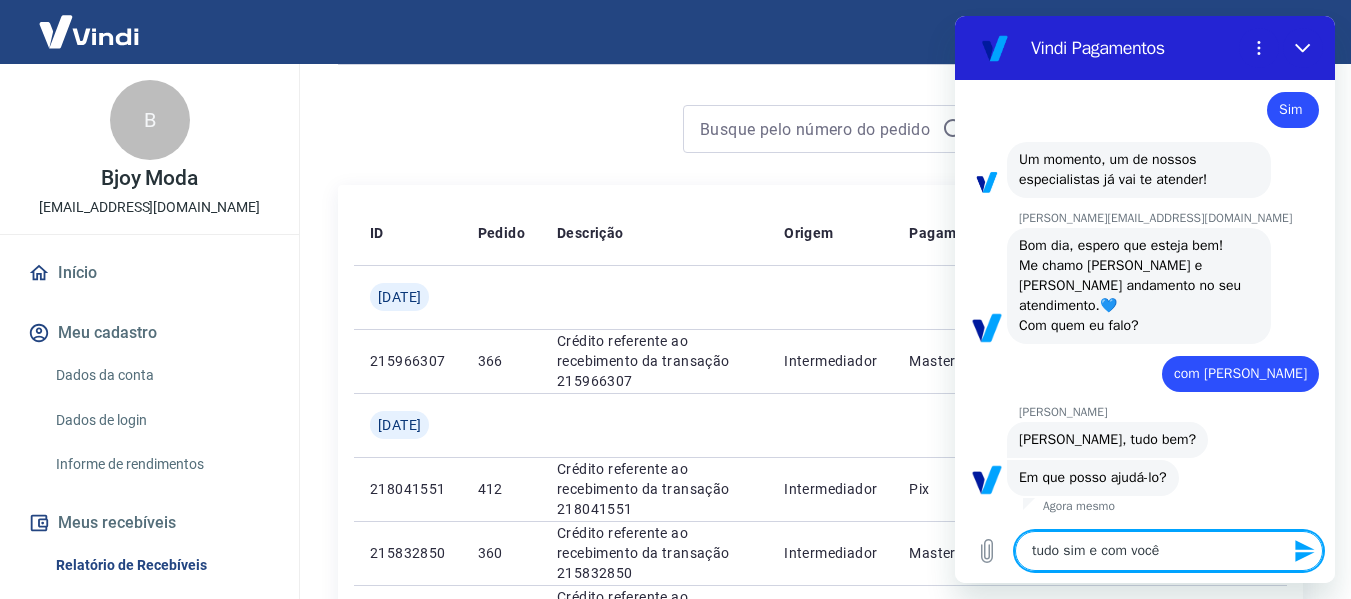 type on "tudo sim e com você?" 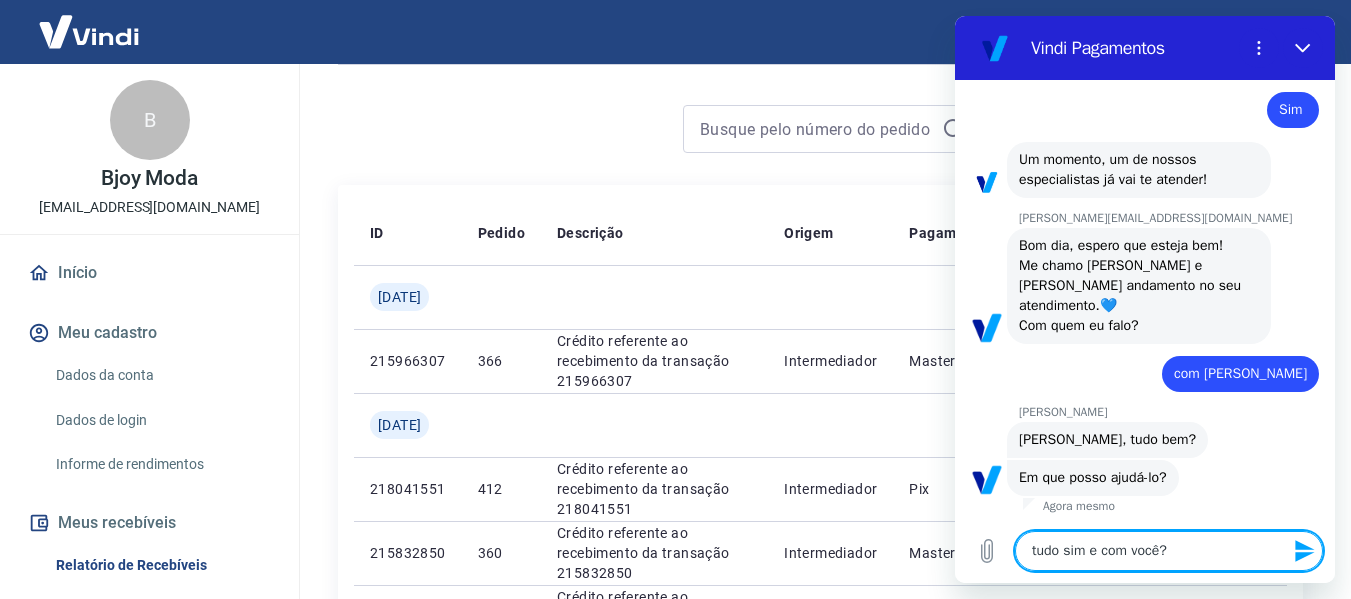 type on "tudo sim e com você??" 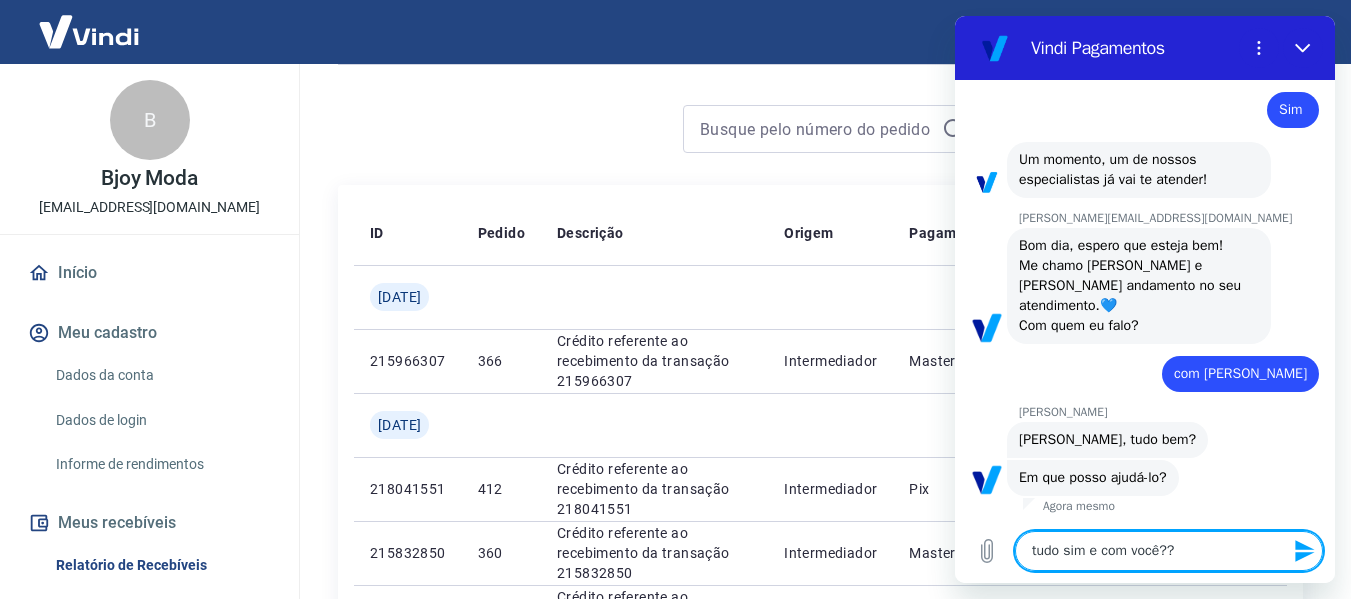 type 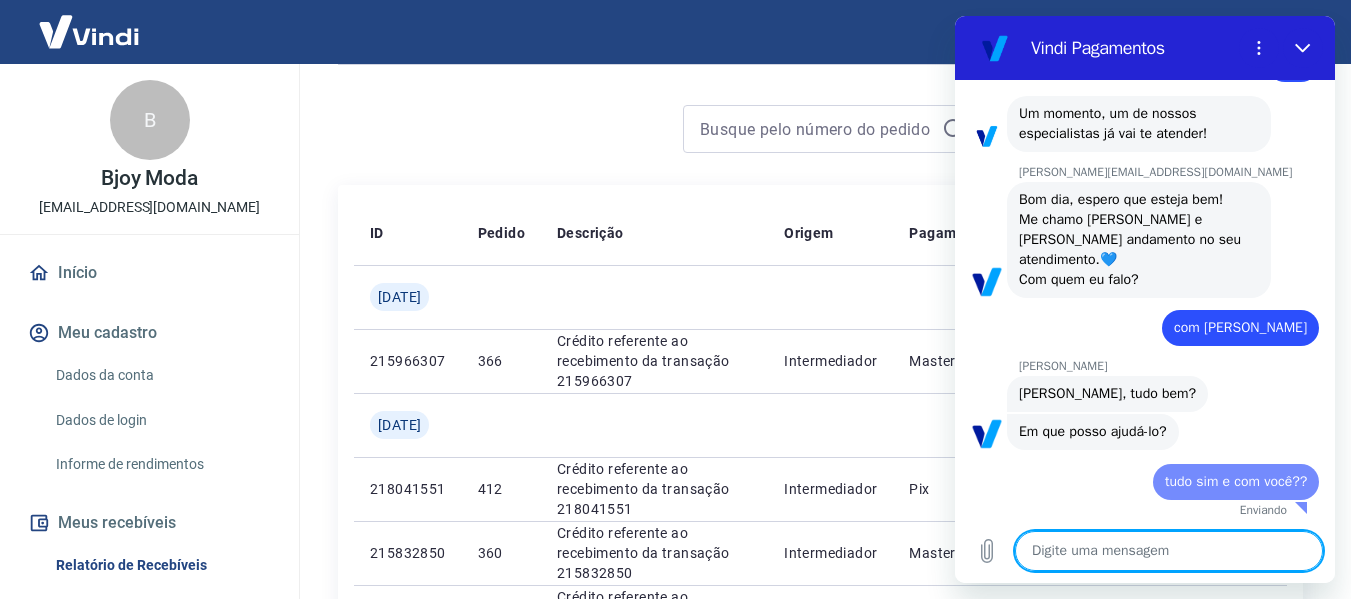 type on "x" 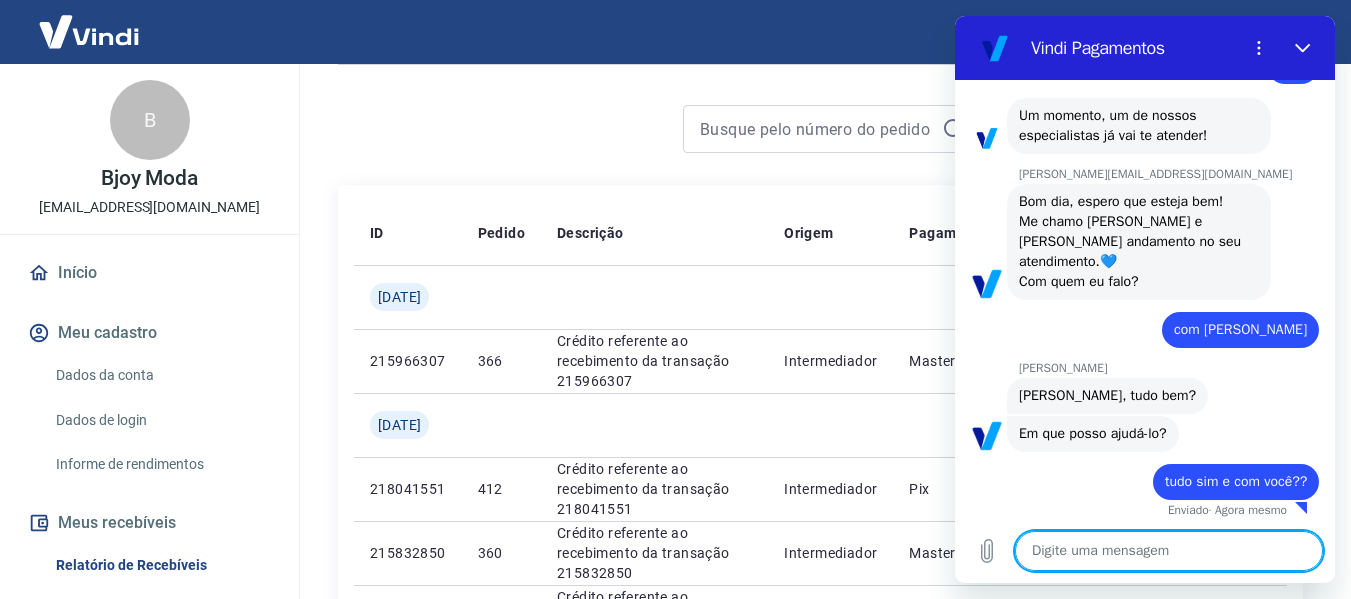type on "A" 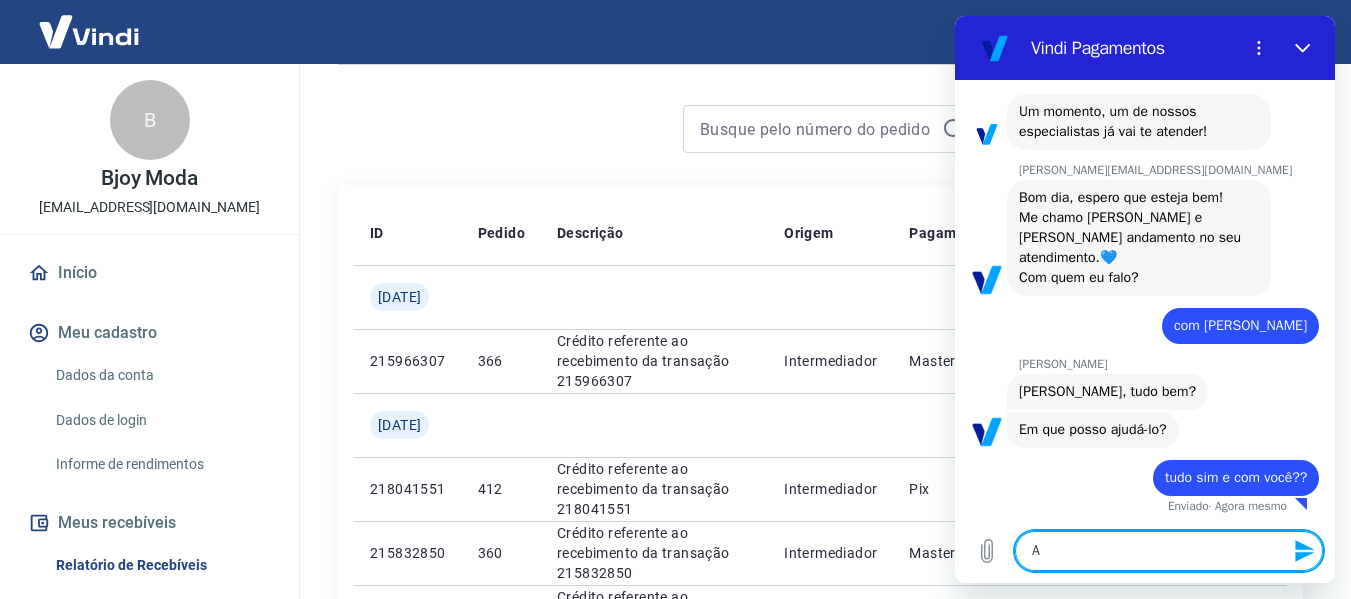 type on "A" 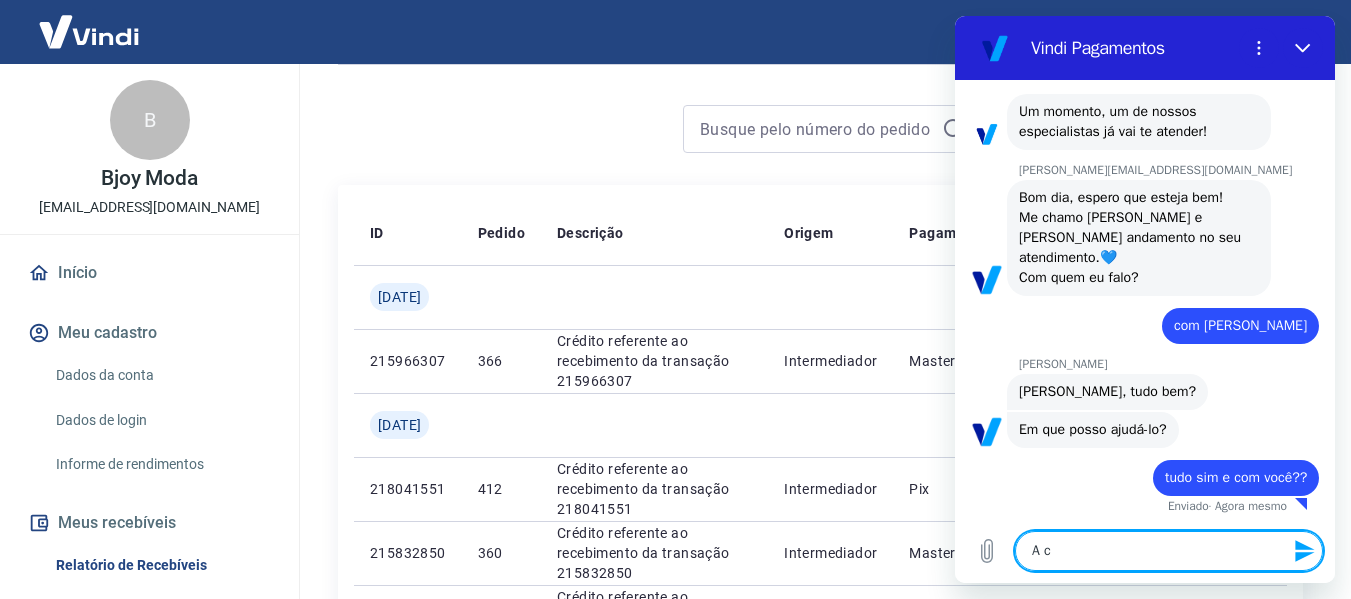type on "A cl" 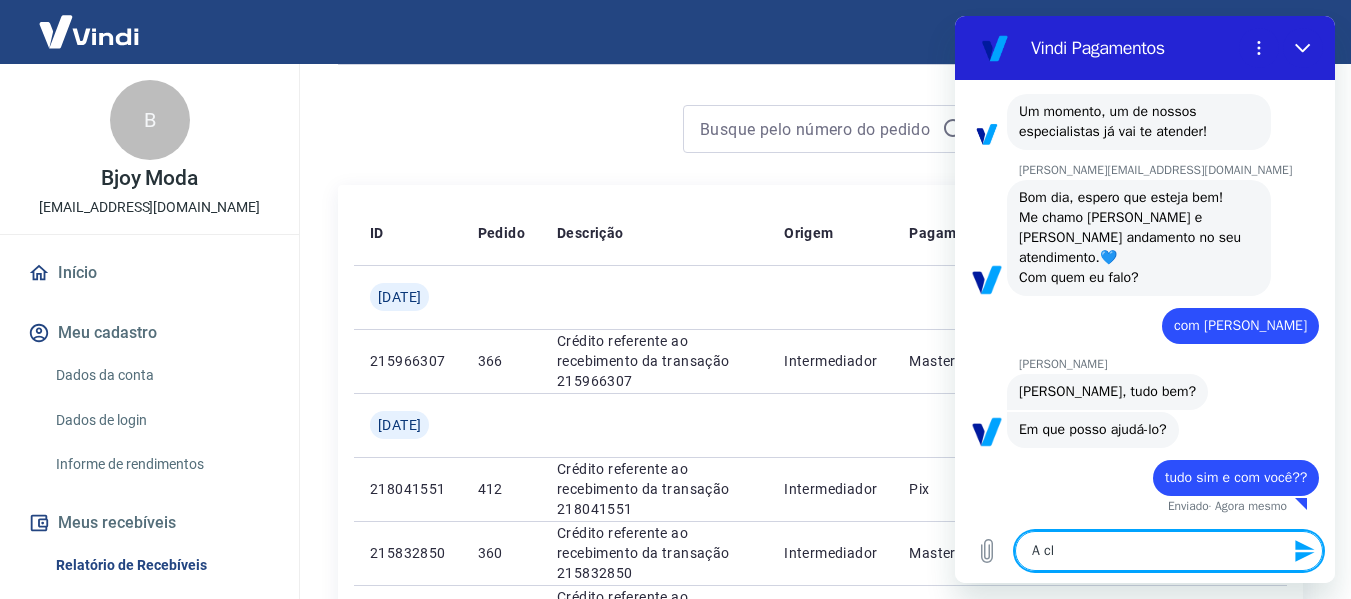 type on "A cli" 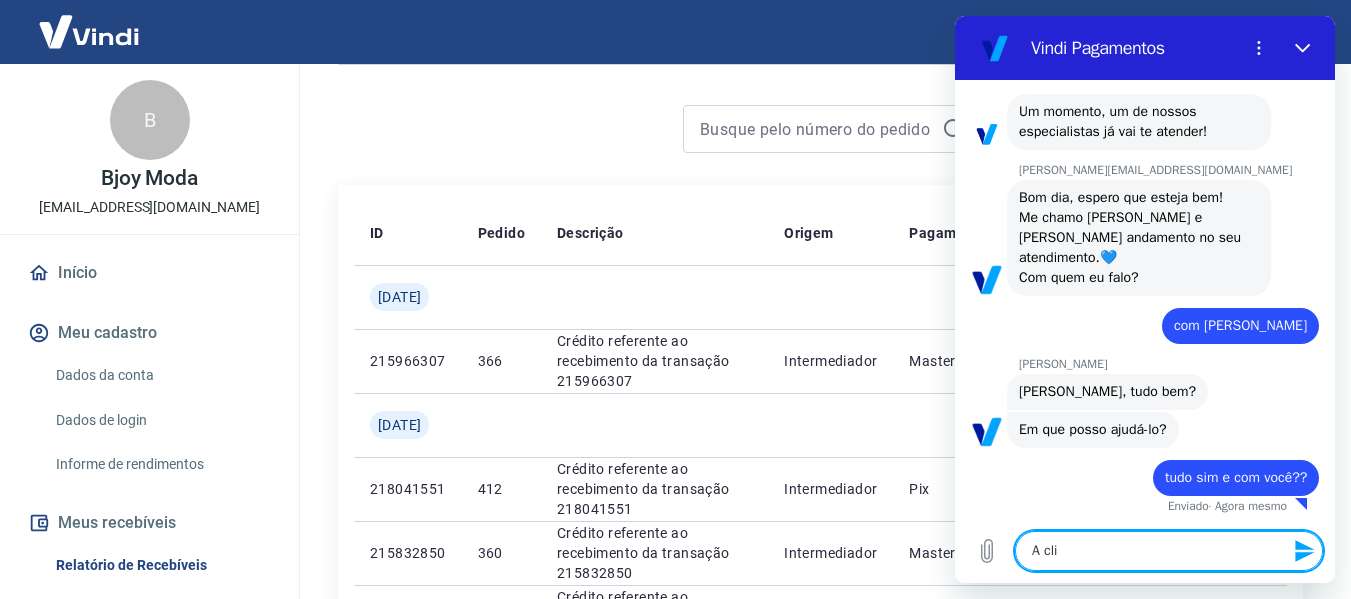 type on "A clie" 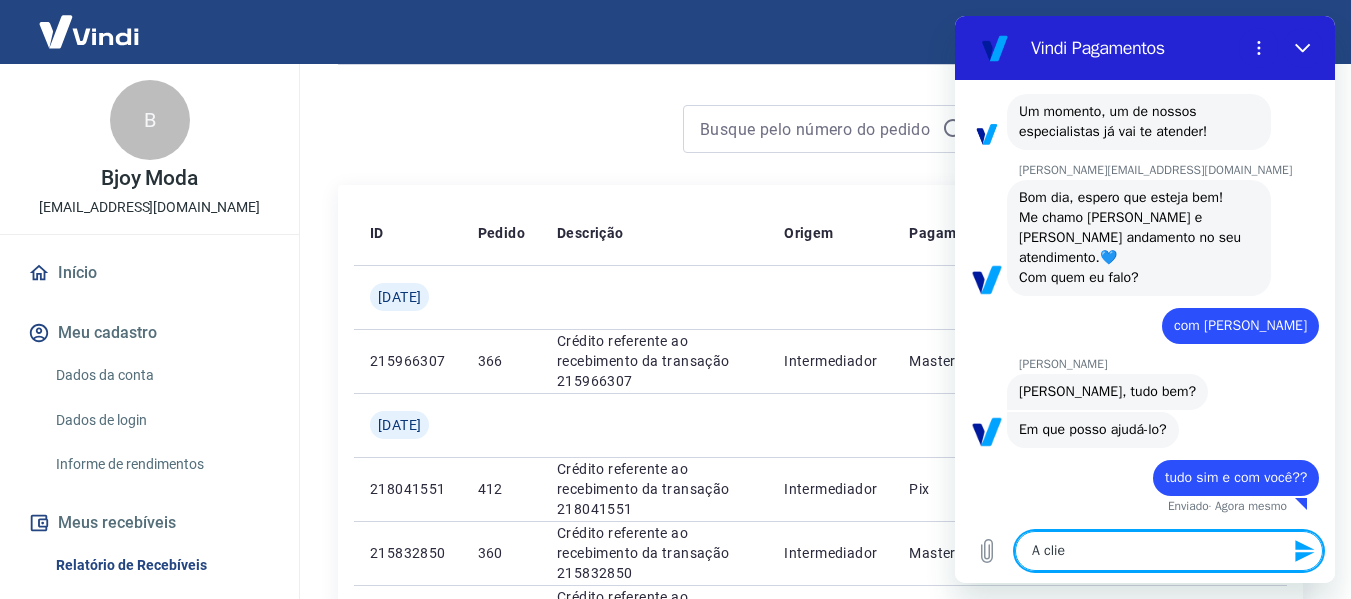 type on "A clien" 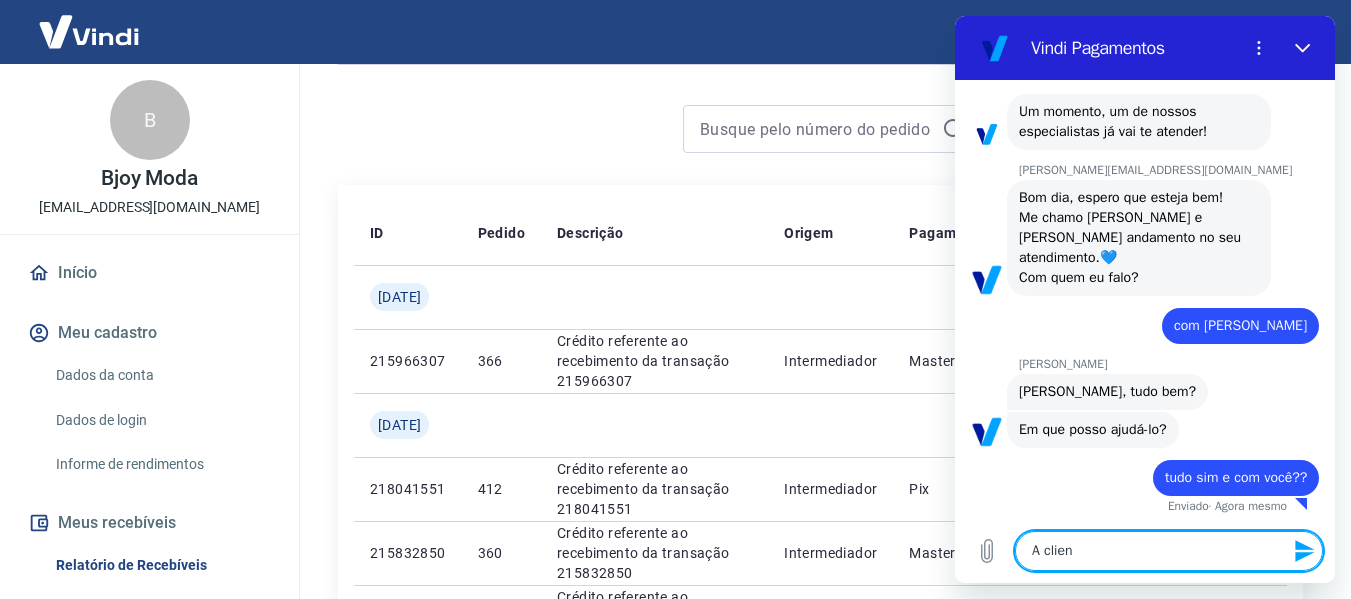 type on "A client" 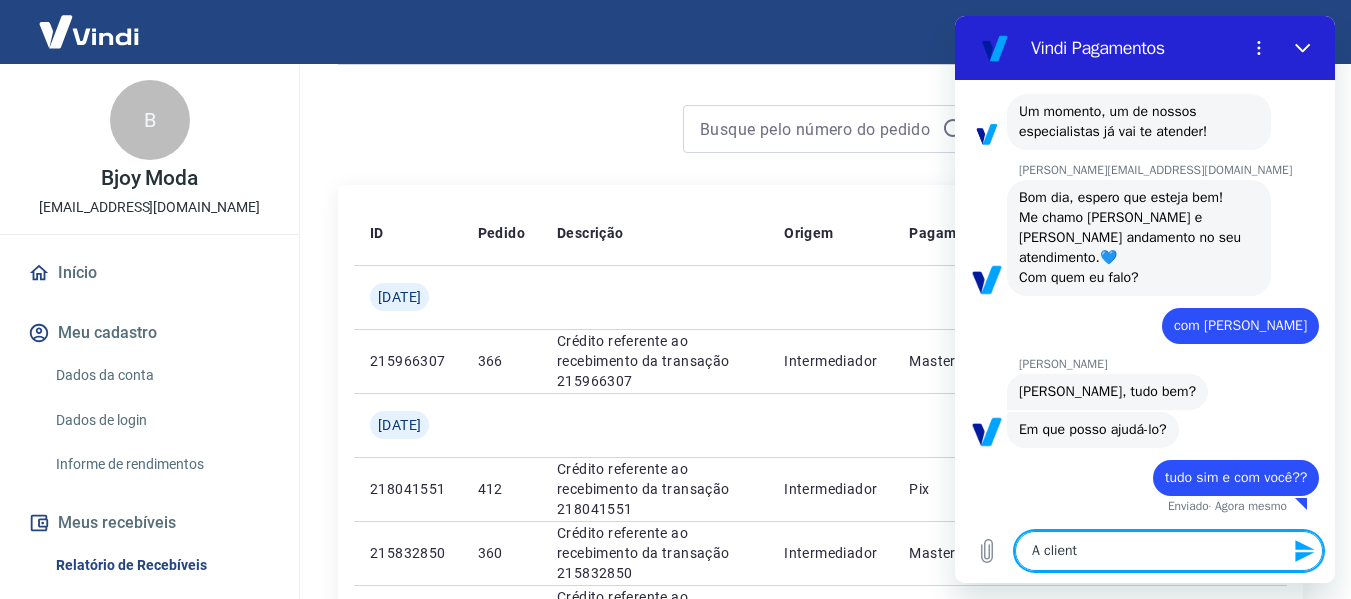 type on "A cliente" 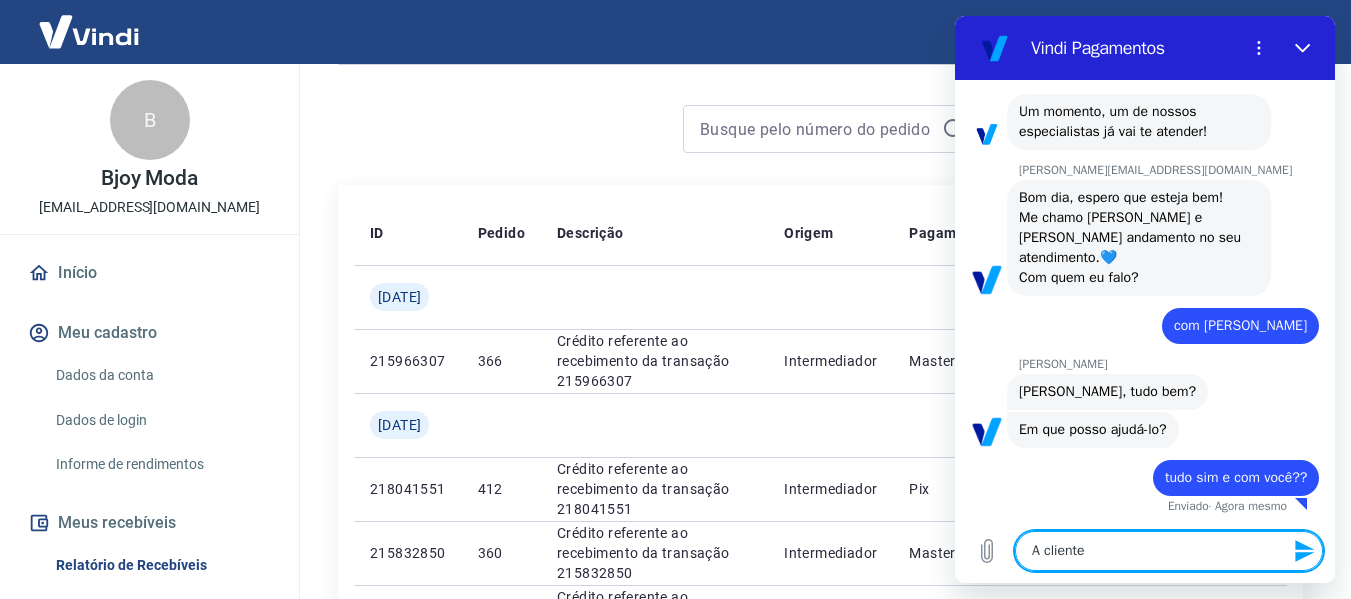 type on "A cliente" 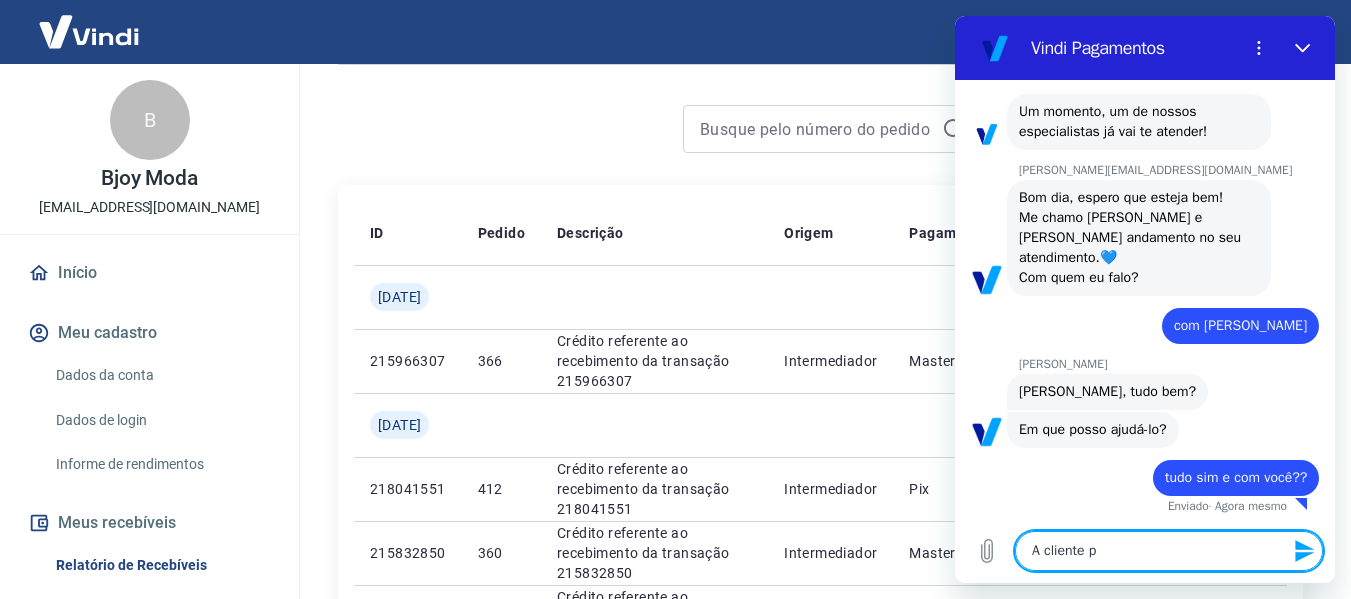 type on "A cliente pa" 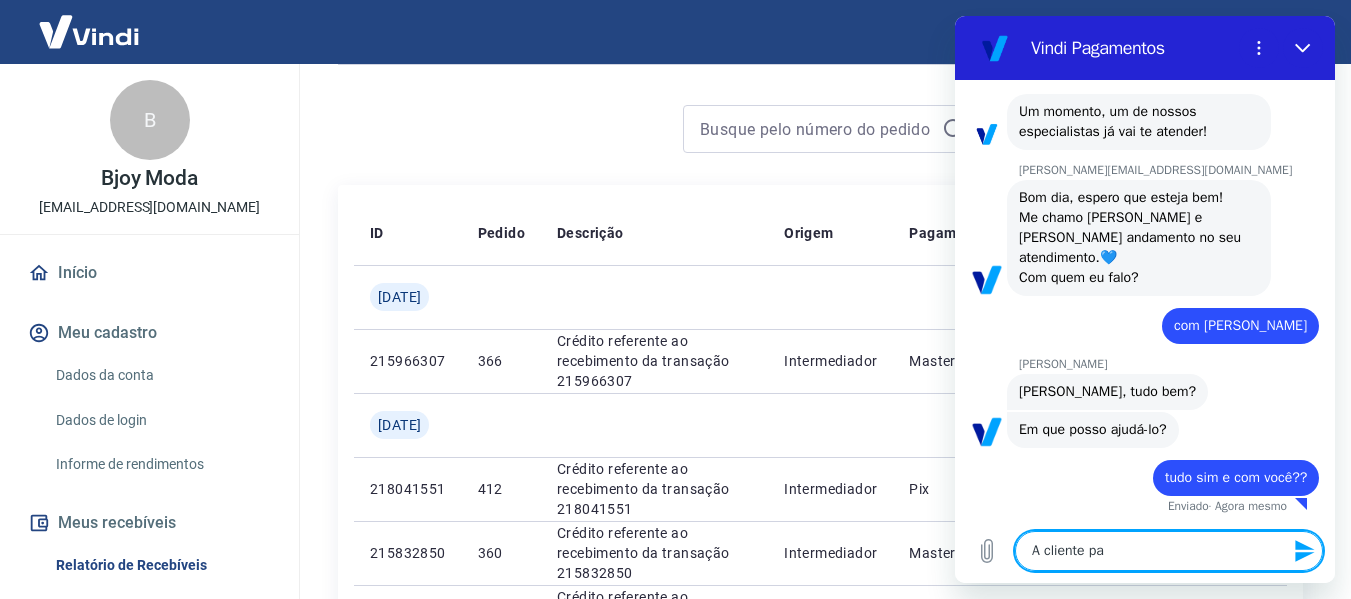 type on "x" 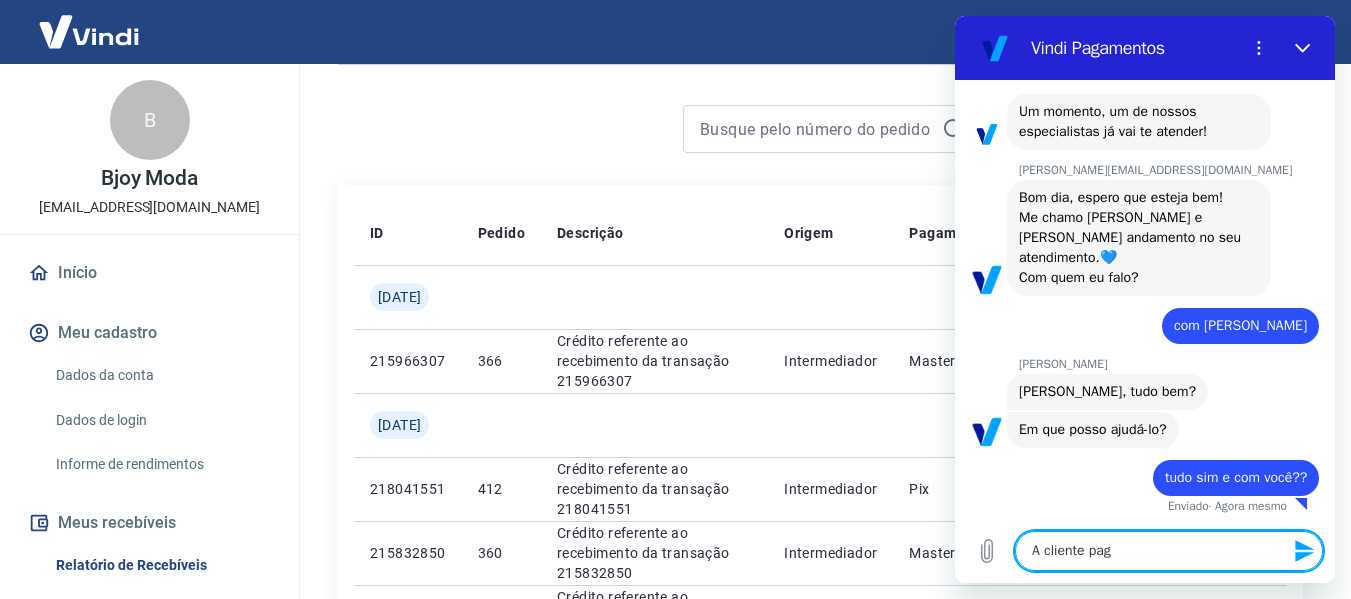 type on "x" 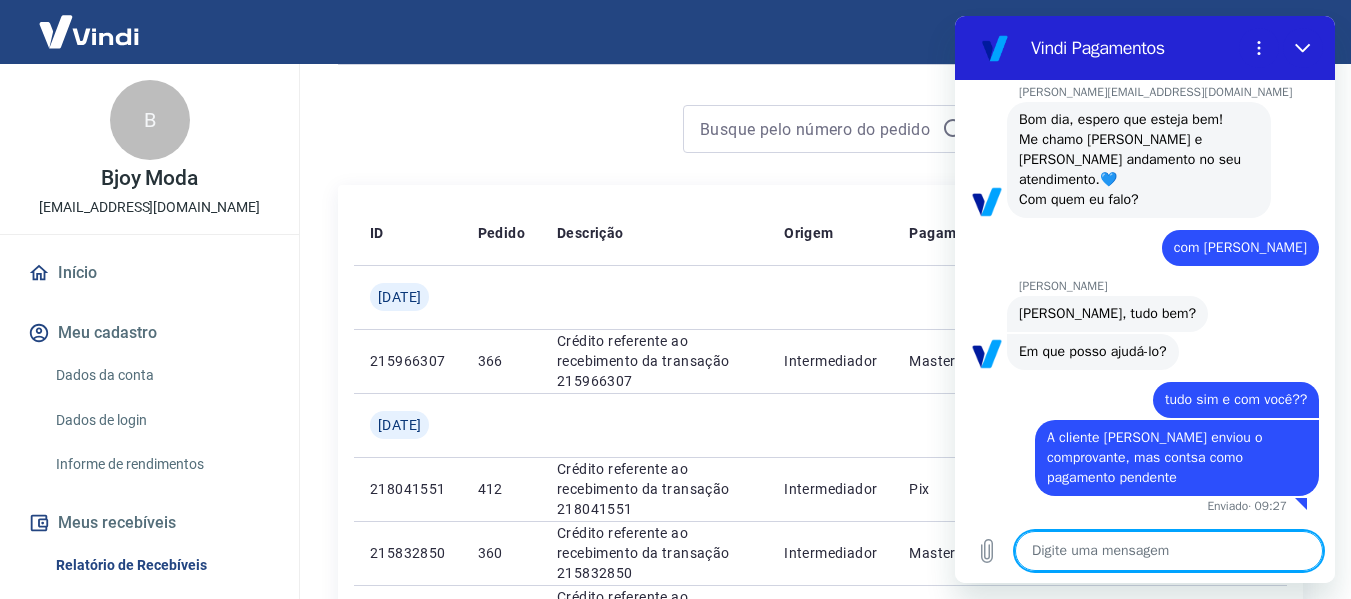 scroll, scrollTop: 1762, scrollLeft: 0, axis: vertical 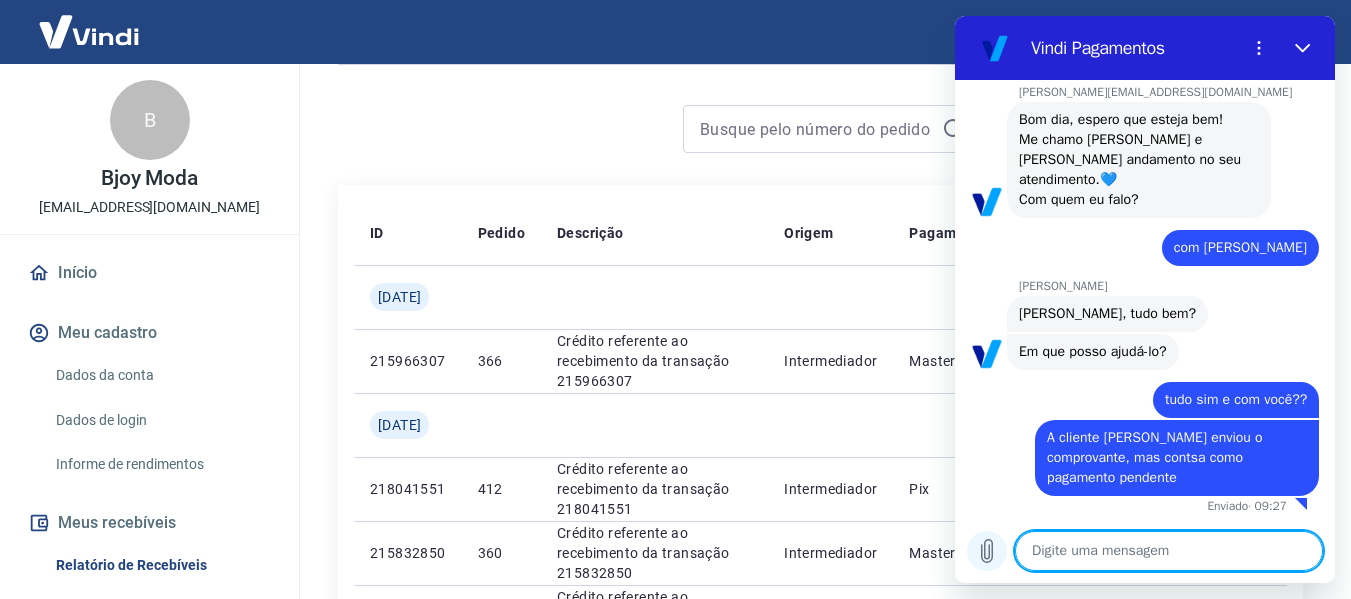 click at bounding box center (987, 551) 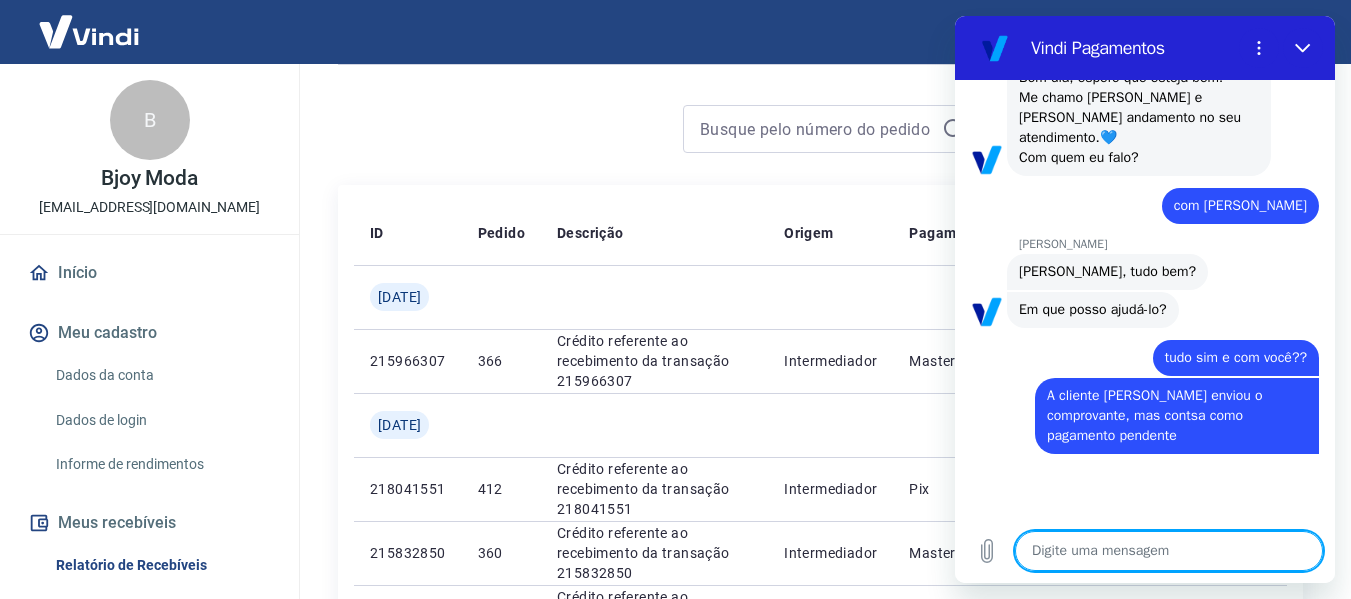 scroll, scrollTop: 1808, scrollLeft: 0, axis: vertical 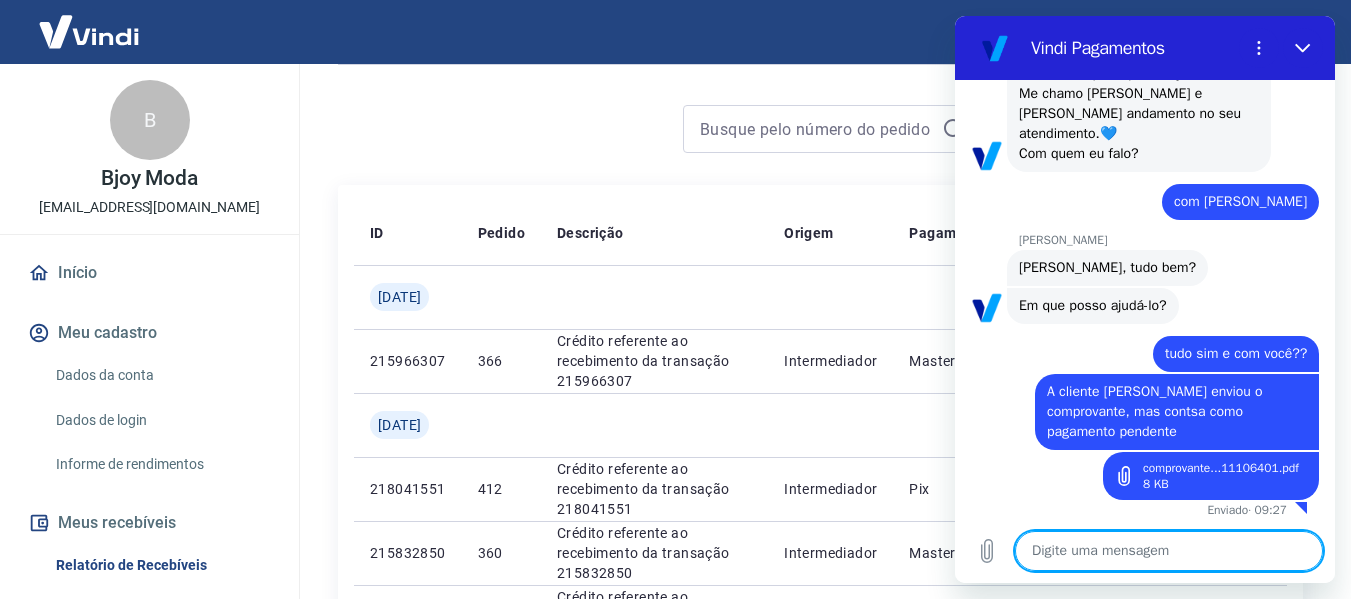 click at bounding box center [1169, 551] 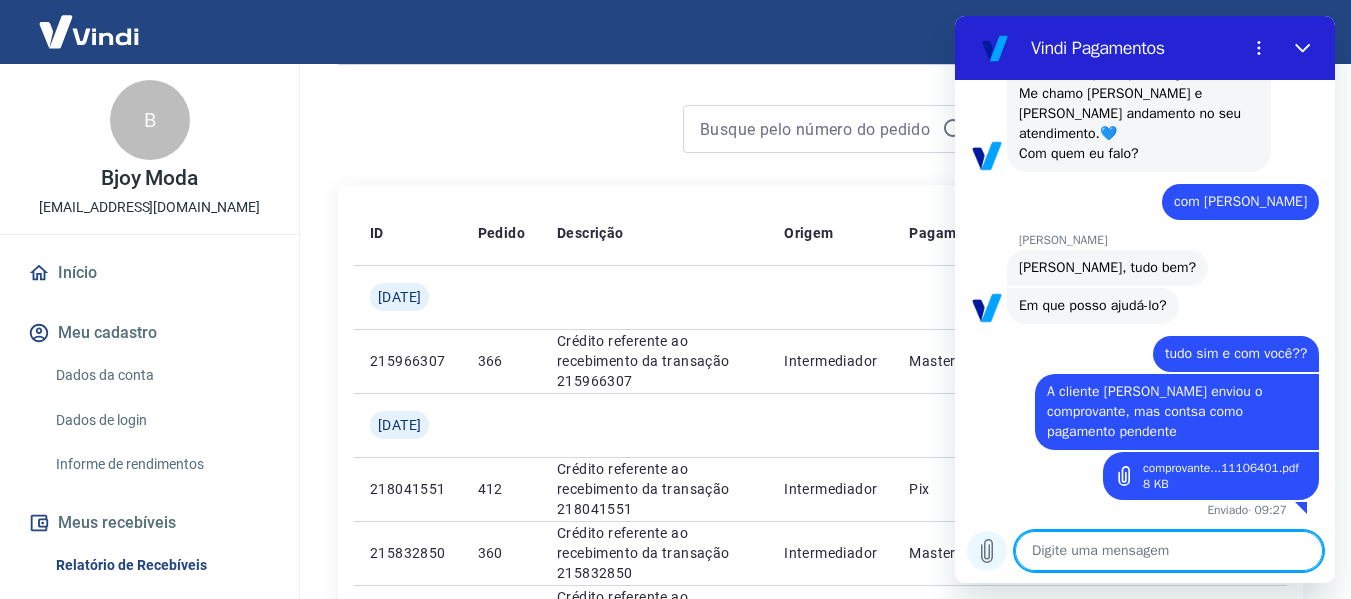 click at bounding box center [987, 551] 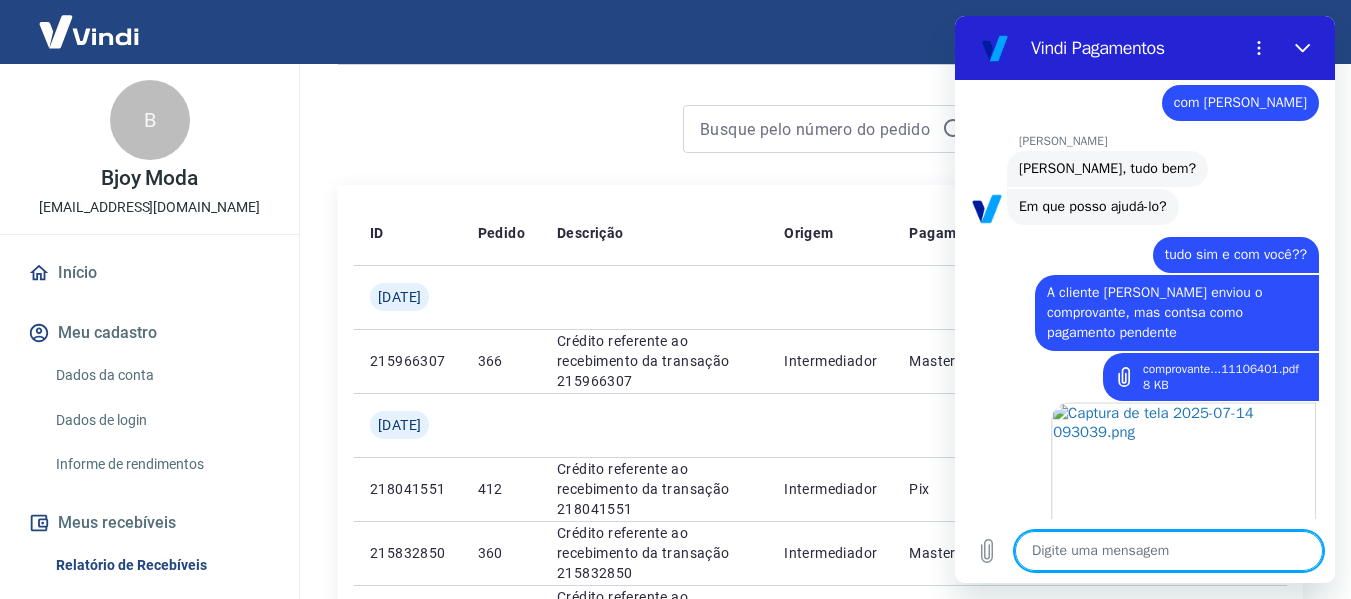 scroll, scrollTop: 1960, scrollLeft: 0, axis: vertical 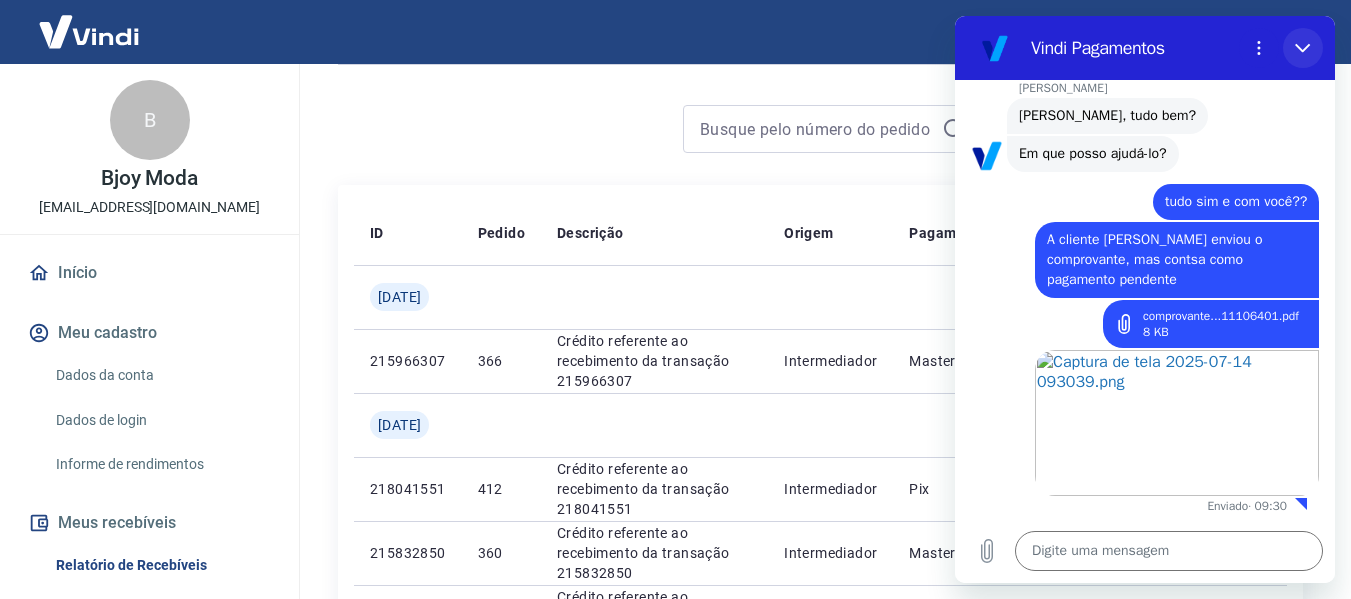 drag, startPoint x: 1303, startPoint y: 34, endPoint x: 2041, endPoint y: 25, distance: 738.0549 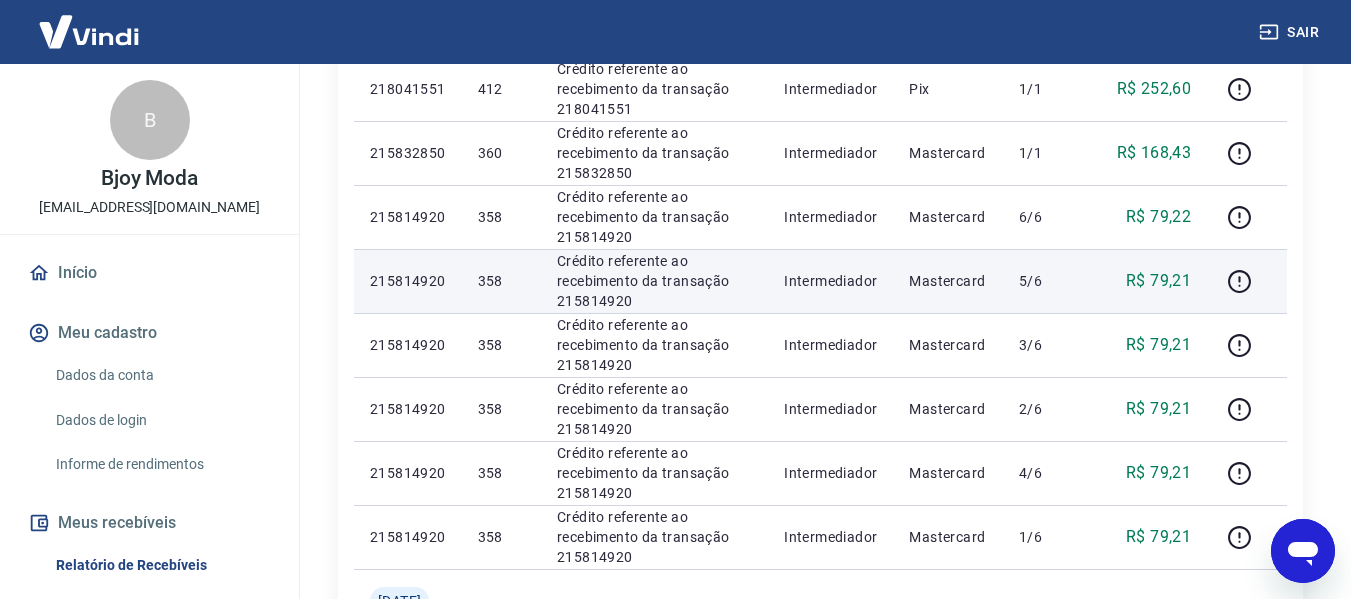 scroll, scrollTop: 168, scrollLeft: 0, axis: vertical 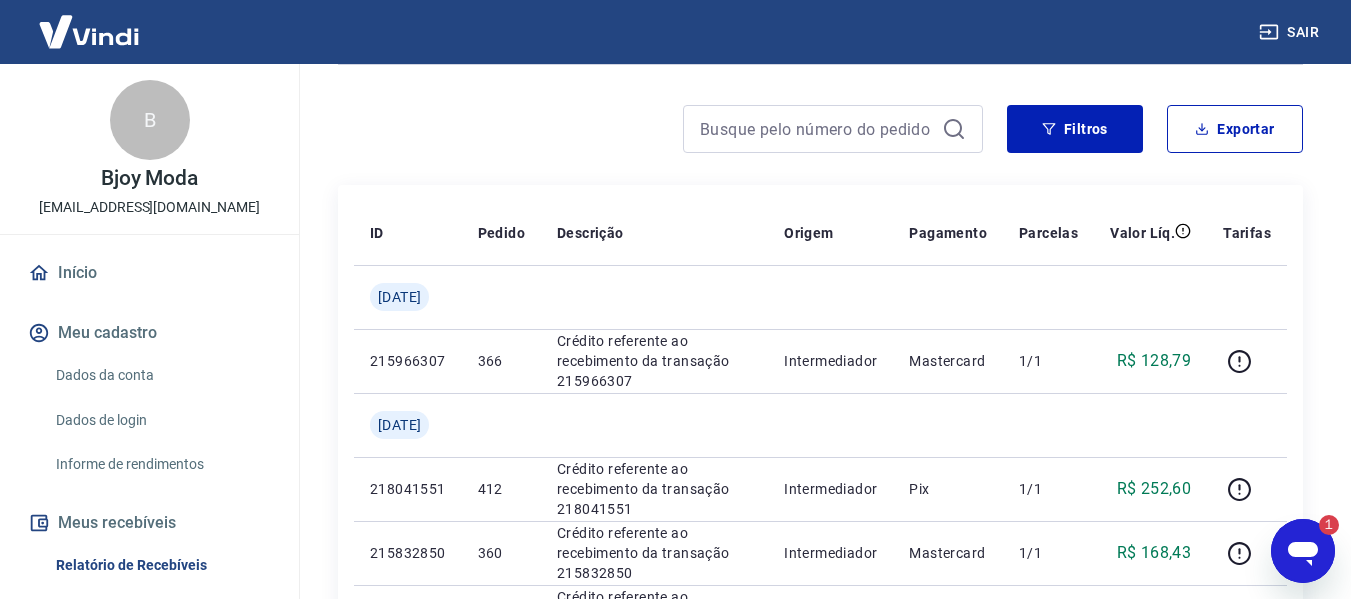 click on "ID Pedido Descrição Origem Pagamento Parcelas Valor Líq. Tarifas Seg, 14 jul 215966307 366 Crédito referente ao recebimento da transação 215966307 Intermediador Mastercard 1/1 R$ 128,79 Dom, 13 jul 218041551 412 Crédito referente ao recebimento da transação 218041551 Intermediador Pix 1/1 R$ 252,60 215832850 360 Crédito referente ao recebimento da transação 215832850 Intermediador Mastercard 1/1 R$ 168,43 215814920 358 Crédito referente ao recebimento da transação 215814920 Intermediador Mastercard 6/6 R$ 79,22 215814920 358 Crédito referente ao recebimento da transação 215814920 Intermediador Mastercard 5/6 R$ 79,21 215814920 358 Crédito referente ao recebimento da transação 215814920 Intermediador Mastercard 3/6 R$ 79,21 215814920 358 Crédito referente ao recebimento da transação 215814920 Intermediador Mastercard 2/6 R$ 79,21 215814920 358 Crédito referente ao recebimento da transação 215814920 Intermediador Mastercard 4/6 R$ 79,21 215814920 358 Intermediador Mastercard" at bounding box center [820, 969] 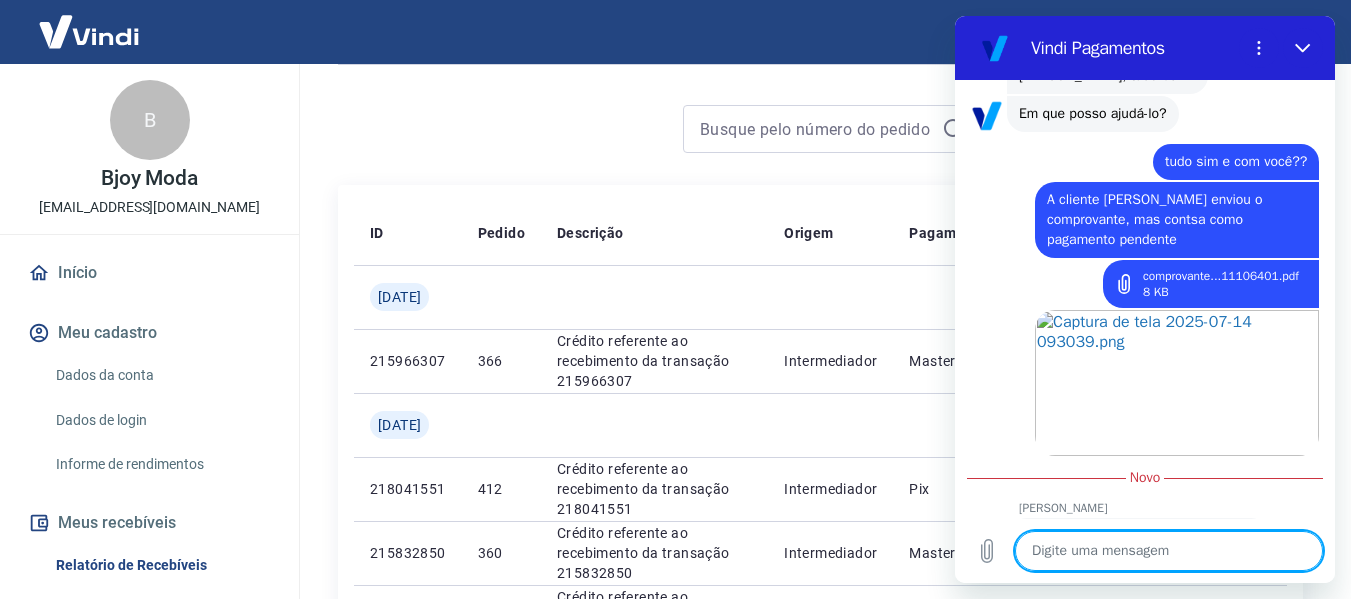 scroll, scrollTop: 2078, scrollLeft: 0, axis: vertical 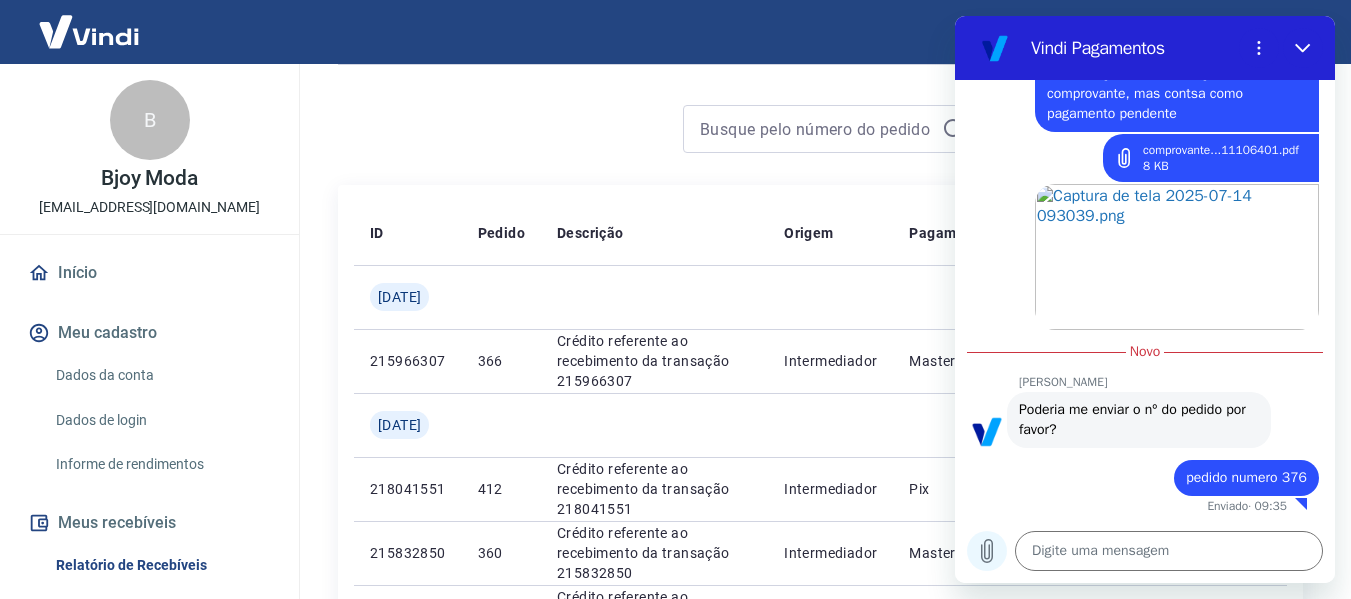 click 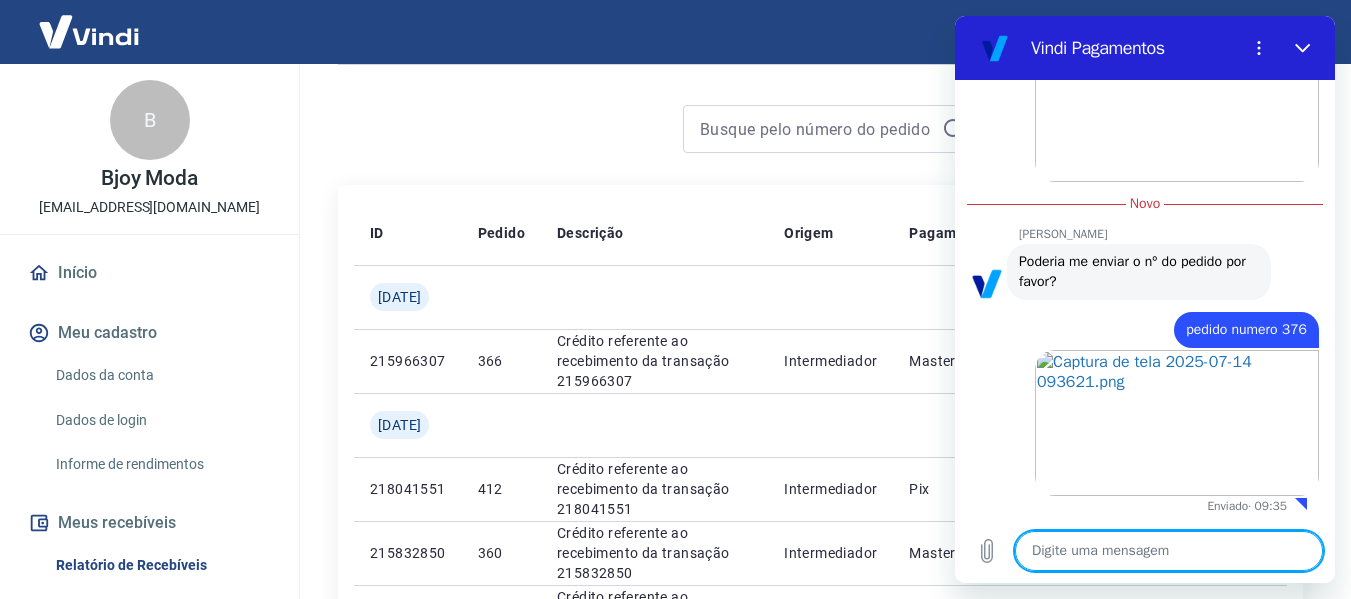 scroll, scrollTop: 2274, scrollLeft: 0, axis: vertical 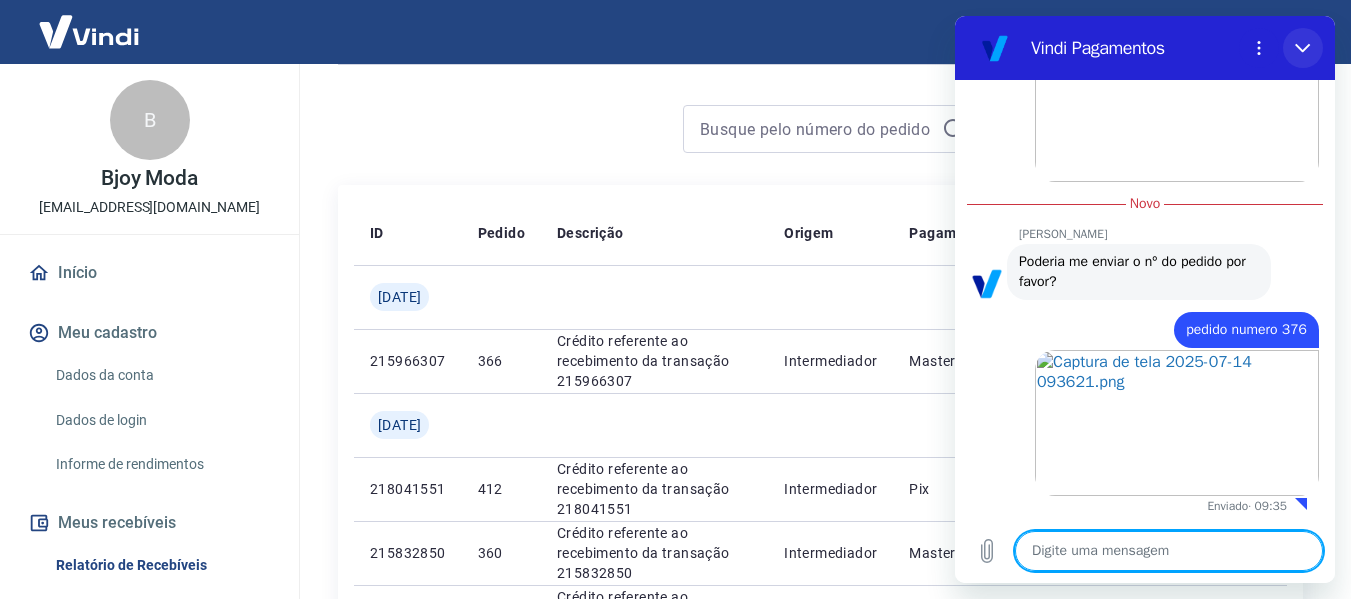 click at bounding box center [1303, 48] 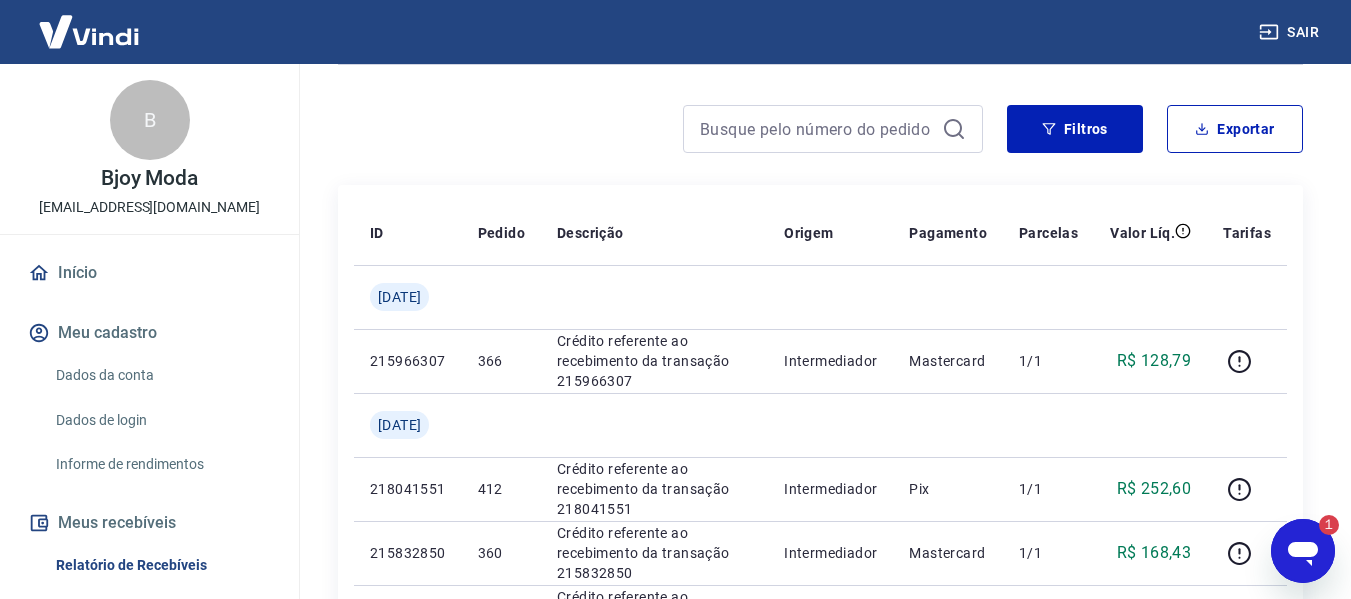 scroll, scrollTop: 0, scrollLeft: 0, axis: both 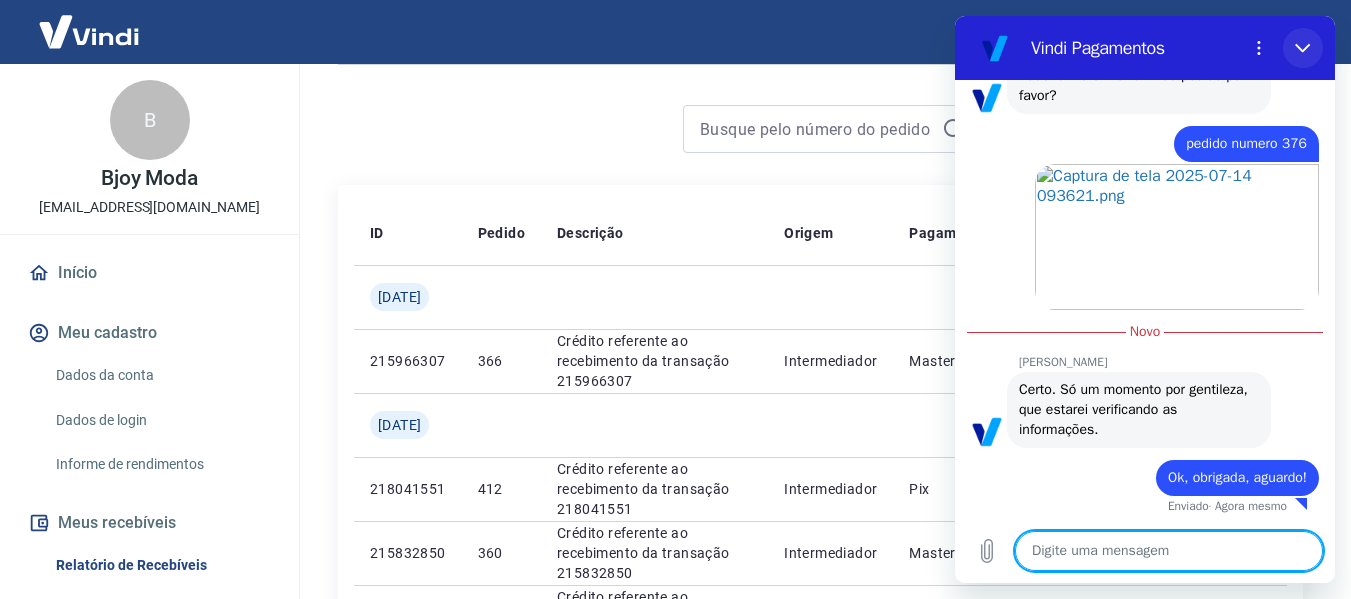 click at bounding box center (1303, 48) 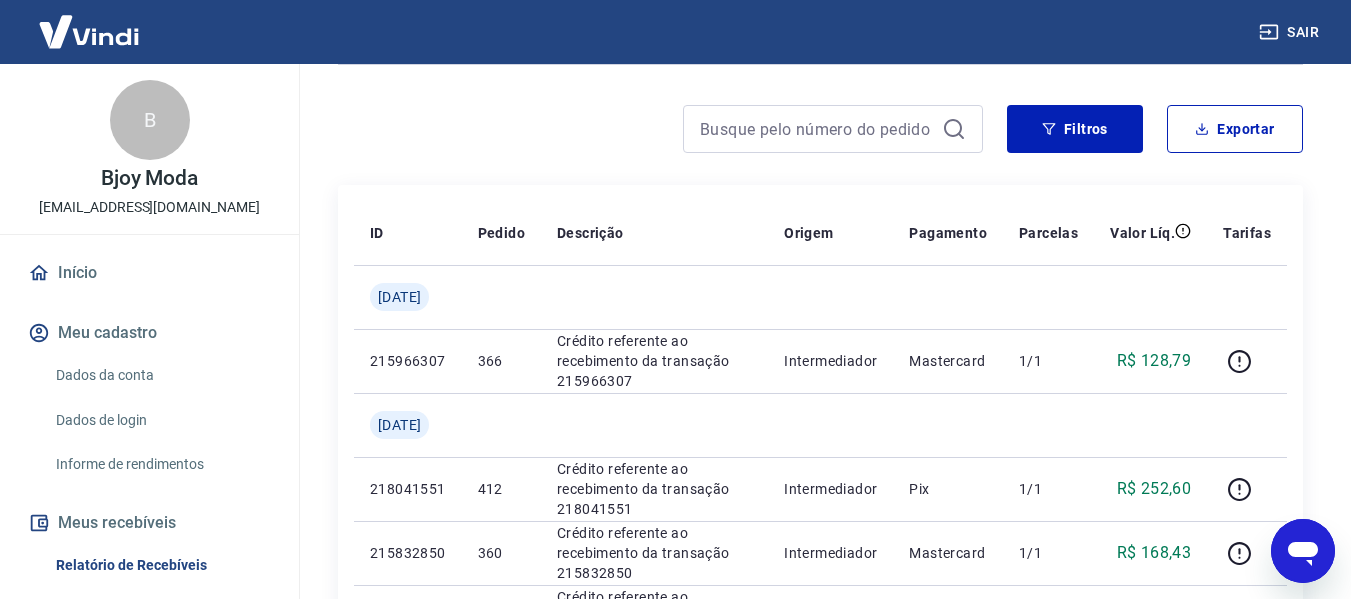 scroll, scrollTop: 2430, scrollLeft: 0, axis: vertical 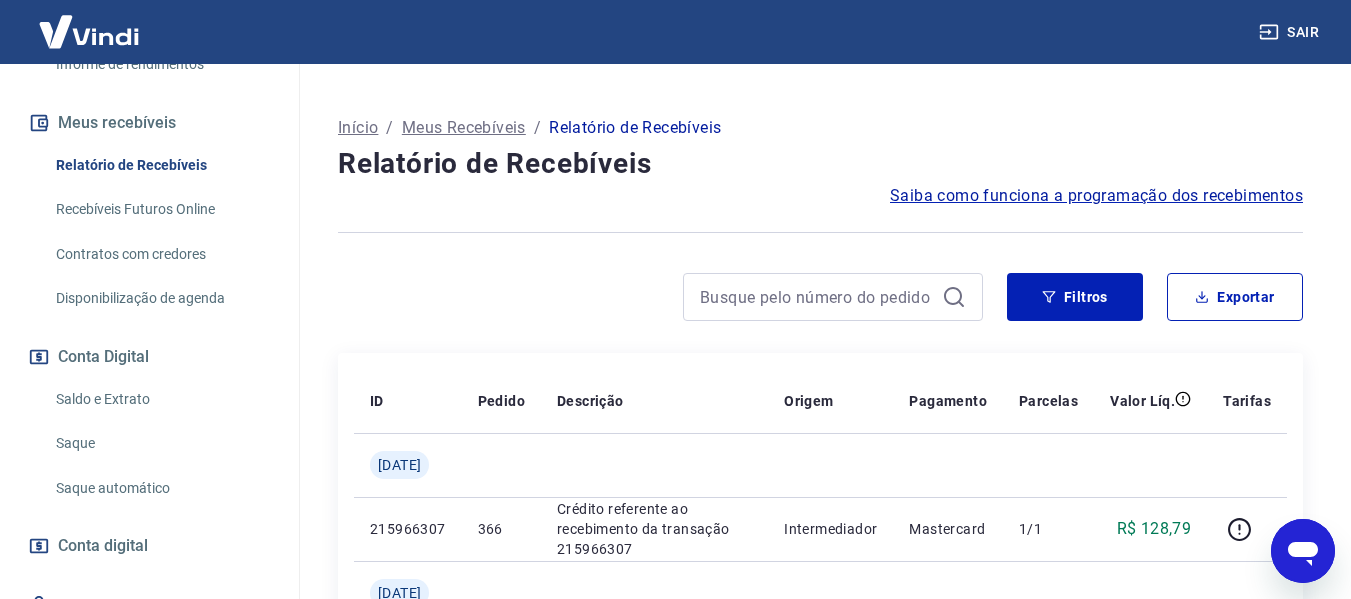 click on "Saldo e Extrato" at bounding box center (161, 399) 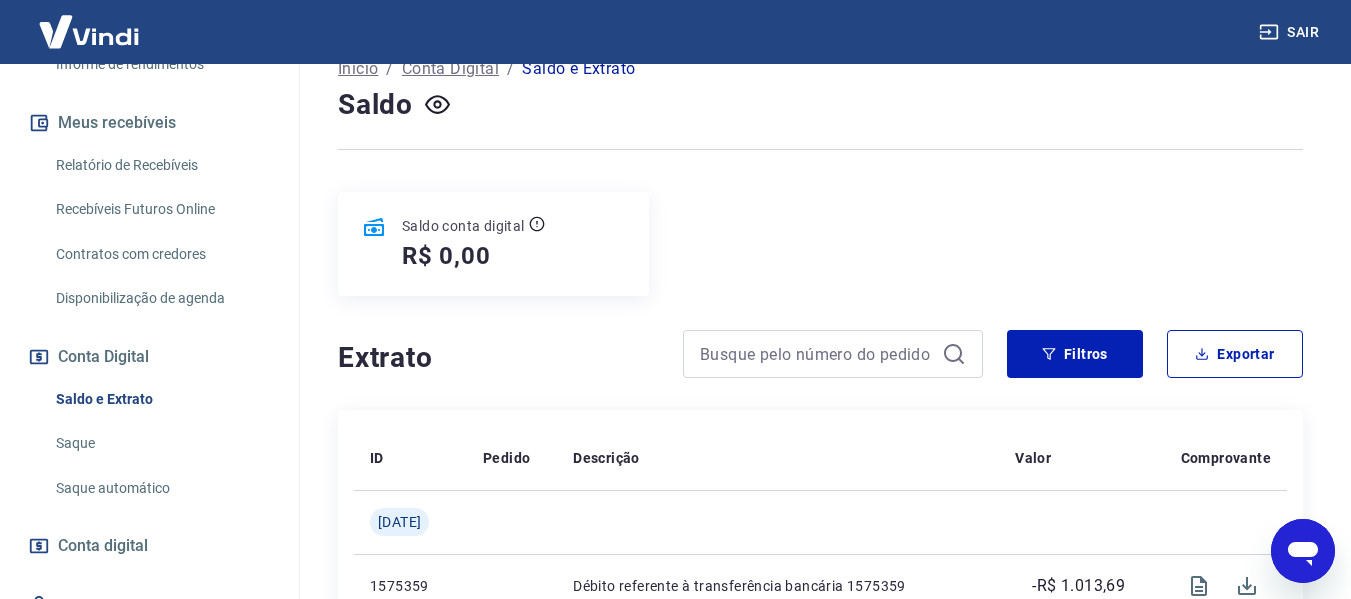 scroll, scrollTop: 0, scrollLeft: 0, axis: both 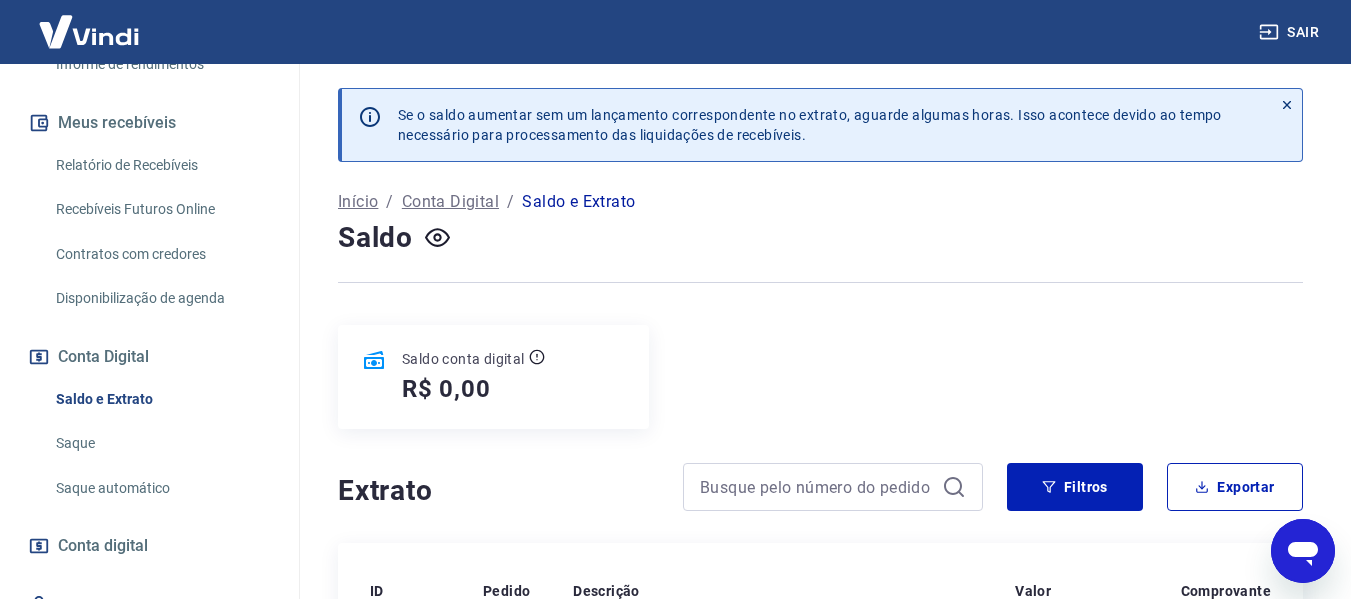 click at bounding box center (1303, 551) 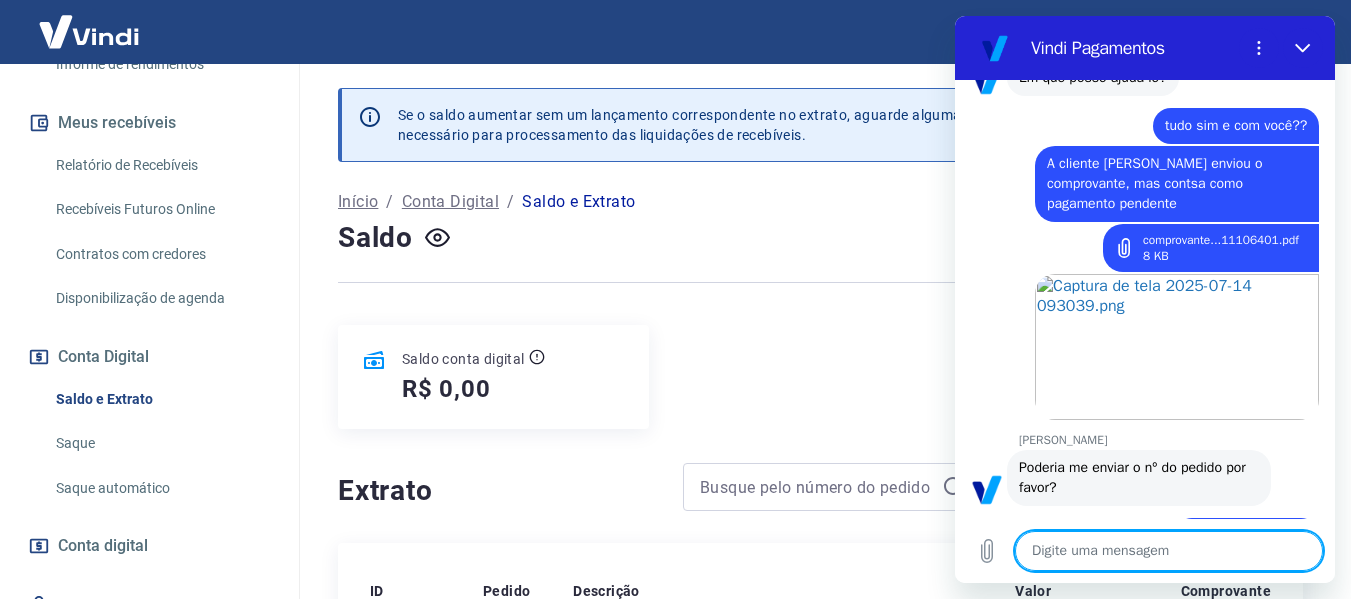 scroll, scrollTop: 2396, scrollLeft: 0, axis: vertical 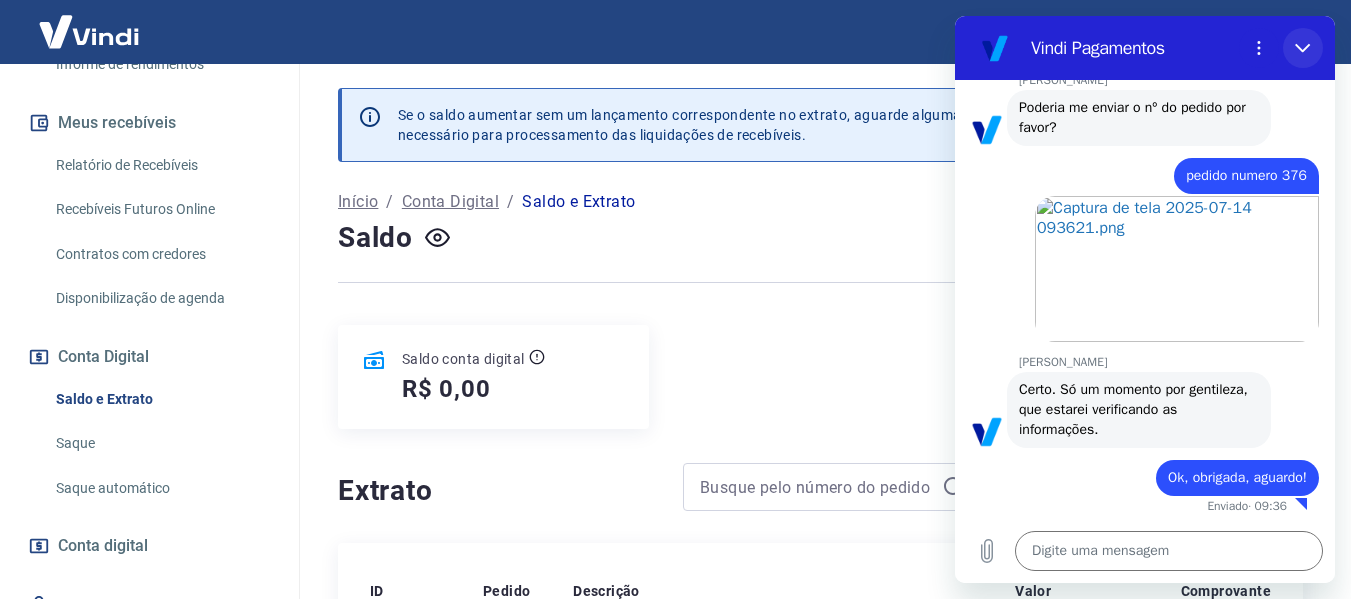 drag, startPoint x: 1290, startPoint y: 42, endPoint x: 2245, endPoint y: 61, distance: 955.18896 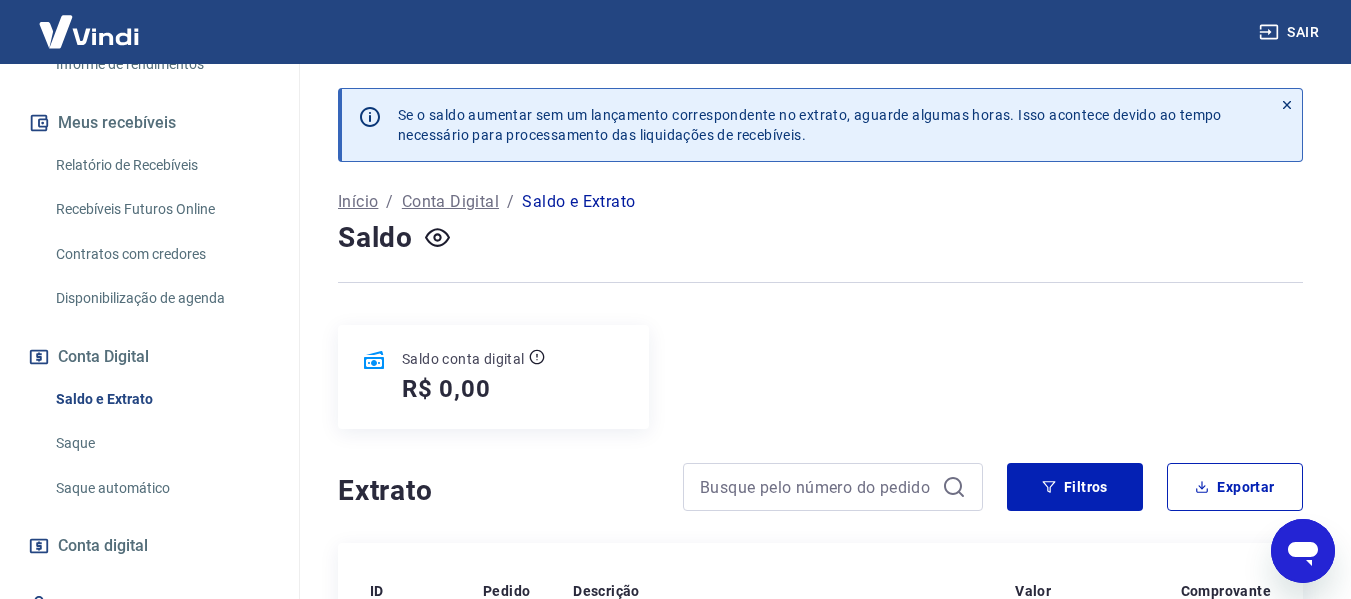 click 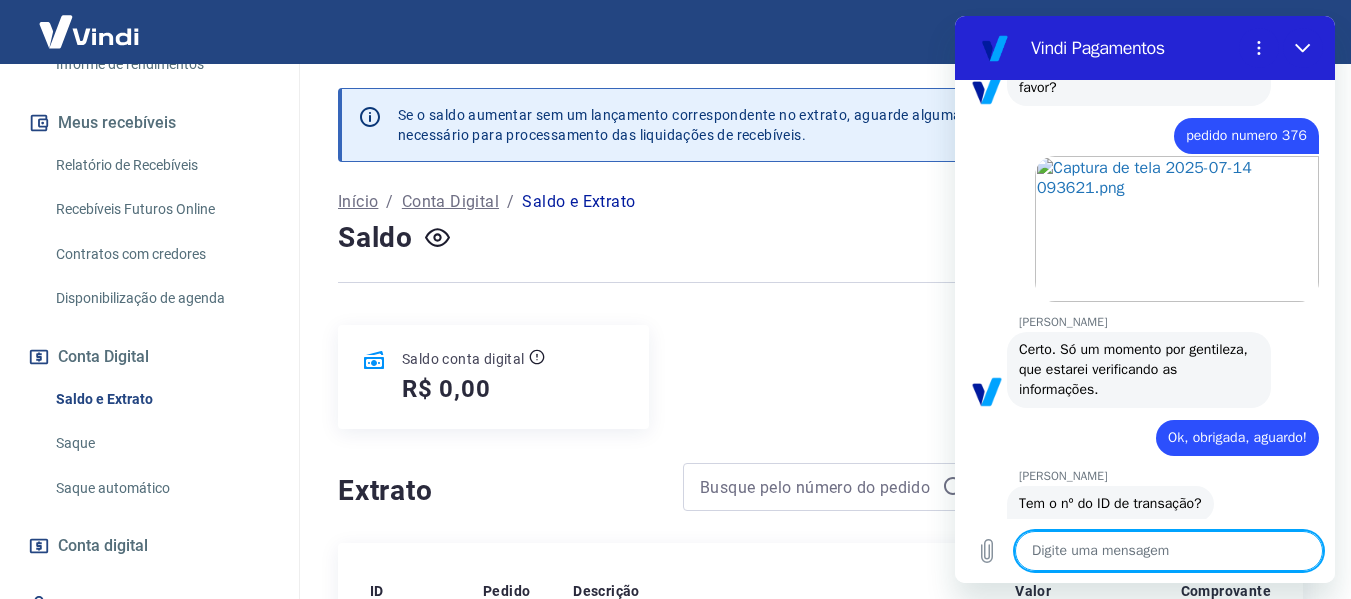 scroll, scrollTop: 2472, scrollLeft: 0, axis: vertical 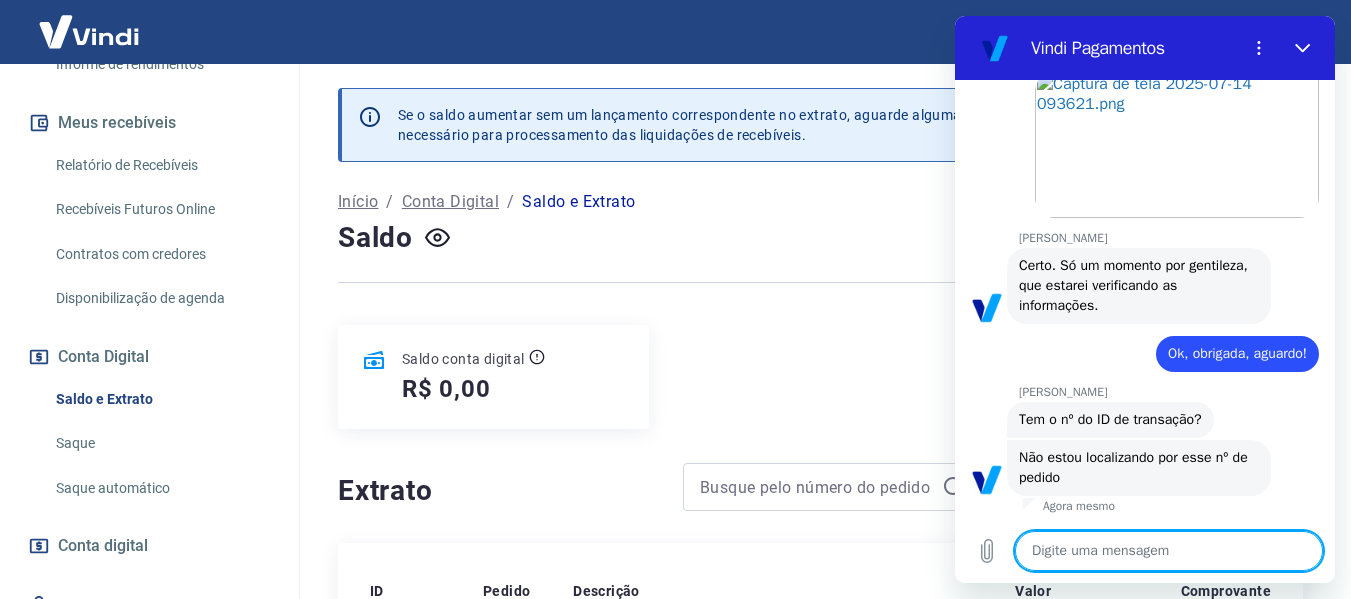 paste on "https://gtw-checkout.yapay.com.br/api/print/69acc4151d56d3604e98535504f36a3c" 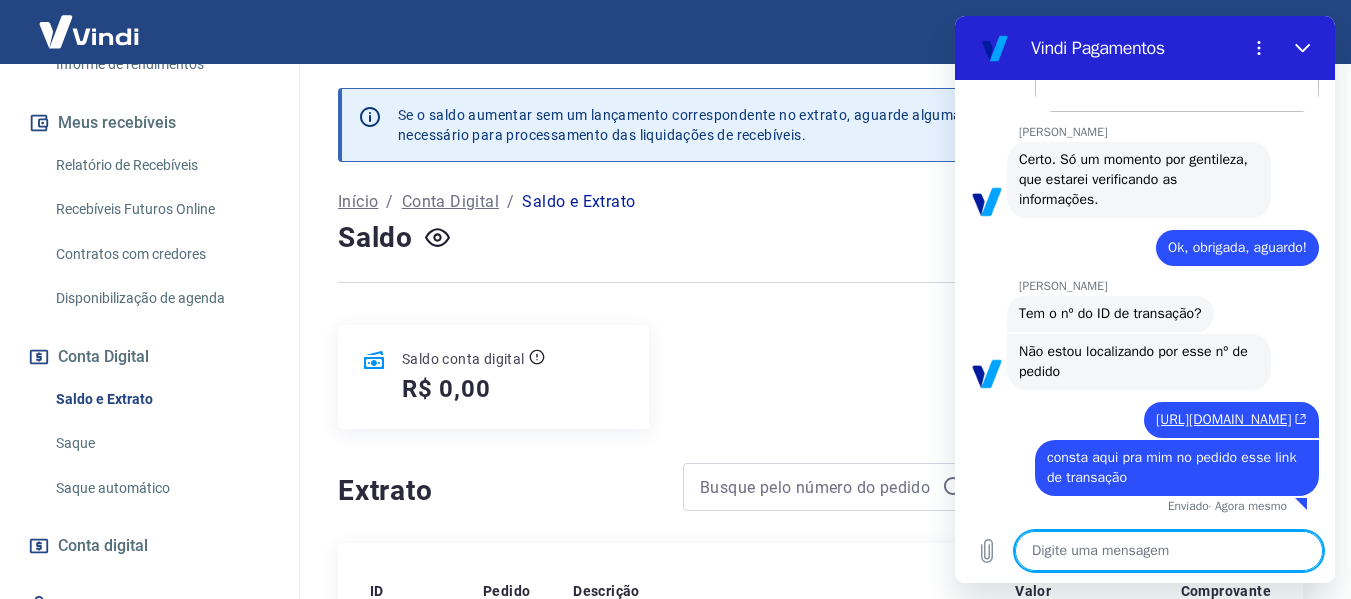 scroll, scrollTop: 2666, scrollLeft: 0, axis: vertical 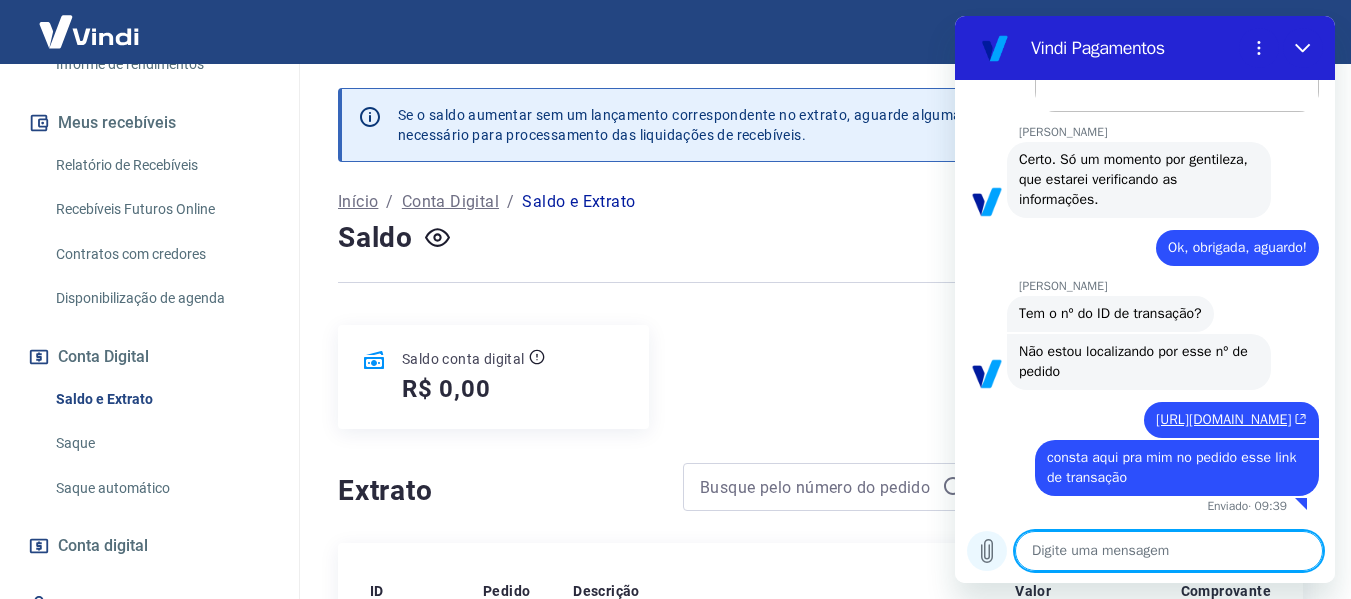 click at bounding box center [987, 551] 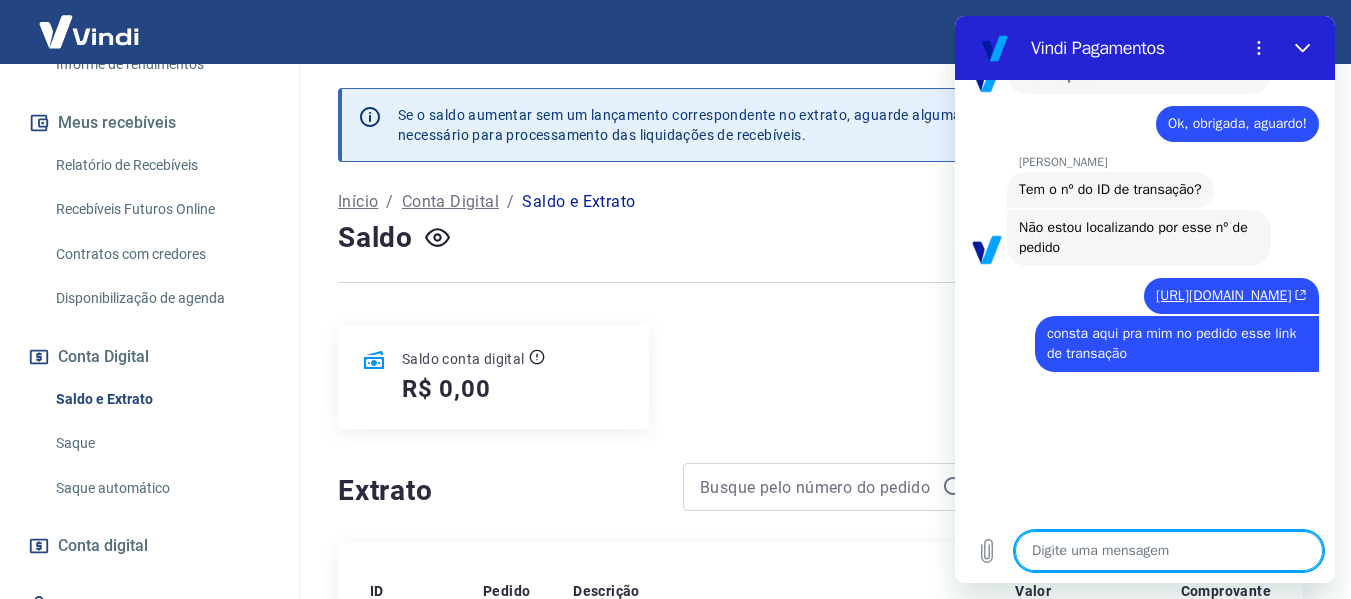 click at bounding box center (1169, 551) 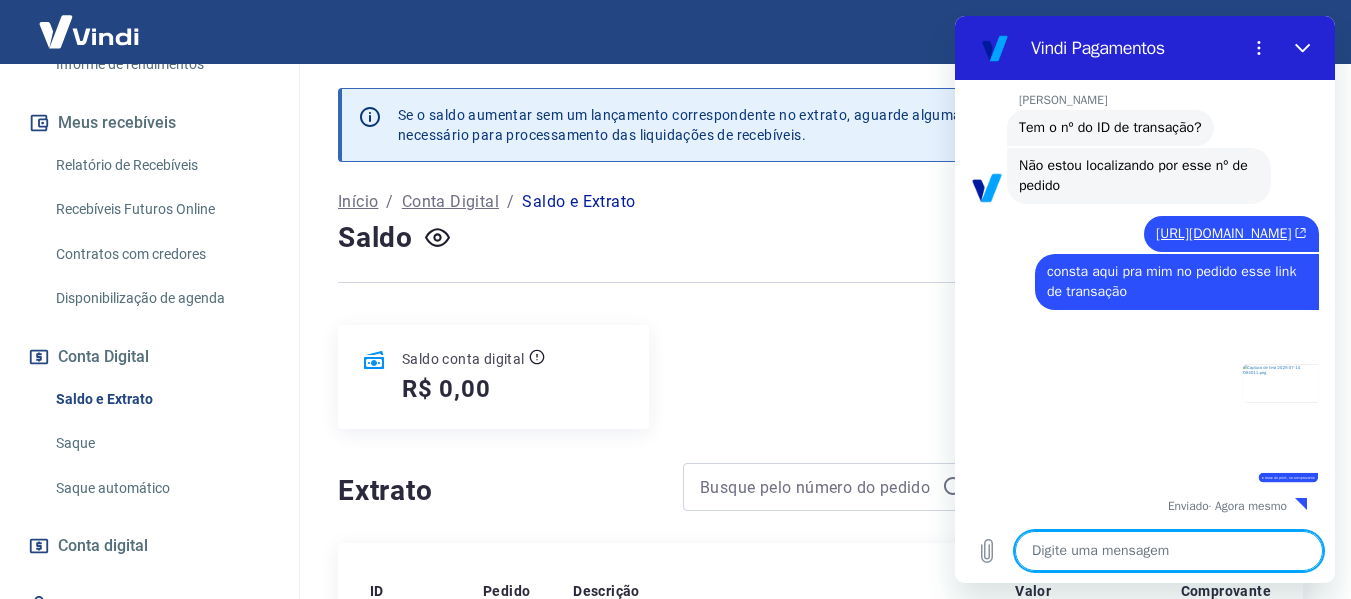 scroll, scrollTop: 2852, scrollLeft: 0, axis: vertical 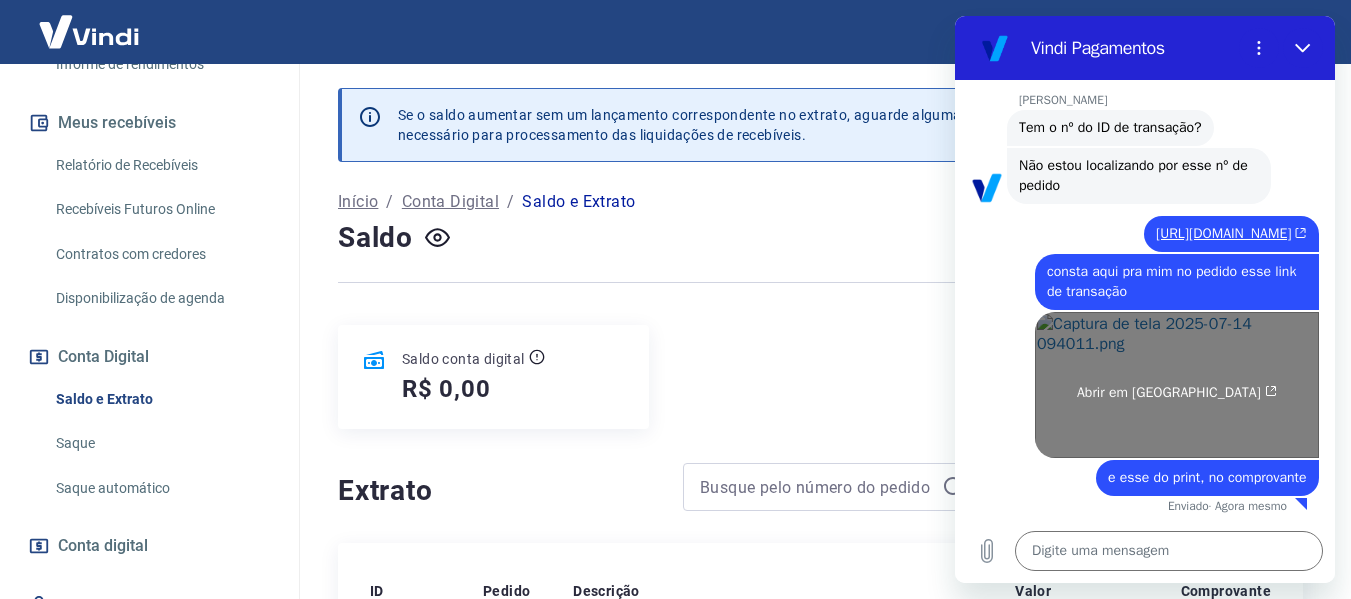 click on "Abrir em nova aba" at bounding box center (1177, 393) 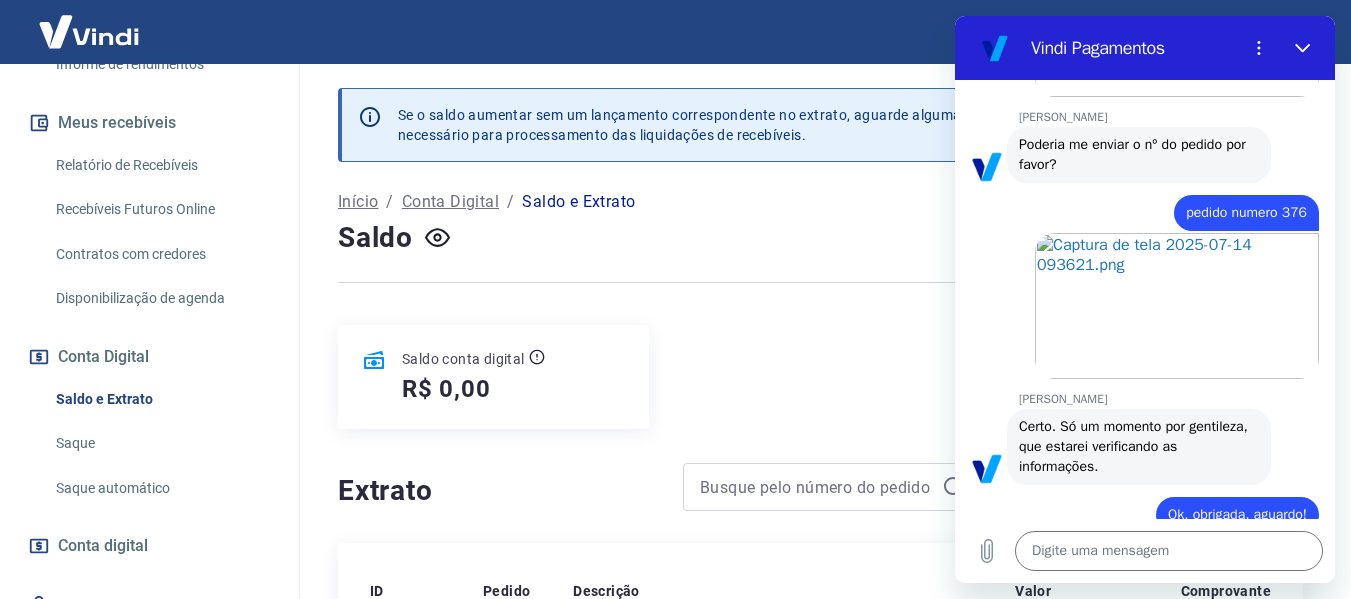 scroll, scrollTop: 2852, scrollLeft: 0, axis: vertical 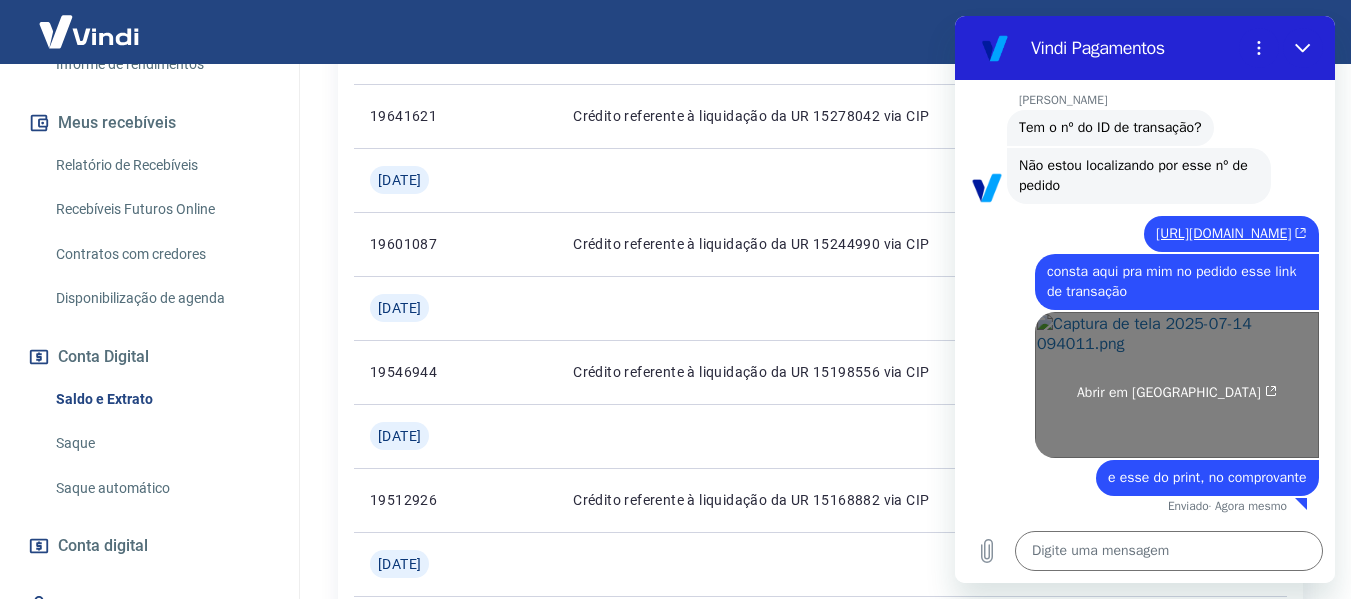 click on "Abrir em nova aba" at bounding box center [1177, 385] 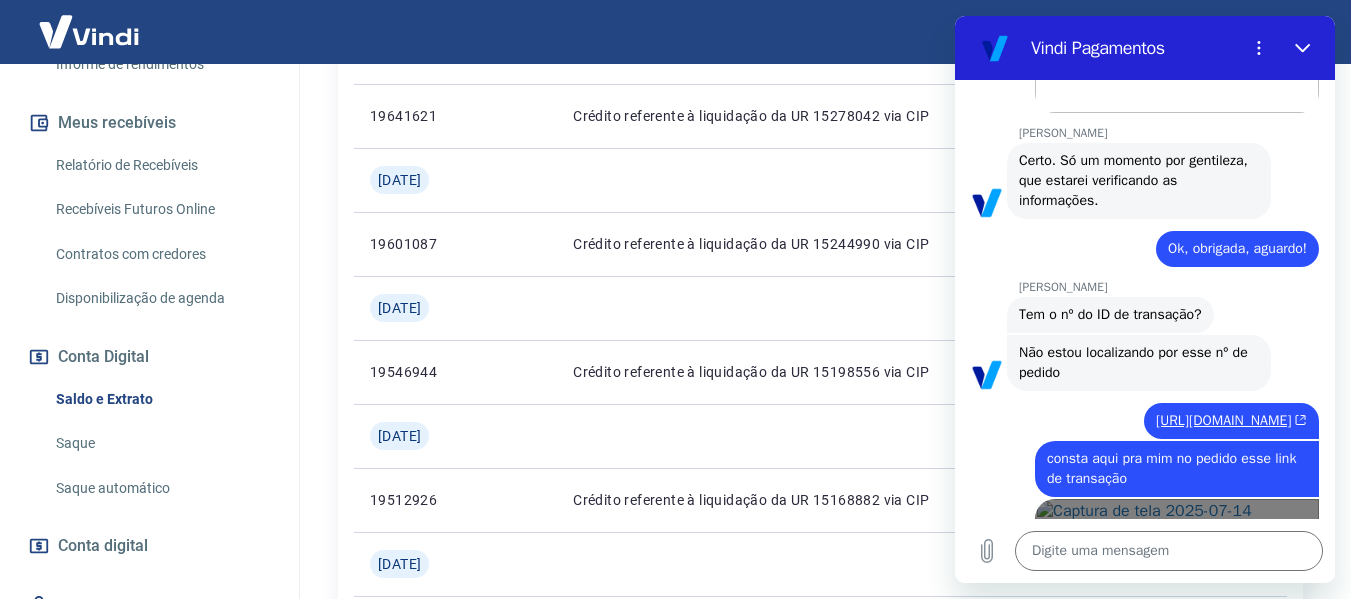 scroll, scrollTop: 2319, scrollLeft: 0, axis: vertical 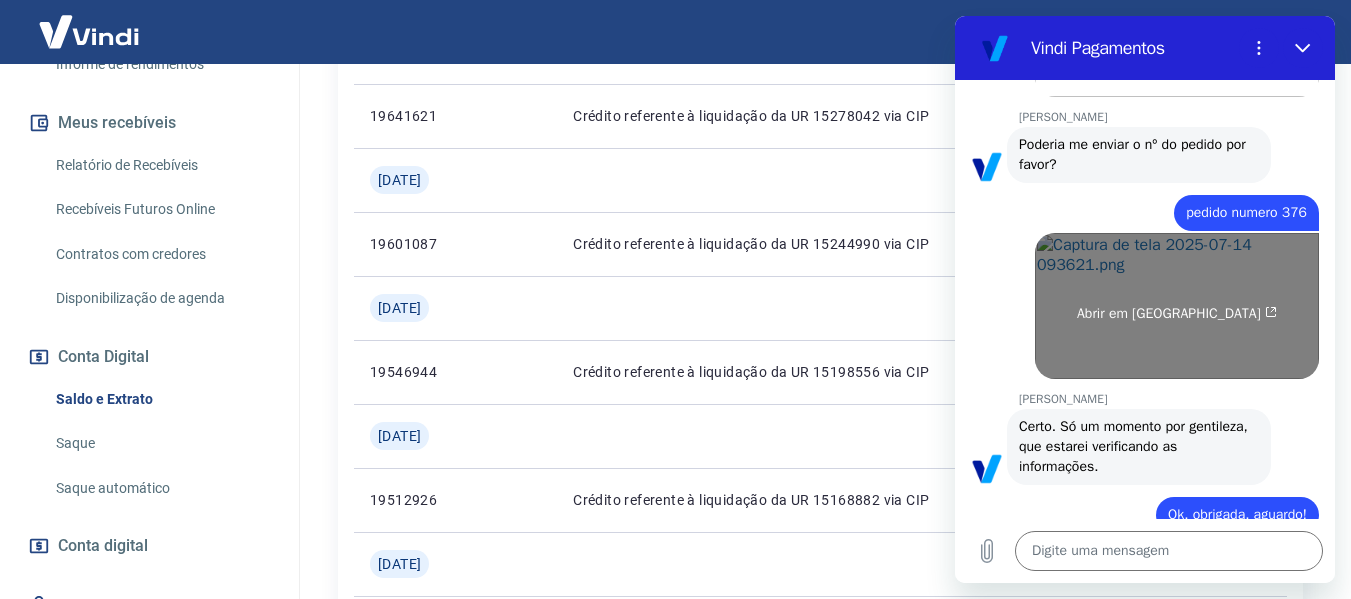 click on "Abrir em nova aba" at bounding box center [1177, 314] 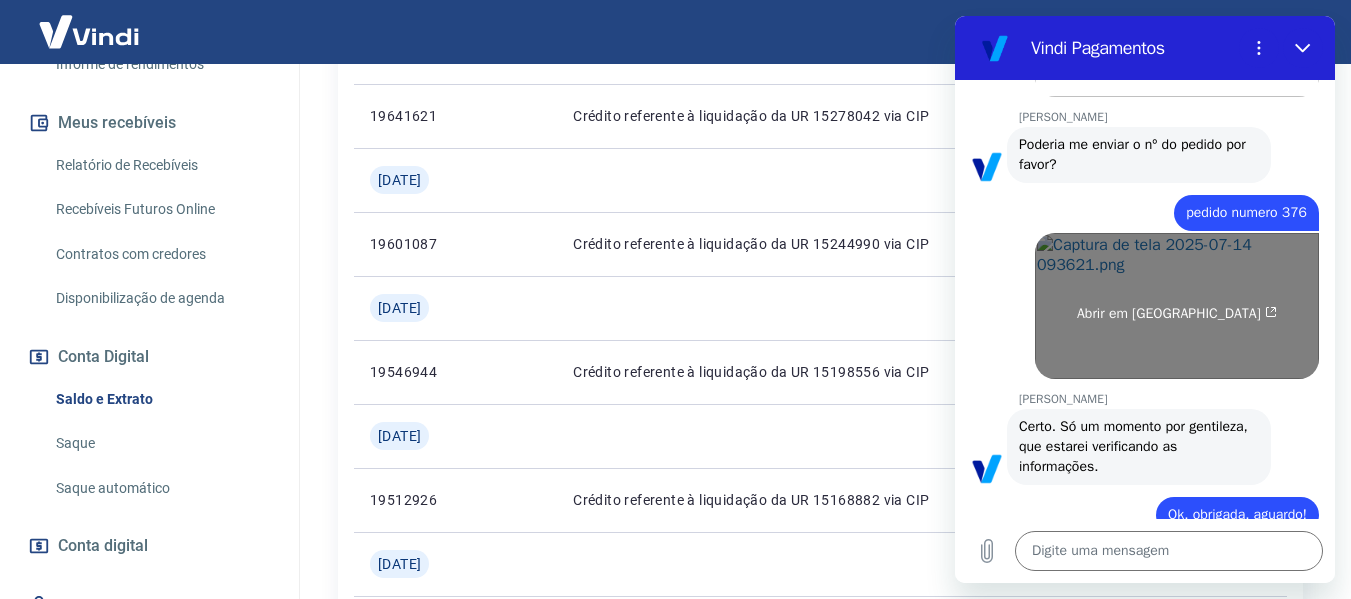 scroll, scrollTop: 2852, scrollLeft: 0, axis: vertical 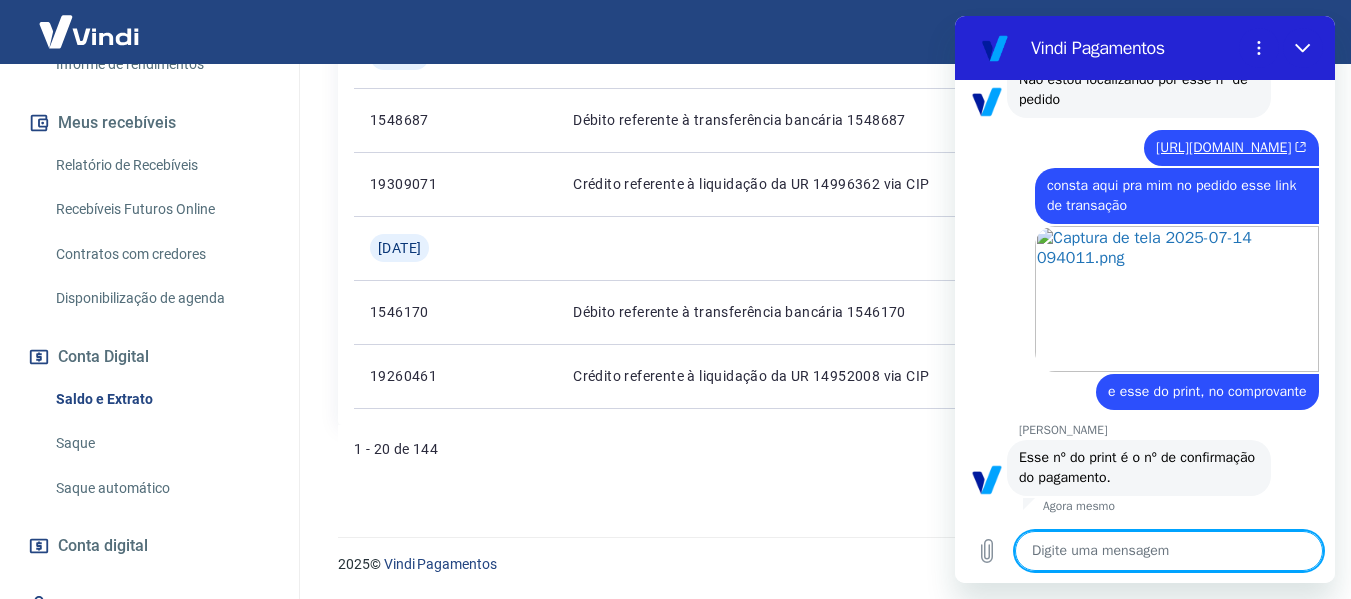 click at bounding box center (1169, 551) 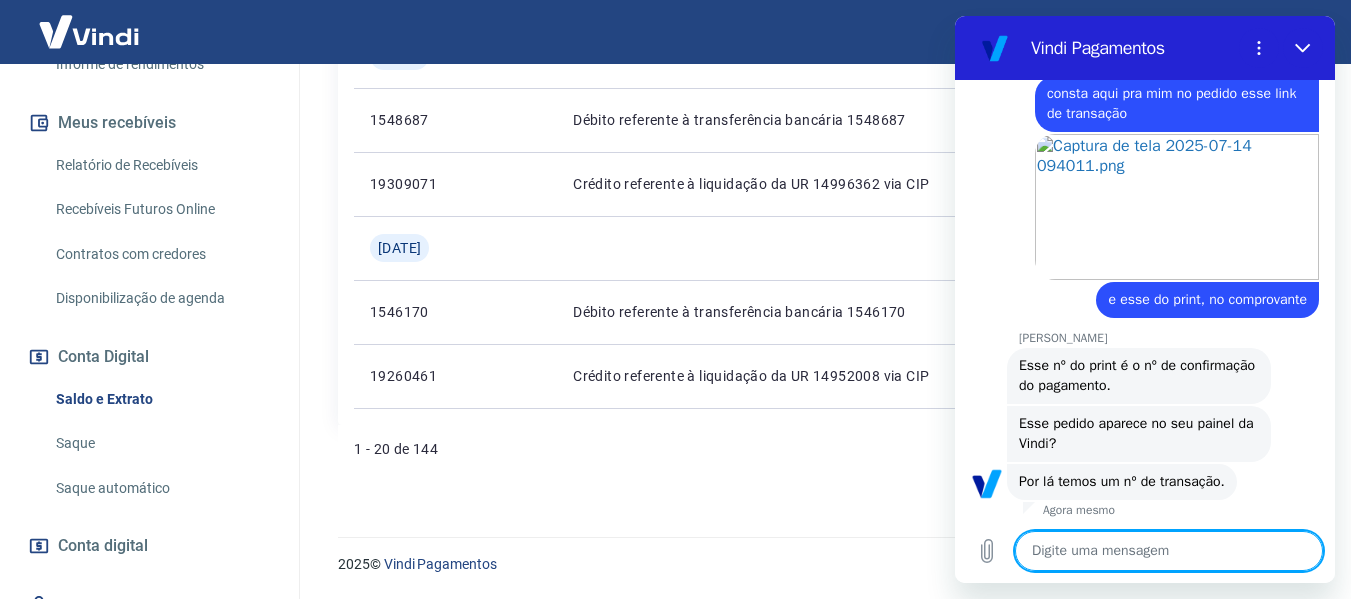 scroll, scrollTop: 3034, scrollLeft: 0, axis: vertical 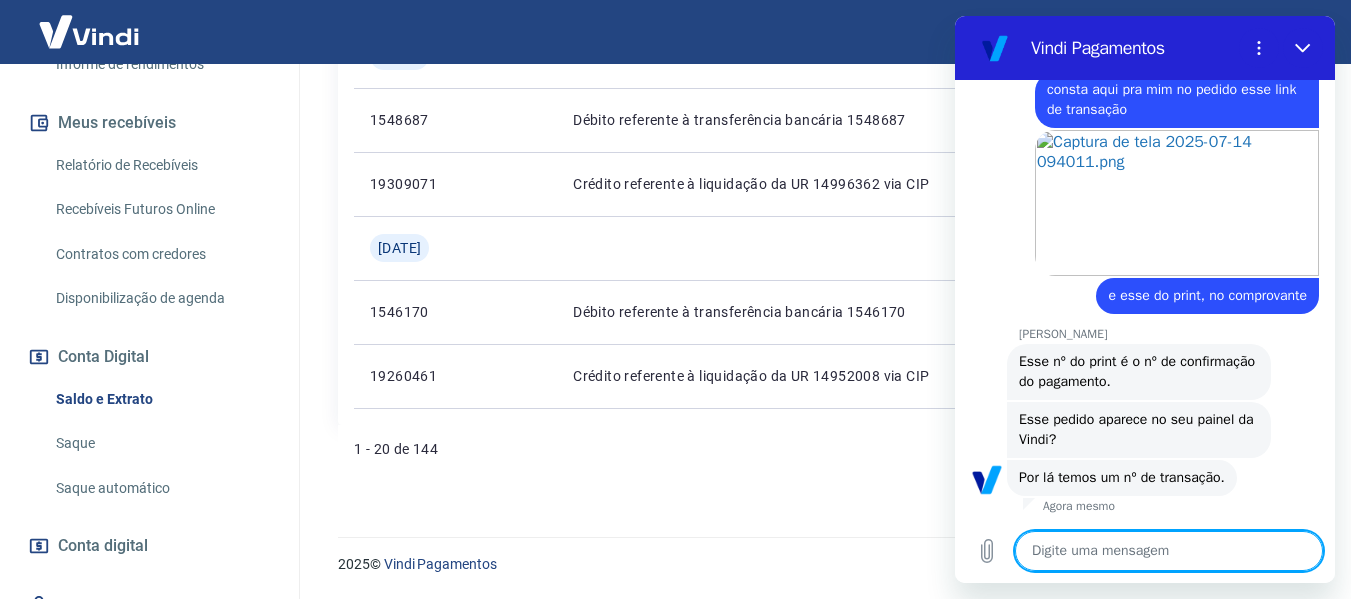 click at bounding box center (1169, 551) 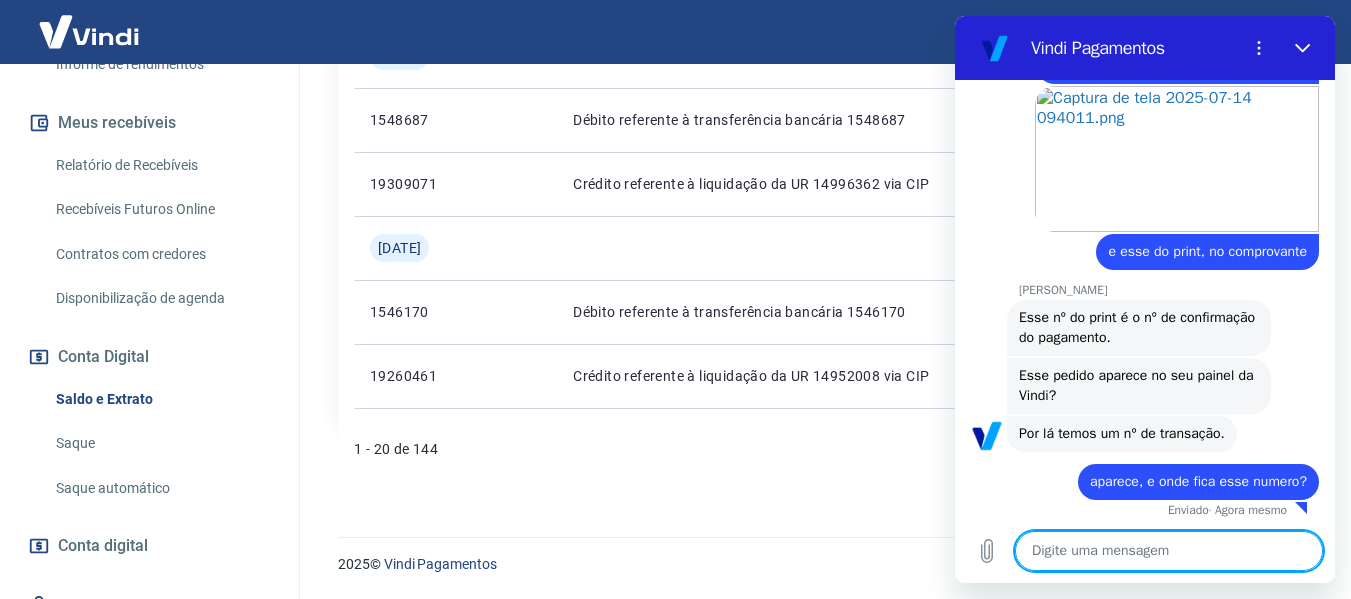 scroll, scrollTop: 3082, scrollLeft: 0, axis: vertical 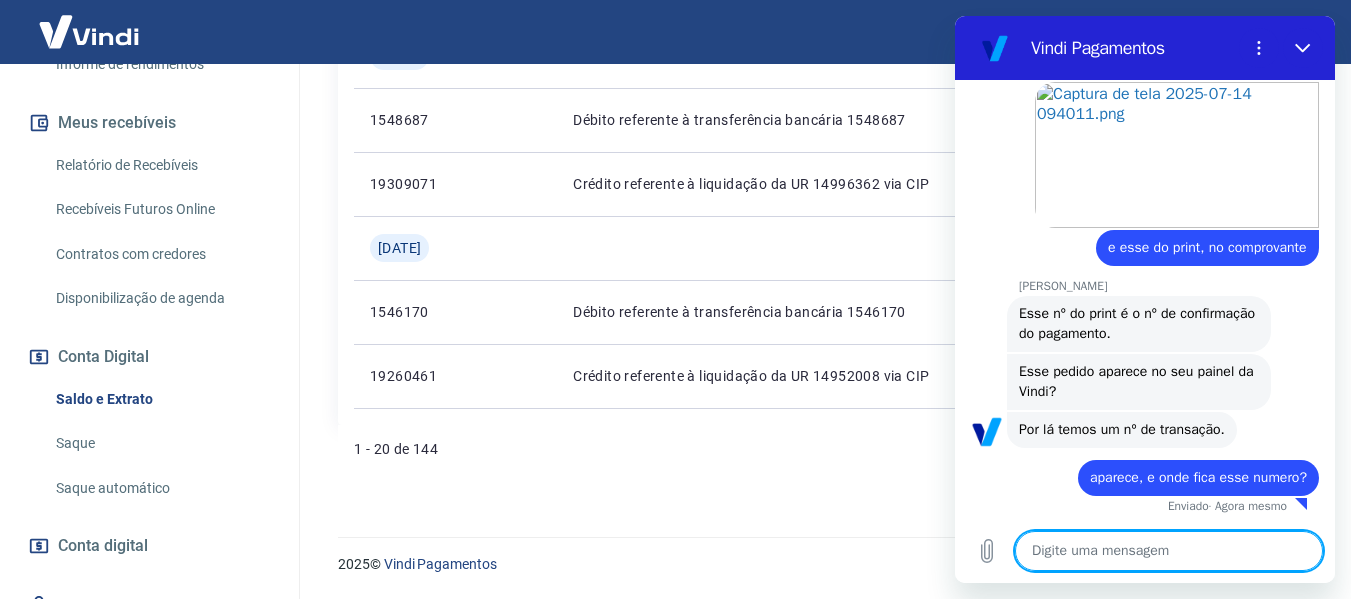 click at bounding box center [1169, 551] 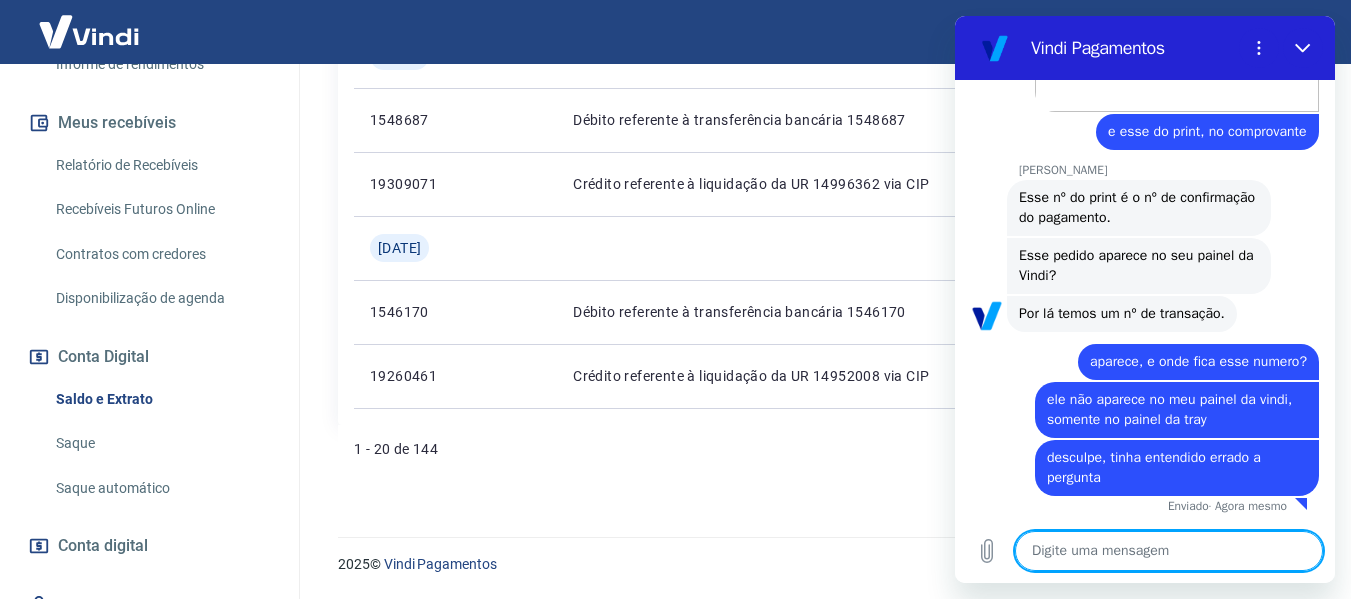 scroll, scrollTop: 3198, scrollLeft: 0, axis: vertical 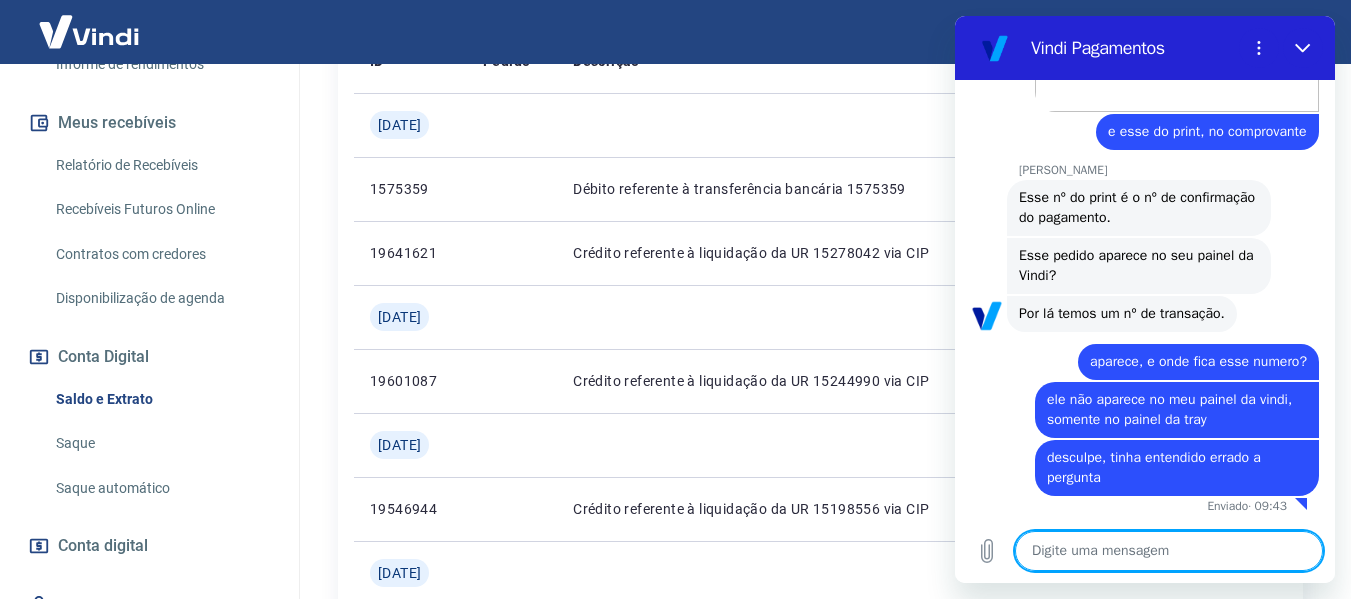 click at bounding box center [1169, 551] 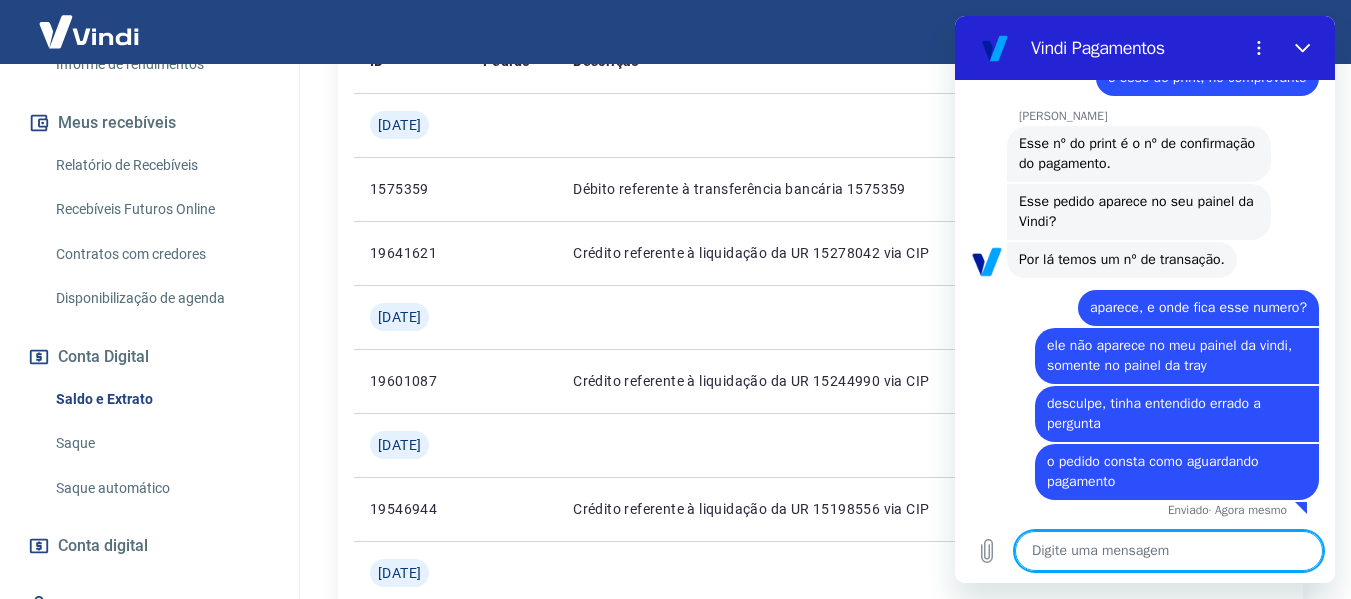 scroll, scrollTop: 3256, scrollLeft: 0, axis: vertical 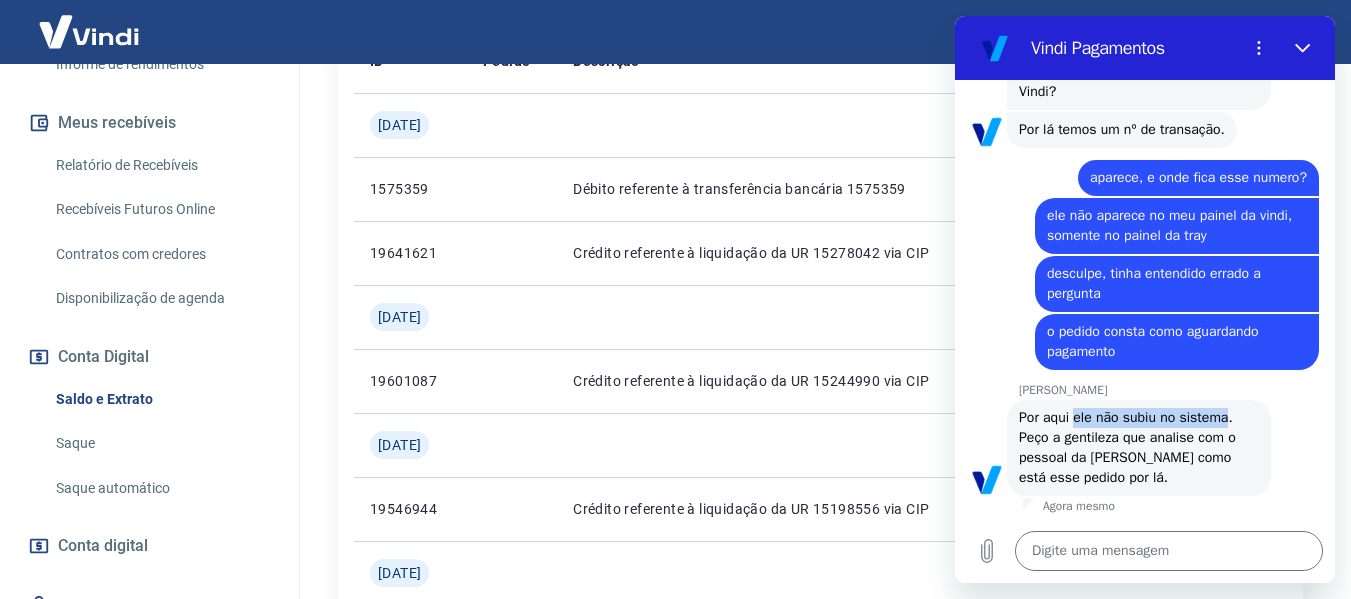 drag, startPoint x: 1072, startPoint y: 418, endPoint x: 1225, endPoint y: 418, distance: 153 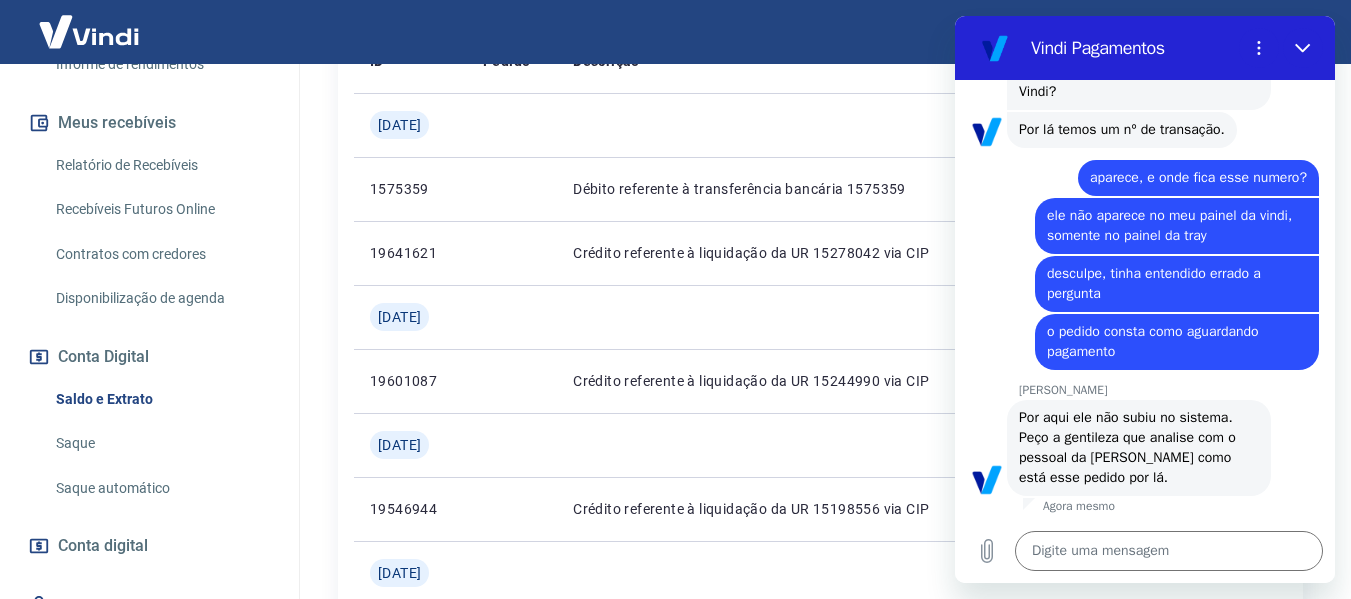 click on "Por aqui ele não subiu no sistema. Peço a gentileza que analise com o pessoal da Tray como está esse pedido por lá." at bounding box center [1129, 447] 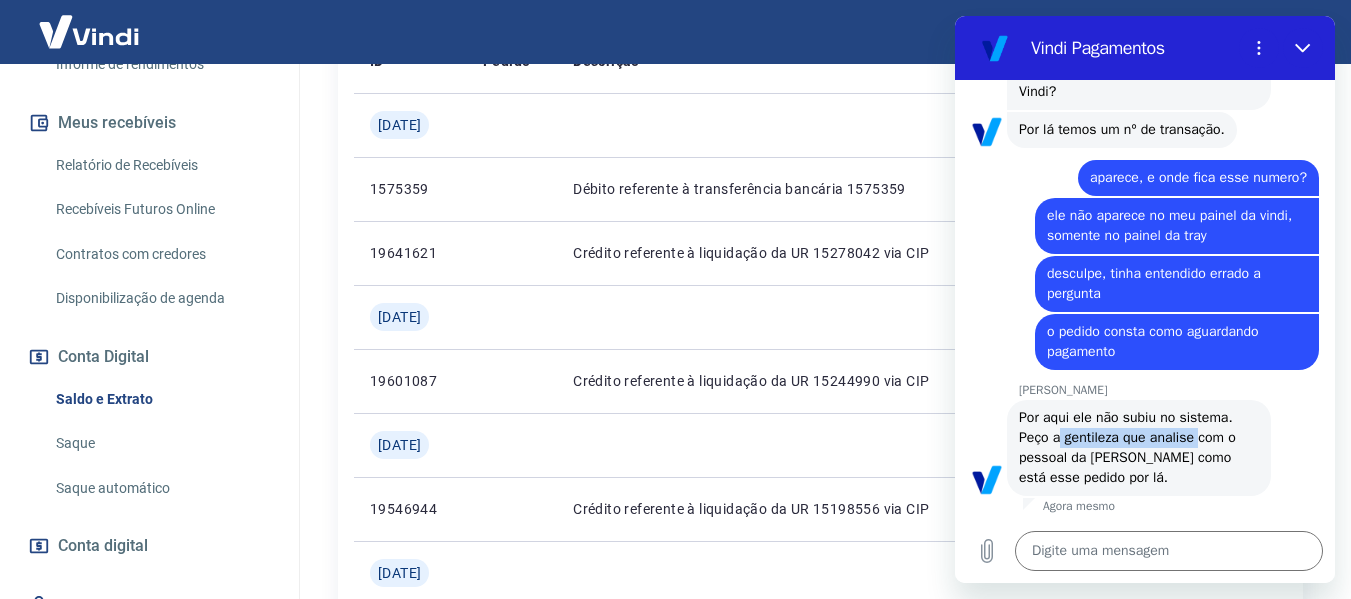drag, startPoint x: 1058, startPoint y: 441, endPoint x: 1198, endPoint y: 441, distance: 140 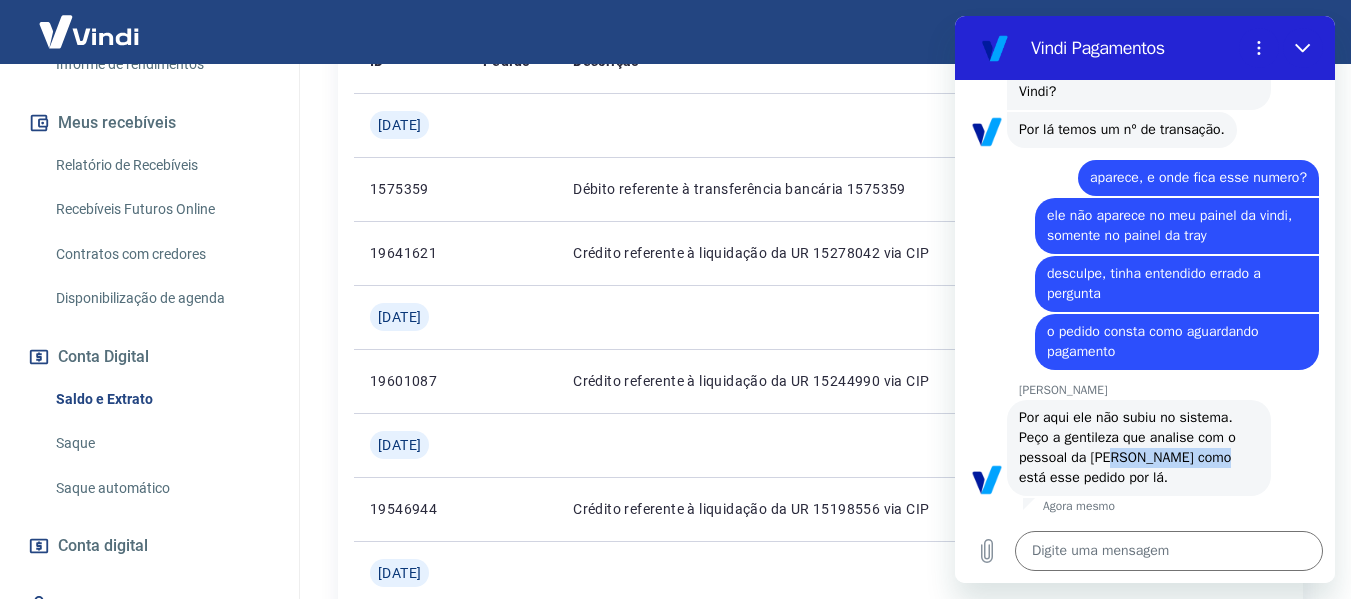 drag, startPoint x: 1108, startPoint y: 459, endPoint x: 1203, endPoint y: 459, distance: 95 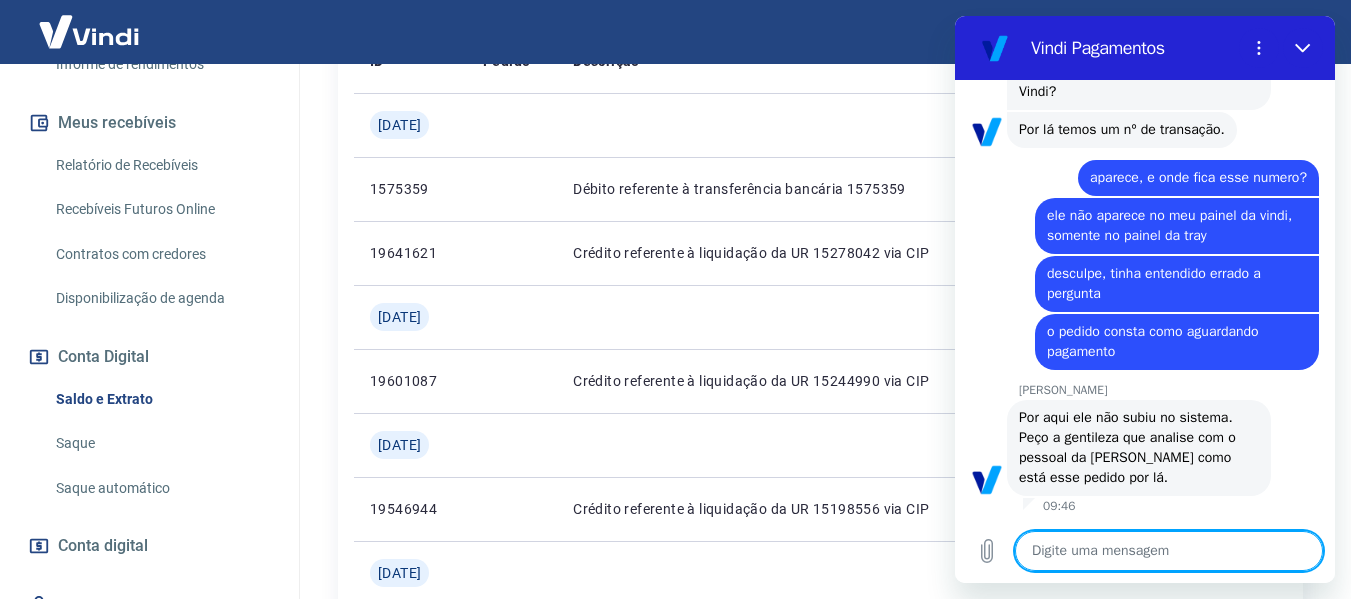 click at bounding box center (1169, 551) 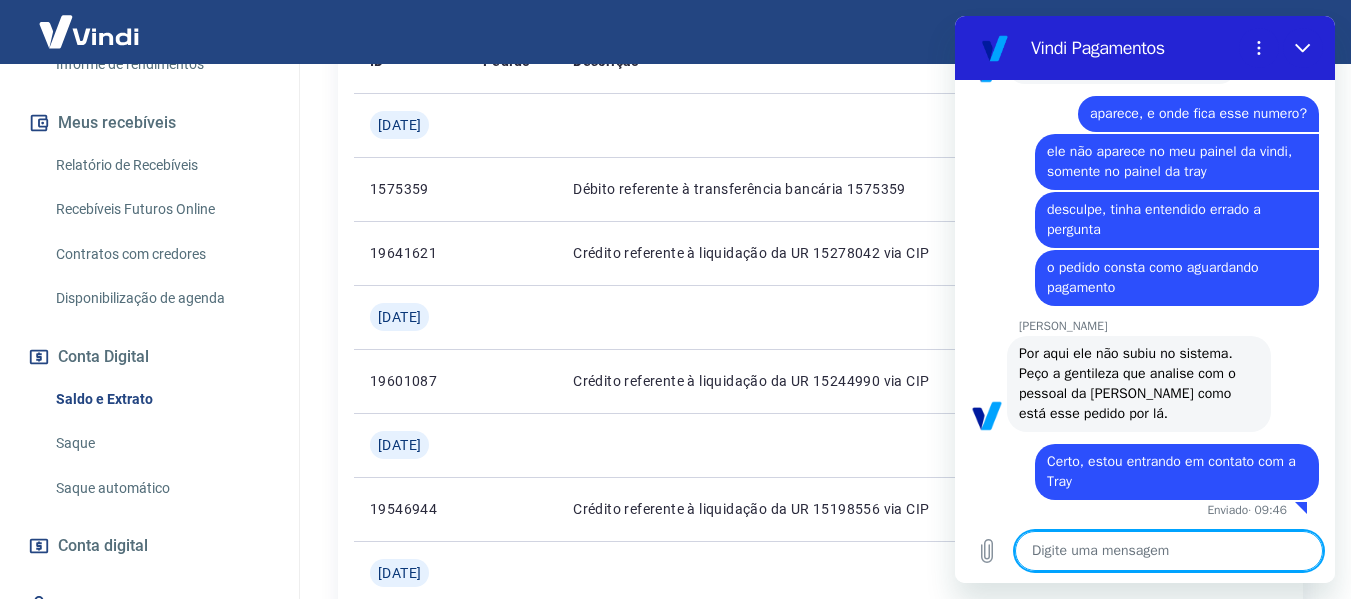 scroll, scrollTop: 3450, scrollLeft: 0, axis: vertical 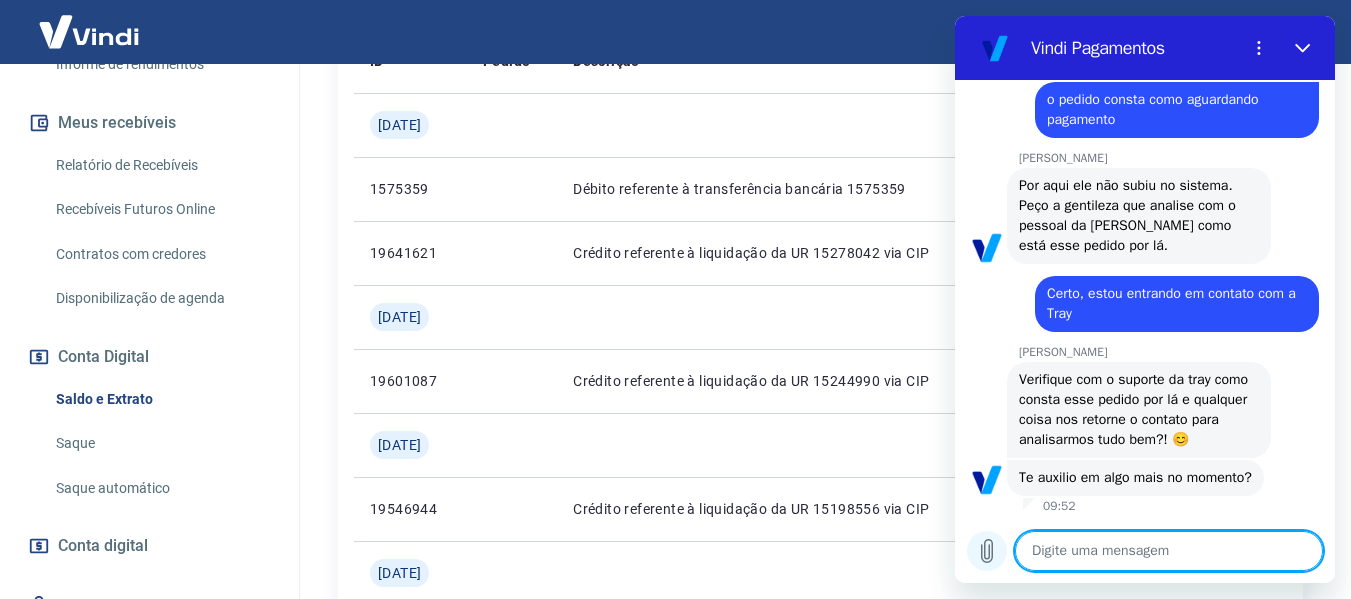 click 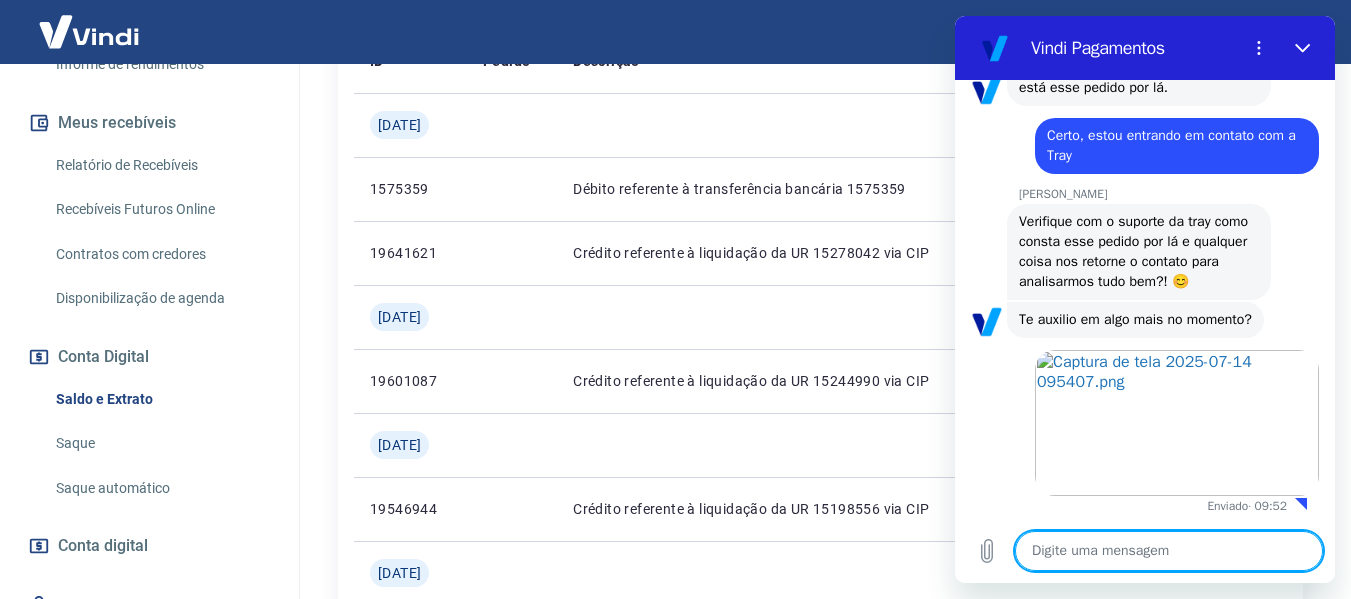 scroll, scrollTop: 3812, scrollLeft: 0, axis: vertical 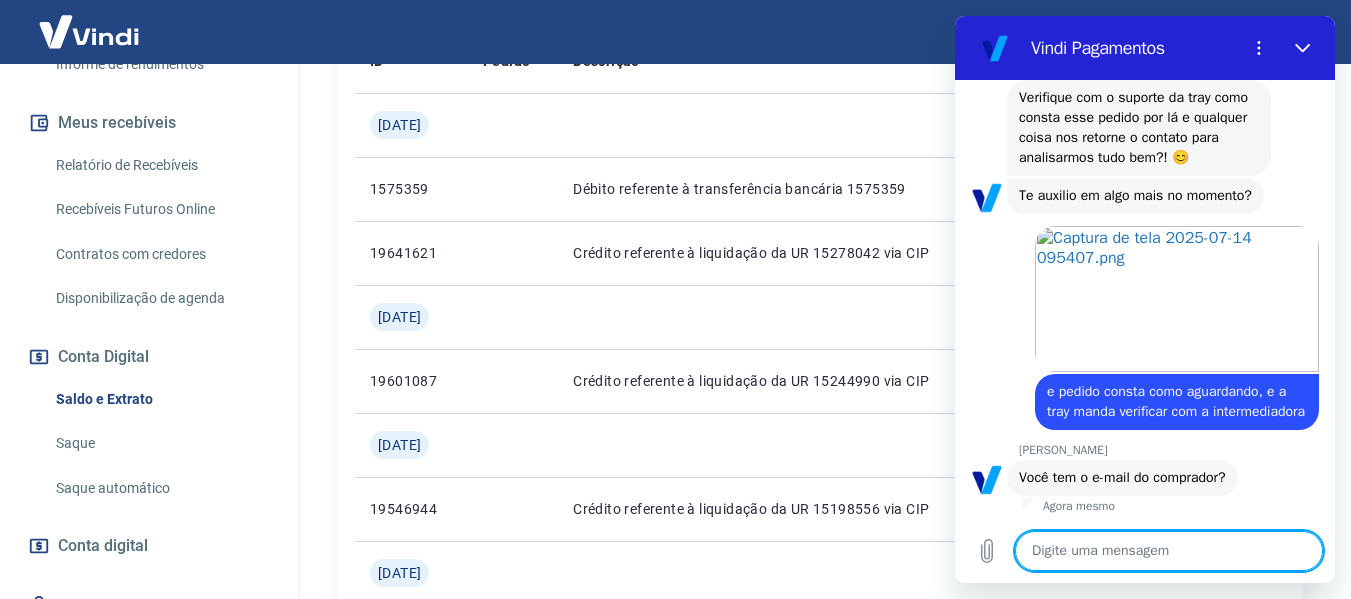 click at bounding box center [1169, 551] 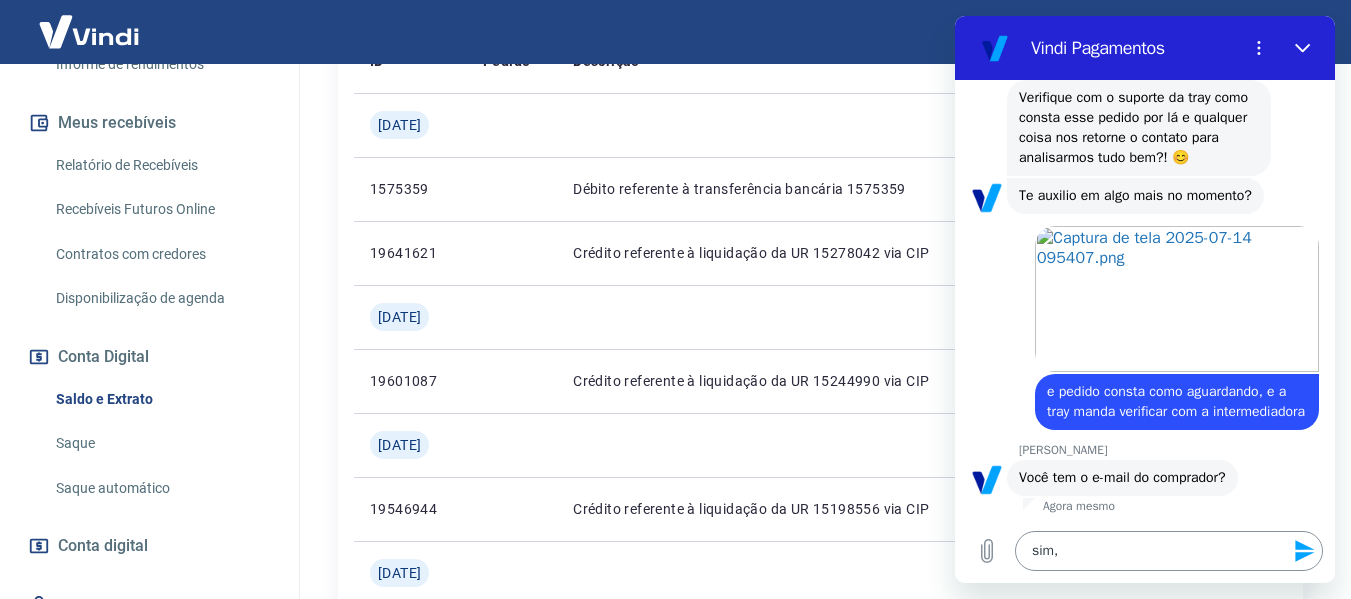 click on "sim," at bounding box center (1169, 551) 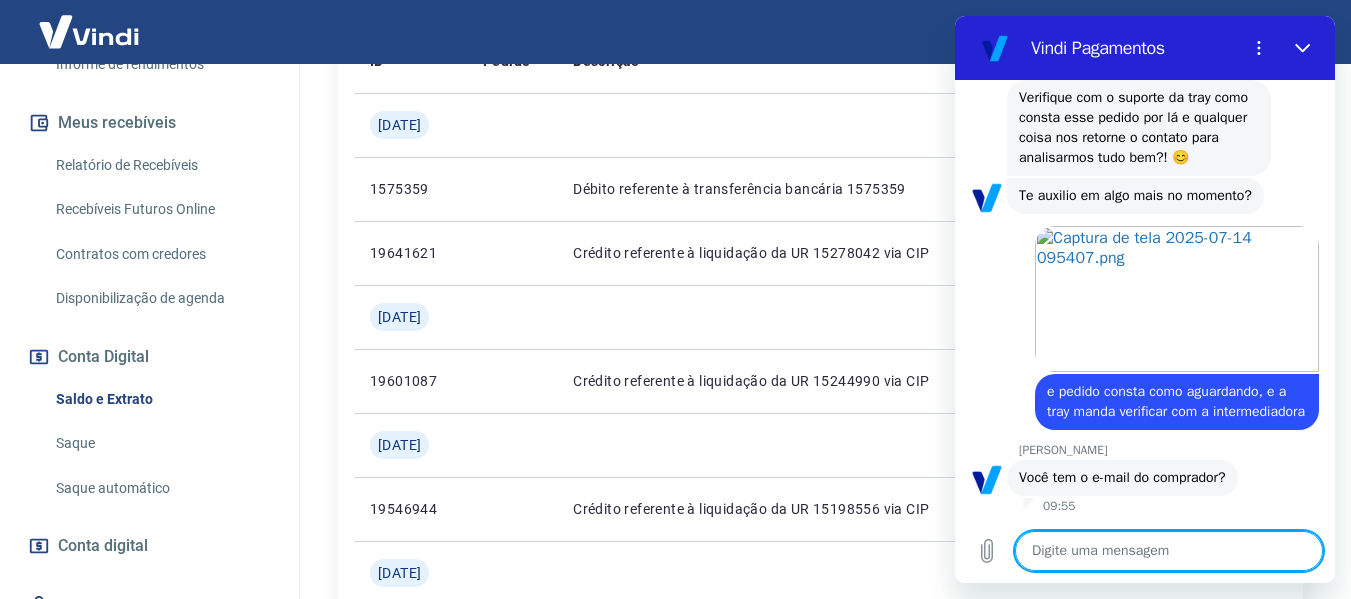 click at bounding box center [1169, 551] 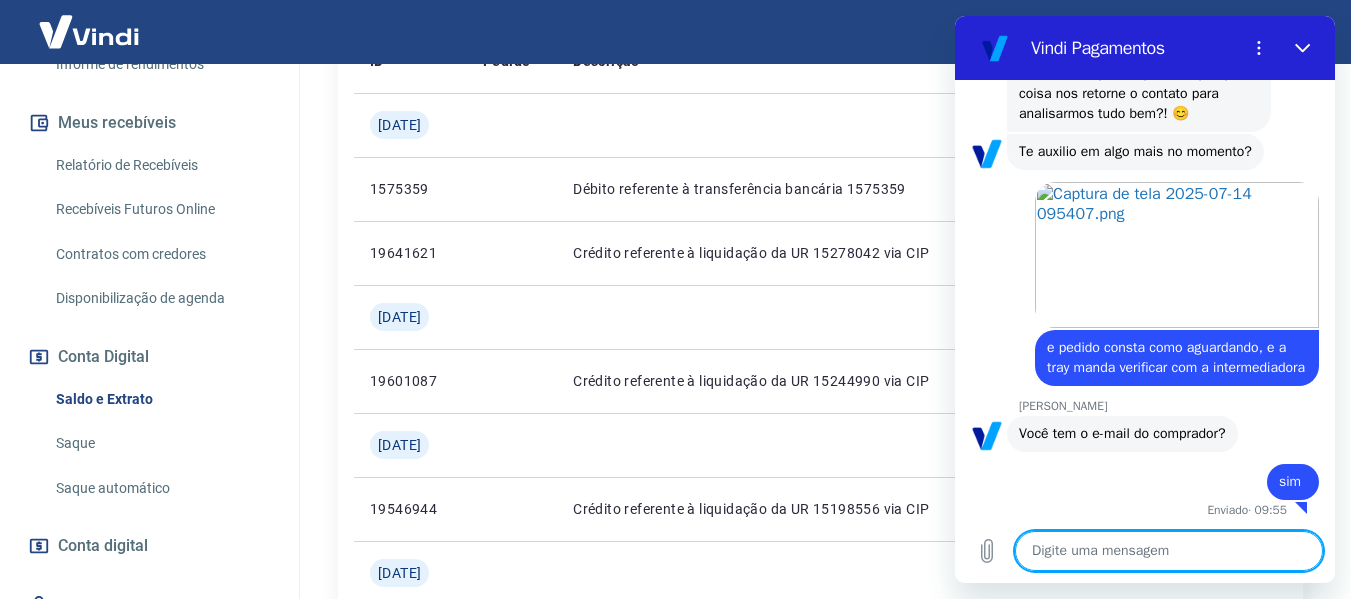 scroll, scrollTop: 4004, scrollLeft: 0, axis: vertical 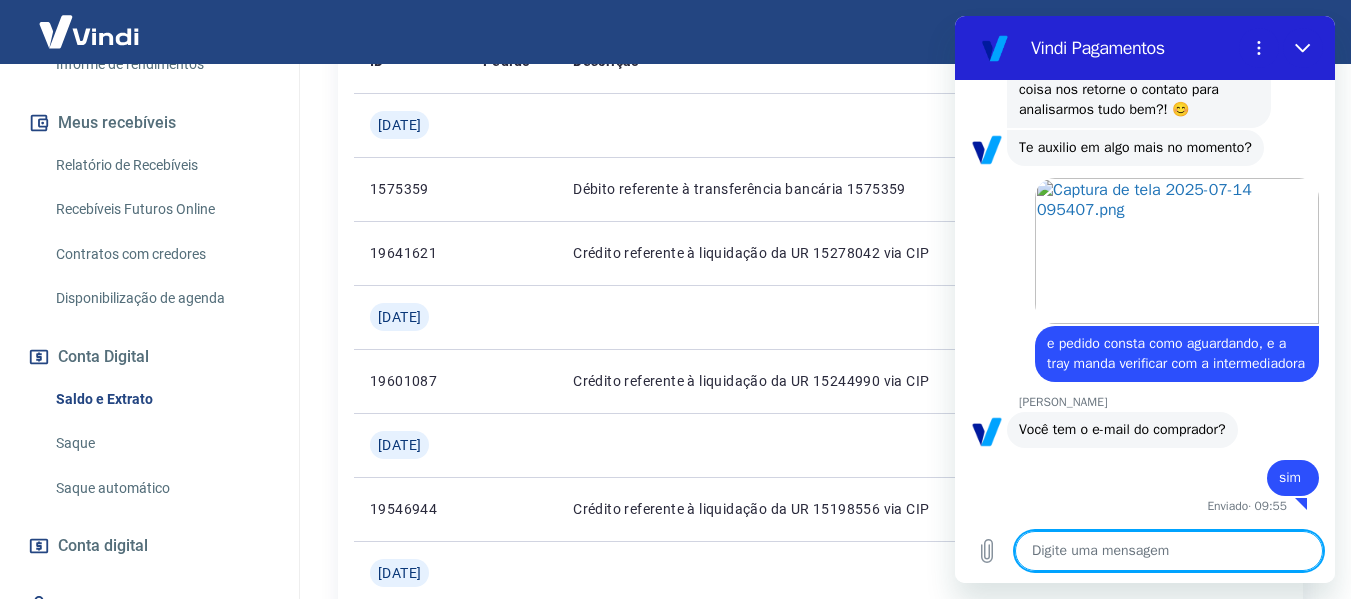 click at bounding box center (1169, 551) 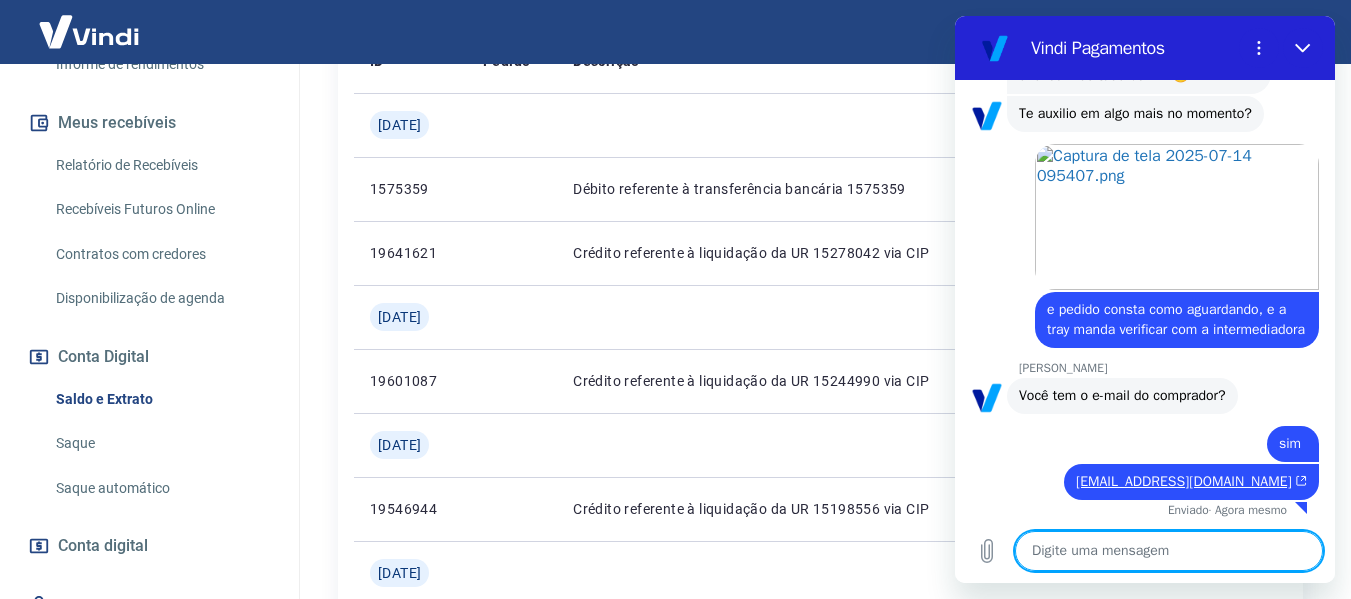 scroll, scrollTop: 4042, scrollLeft: 0, axis: vertical 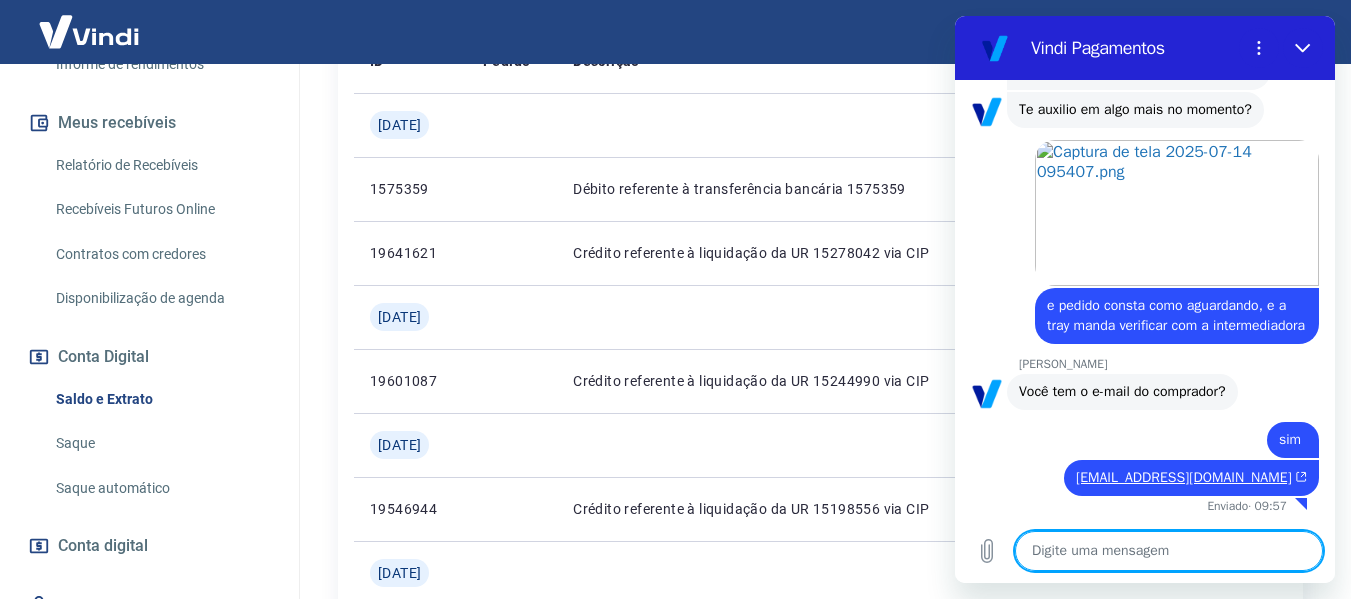 click at bounding box center [1169, 551] 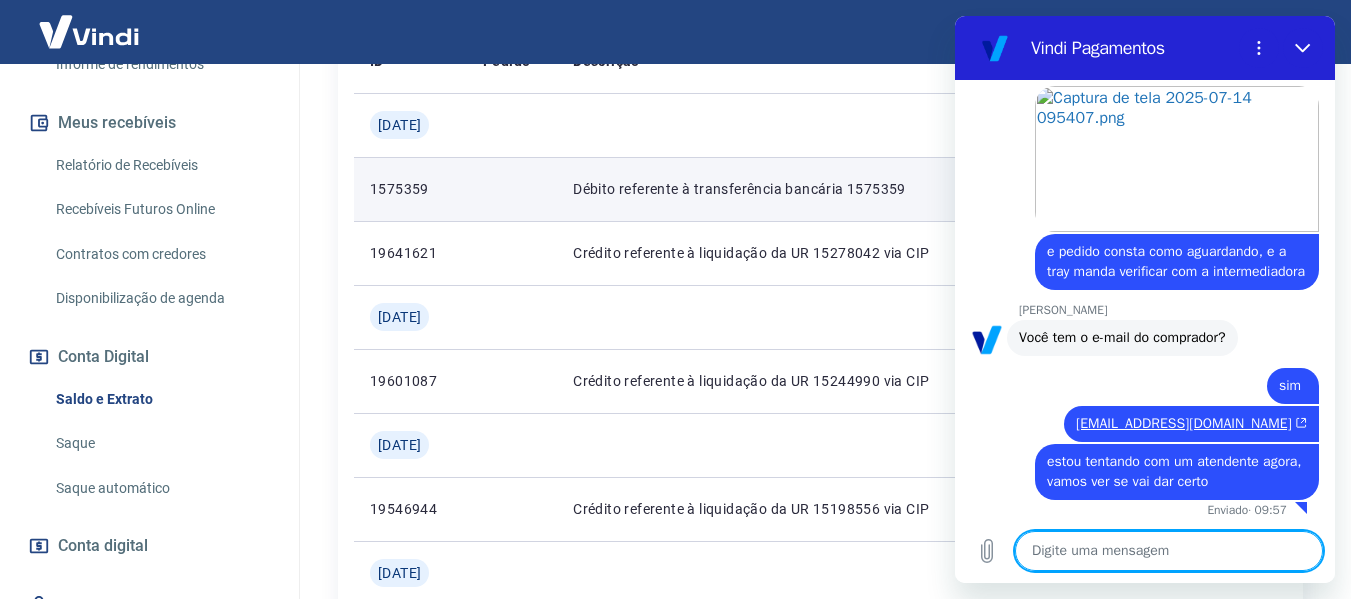 scroll, scrollTop: 4100, scrollLeft: 0, axis: vertical 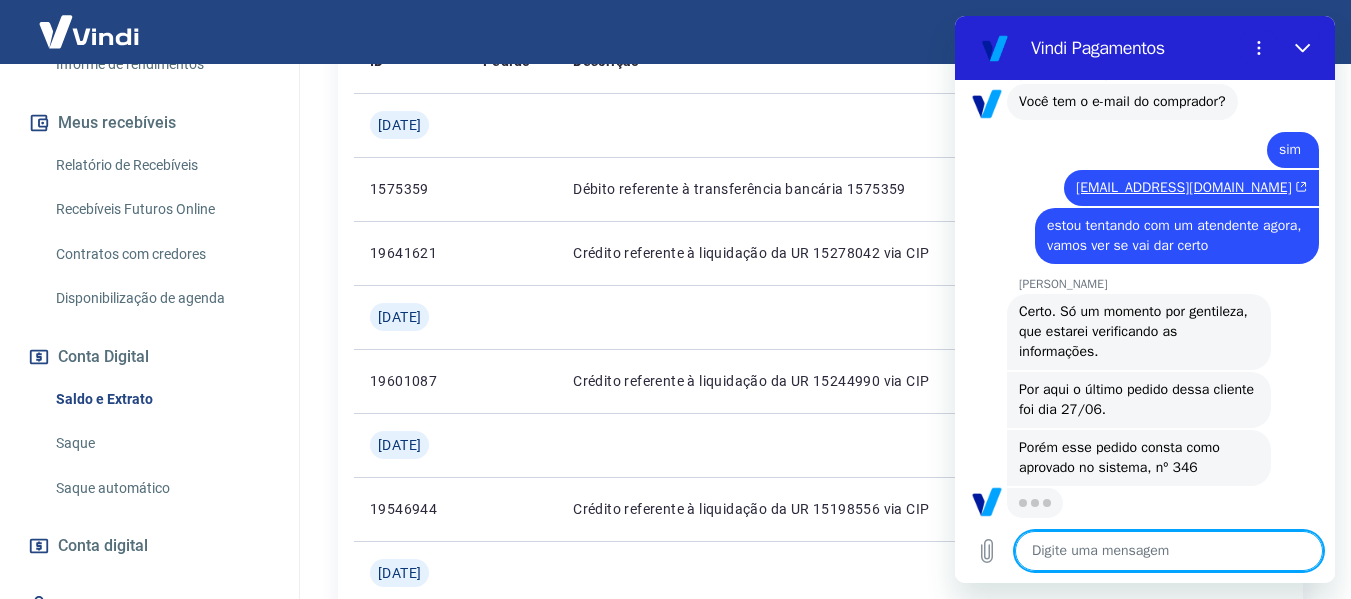 click at bounding box center [1169, 551] 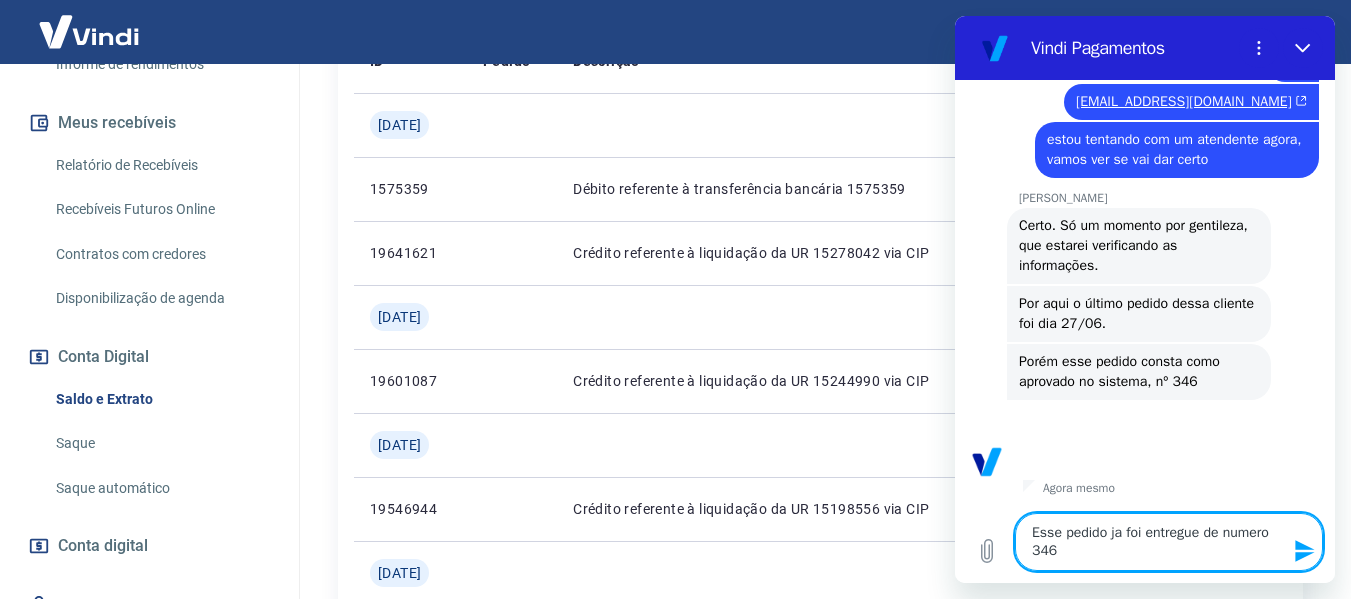 scroll, scrollTop: 4418, scrollLeft: 0, axis: vertical 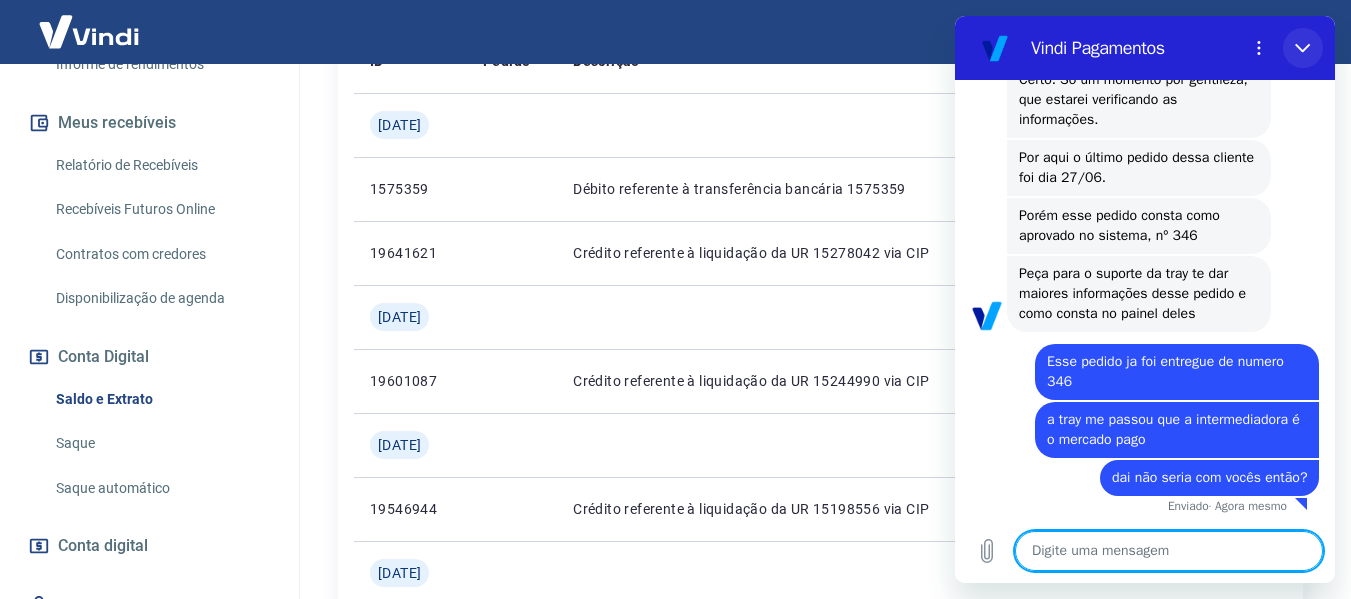 click at bounding box center [1303, 48] 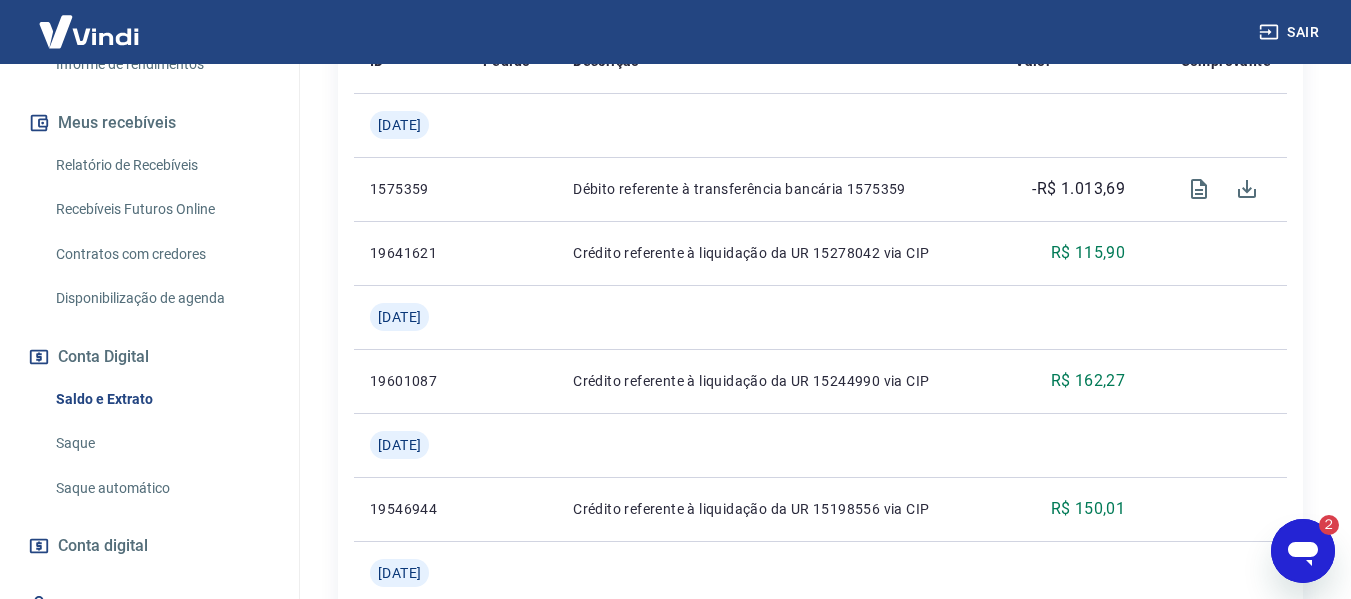 scroll, scrollTop: 0, scrollLeft: 0, axis: both 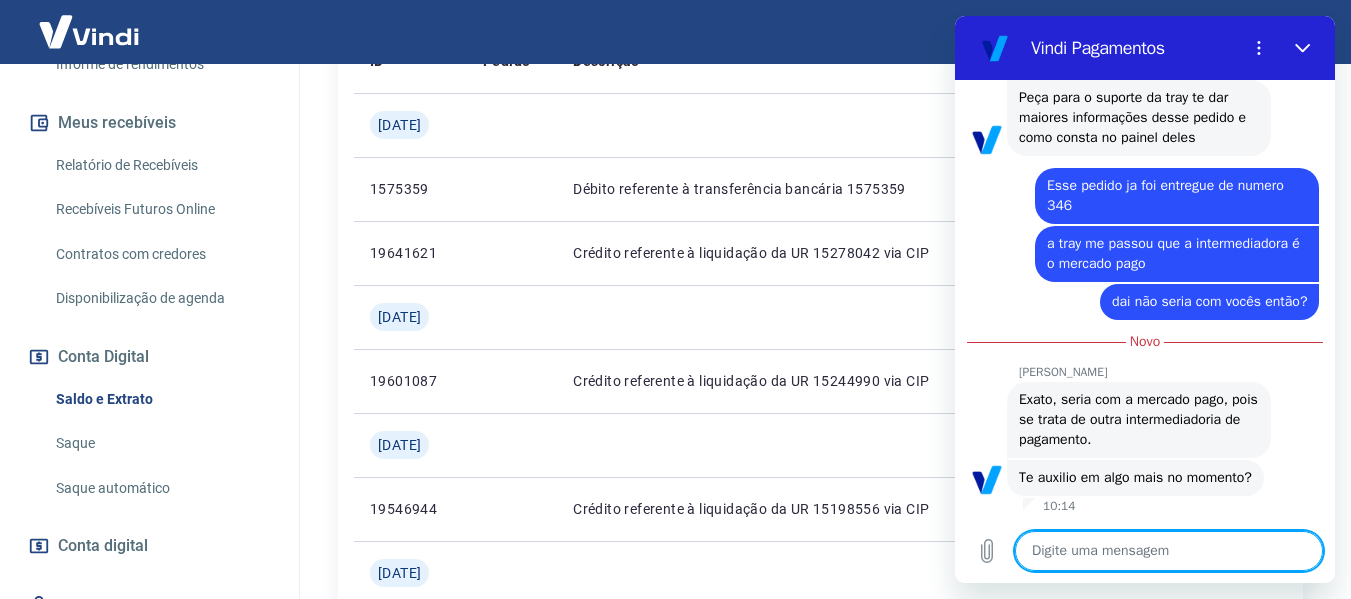 click at bounding box center [1169, 551] 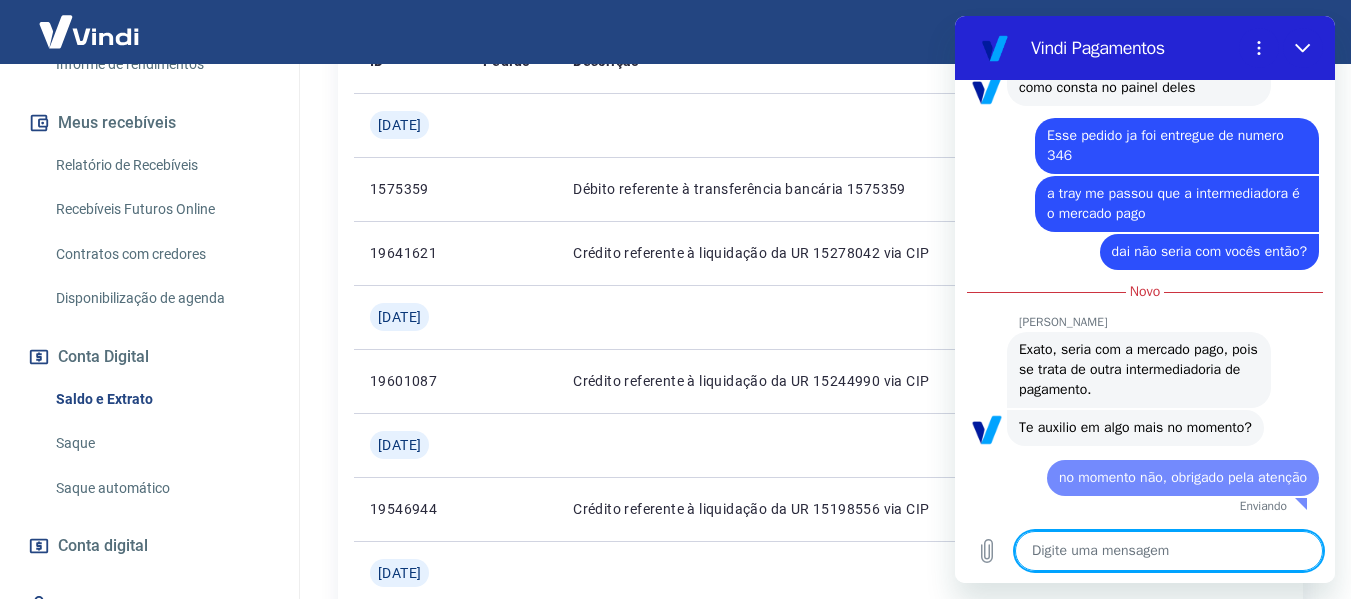 scroll, scrollTop: 4828, scrollLeft: 0, axis: vertical 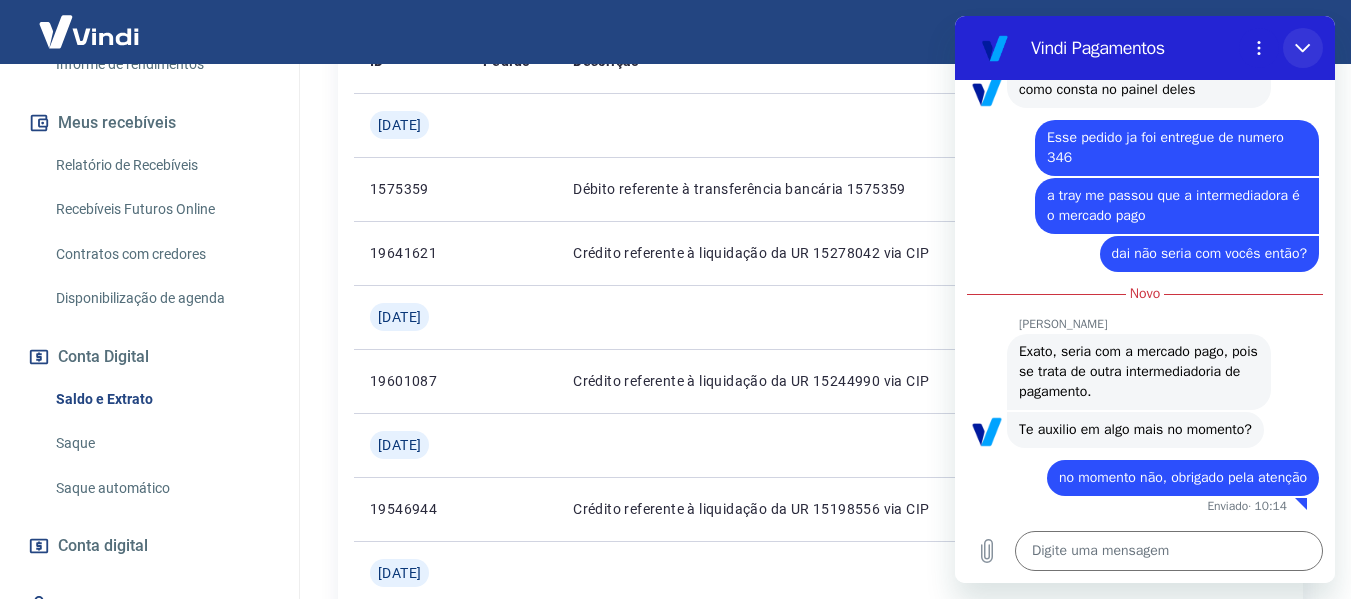 drag, startPoint x: 1307, startPoint y: 41, endPoint x: 2260, endPoint y: 514, distance: 1063.9258 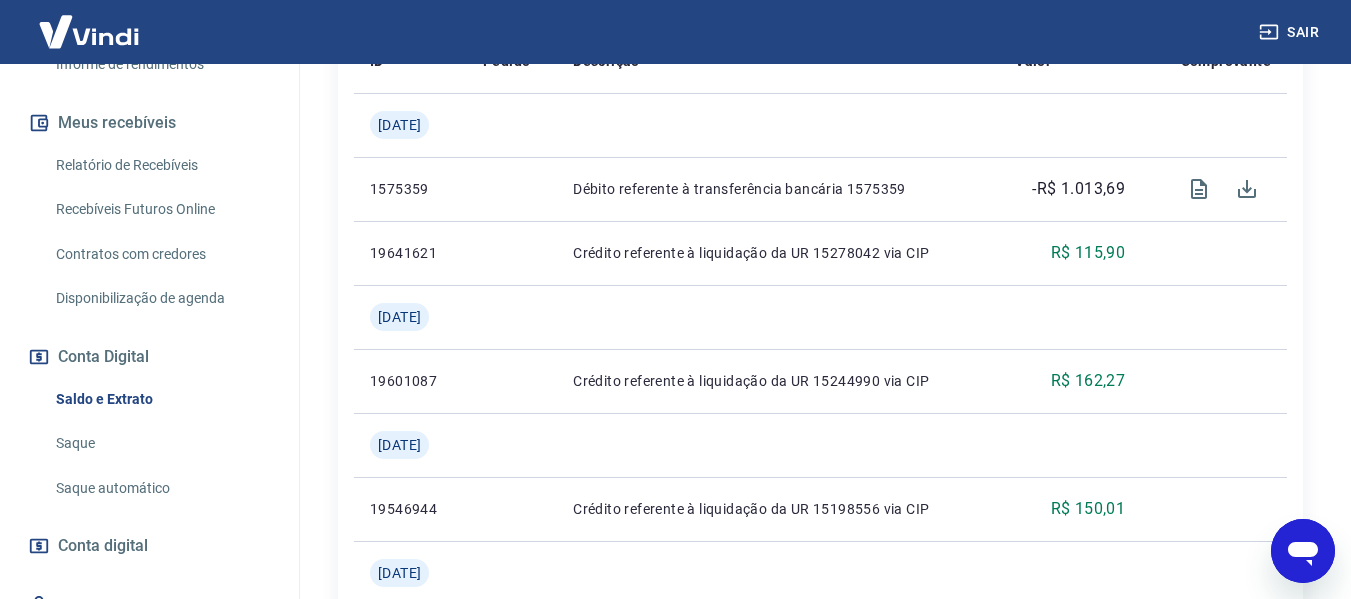 scroll, scrollTop: 4830, scrollLeft: 0, axis: vertical 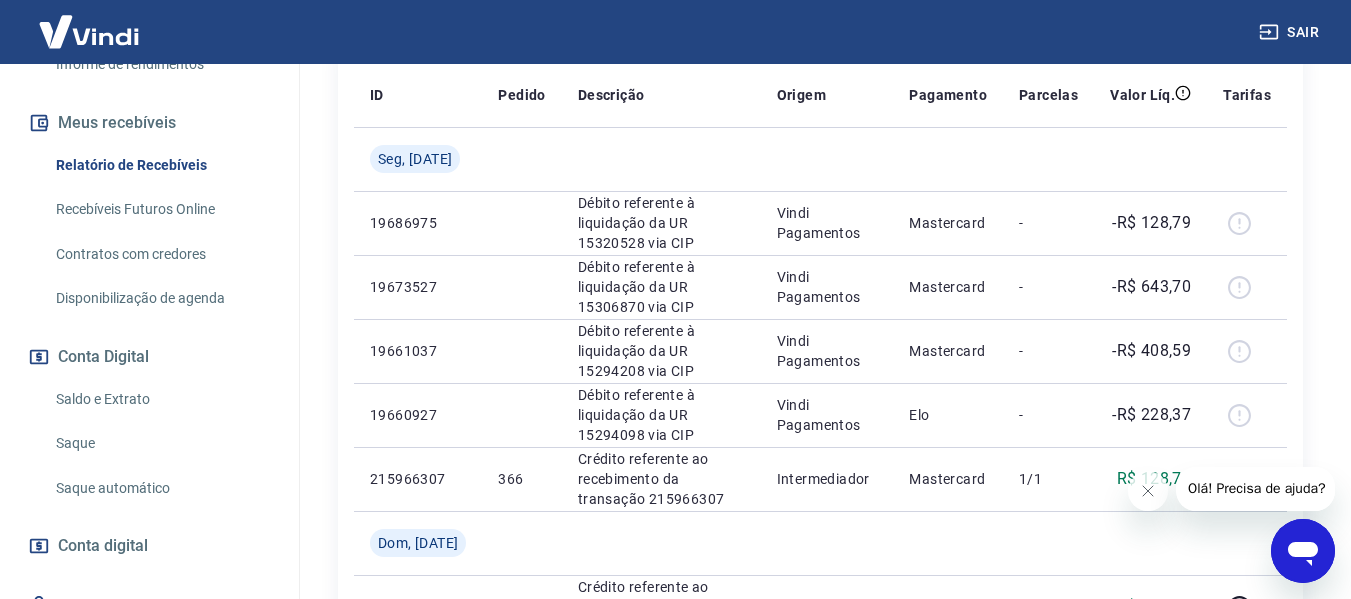 click on "Saldo e Extrato" at bounding box center (161, 399) 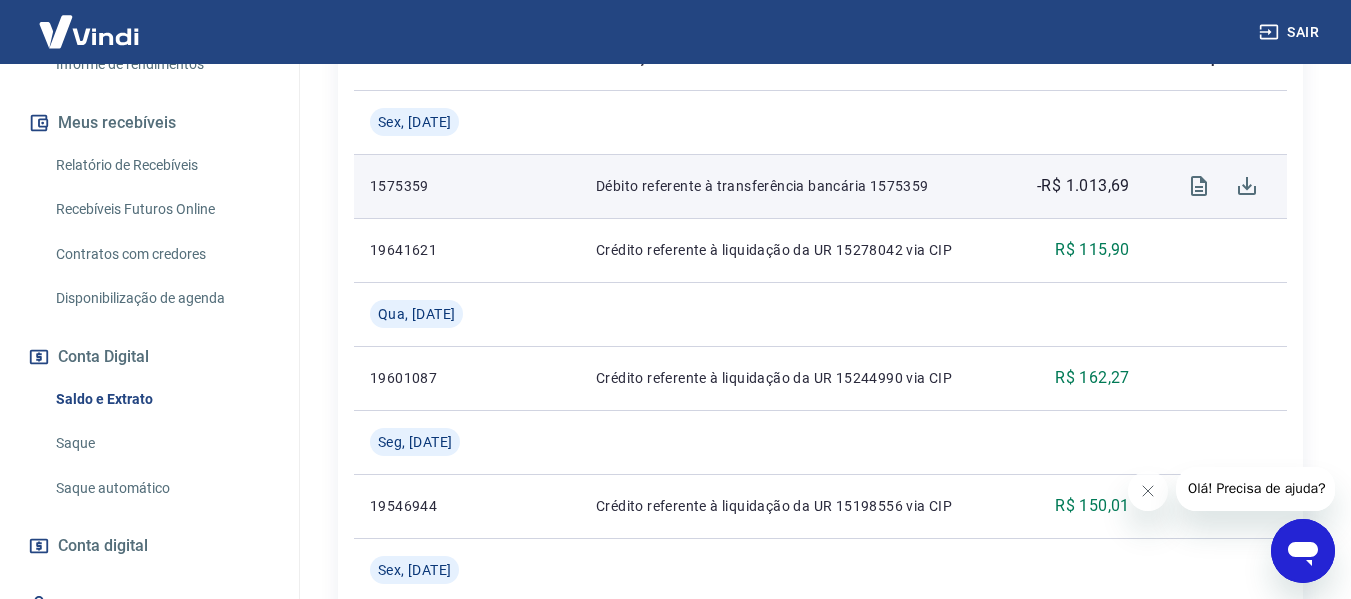 scroll, scrollTop: 400, scrollLeft: 0, axis: vertical 